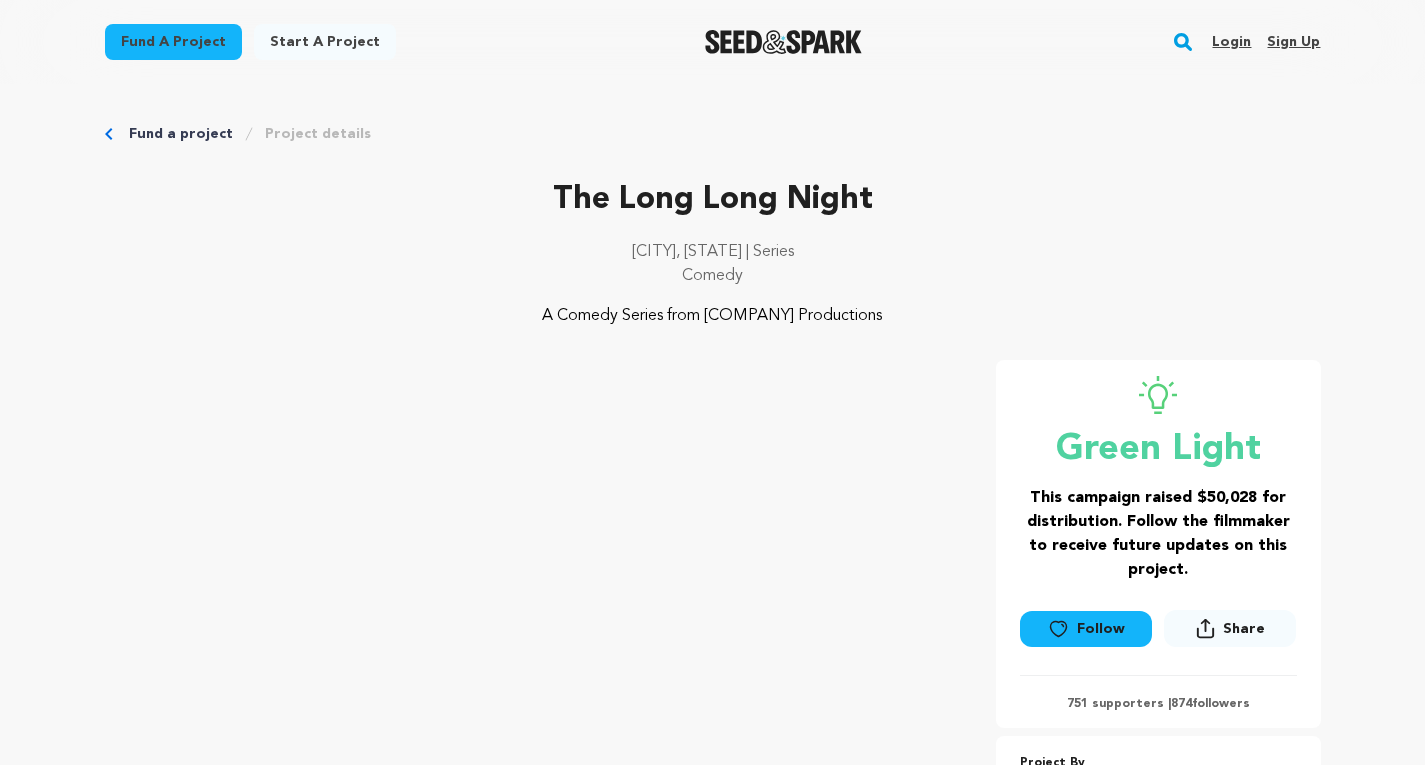 scroll, scrollTop: 0, scrollLeft: 0, axis: both 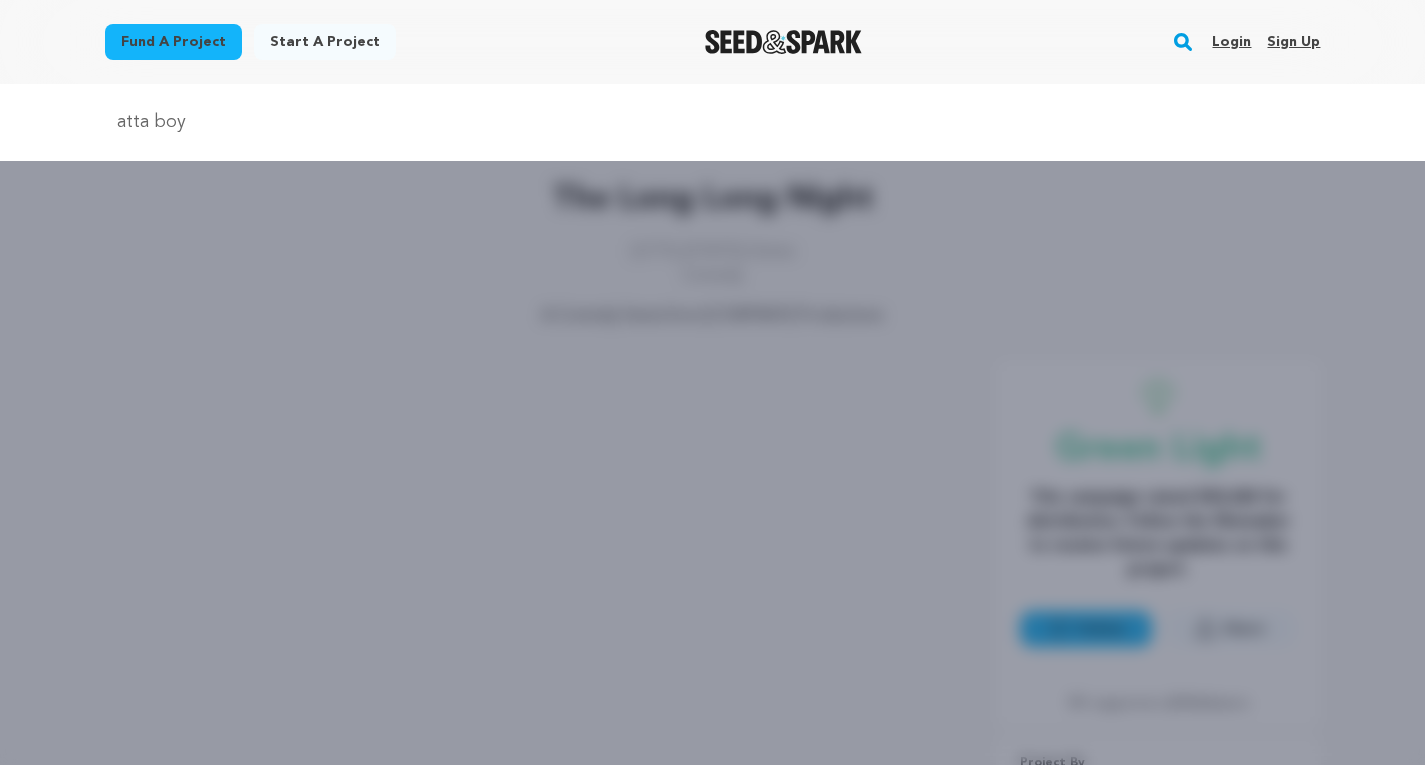 type on "atta boy" 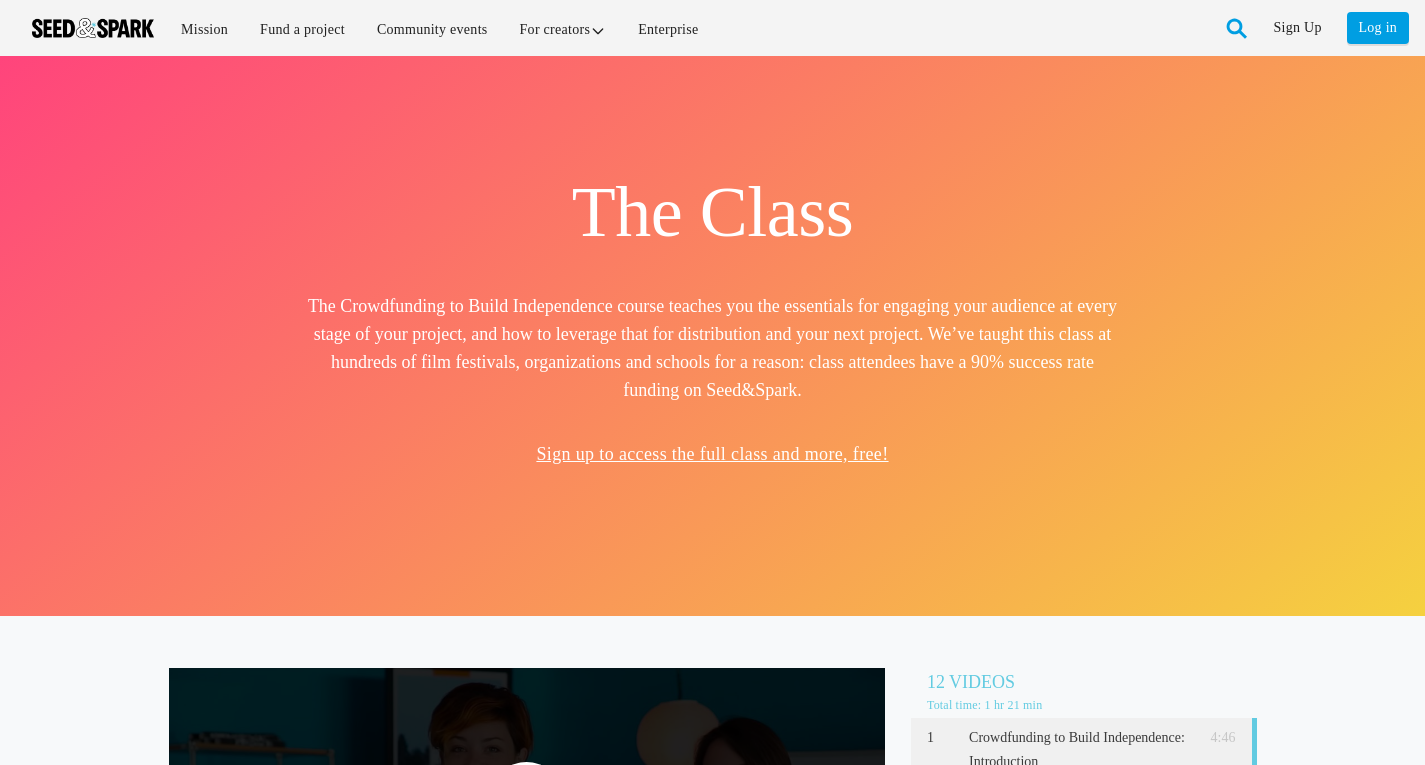 scroll, scrollTop: 0, scrollLeft: 0, axis: both 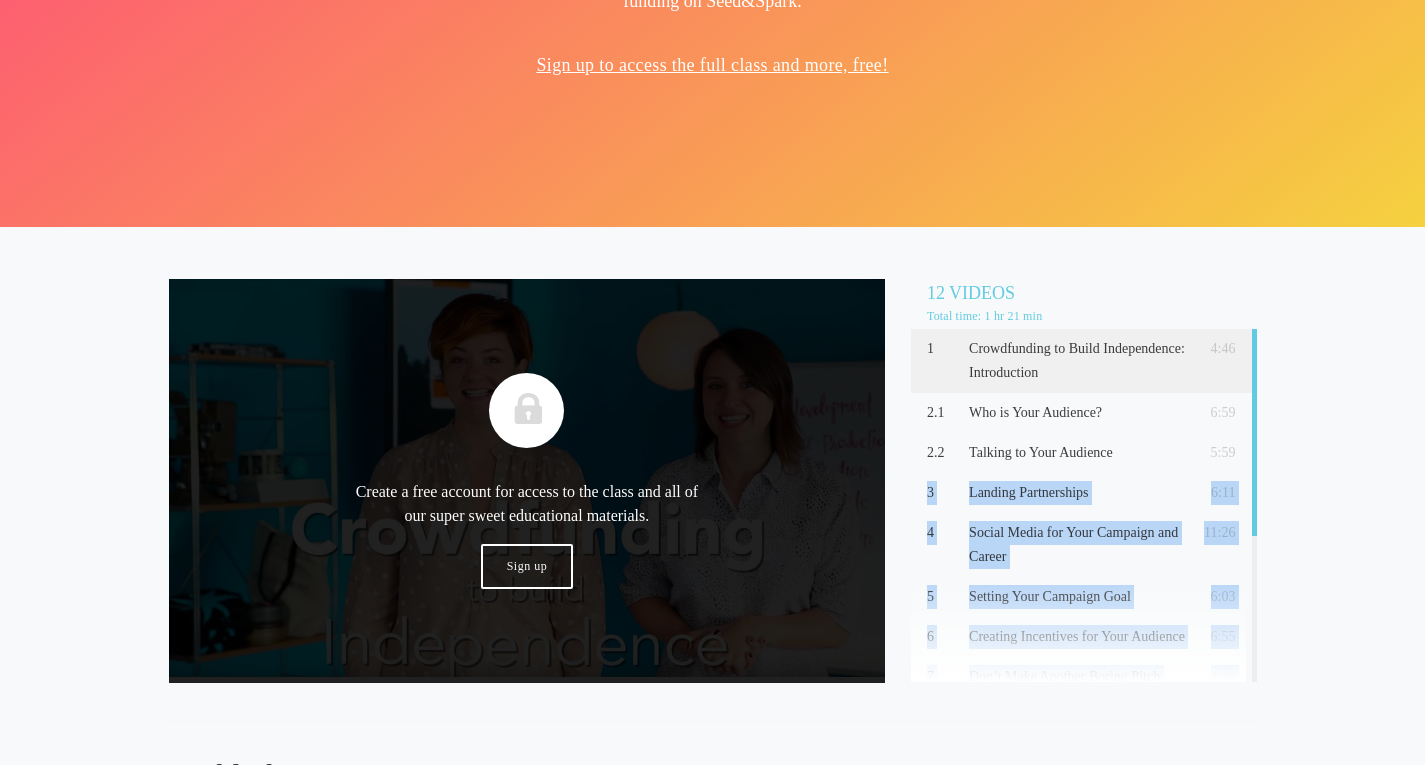 drag, startPoint x: 1256, startPoint y: 464, endPoint x: 1253, endPoint y: 505, distance: 41.109608 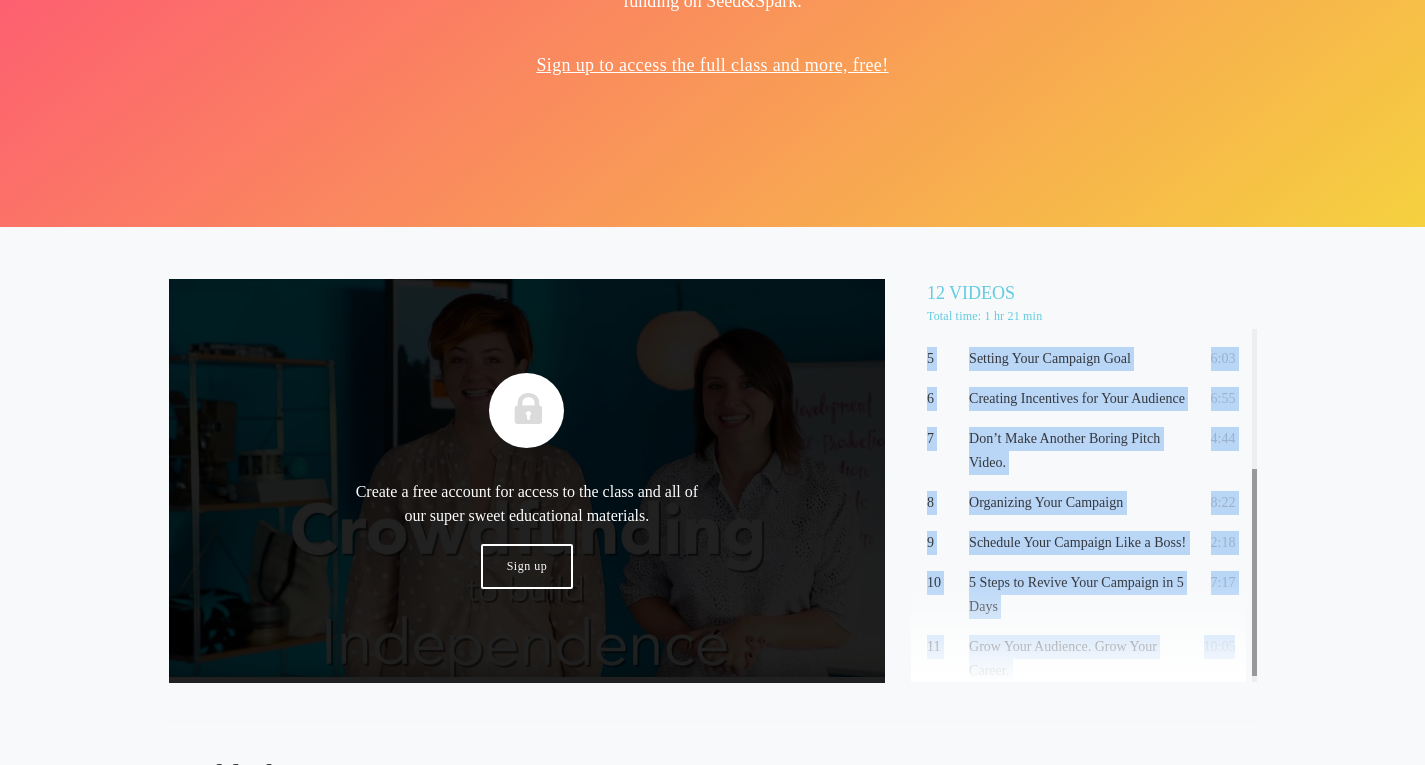 scroll, scrollTop: 246, scrollLeft: 0, axis: vertical 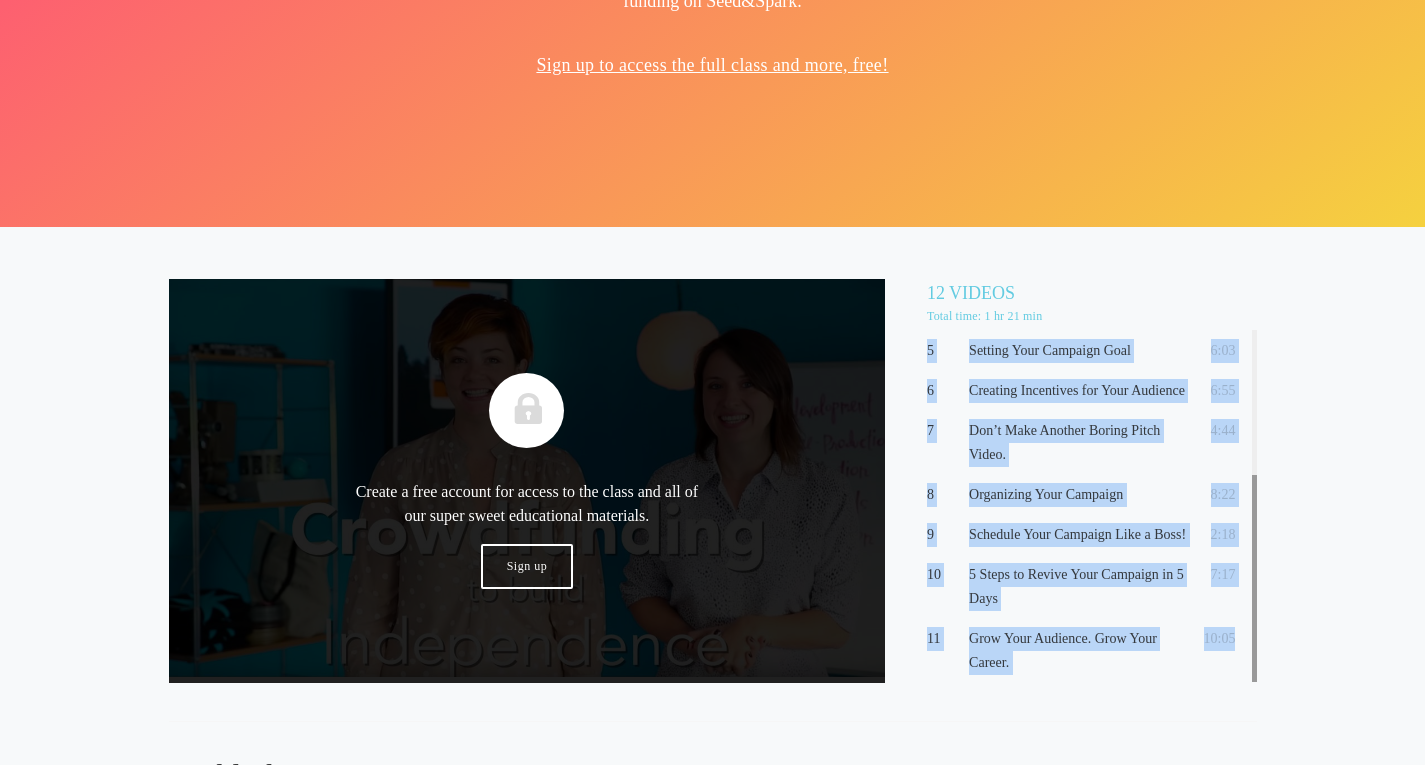 drag, startPoint x: 1253, startPoint y: 505, endPoint x: 1263, endPoint y: 685, distance: 180.27756 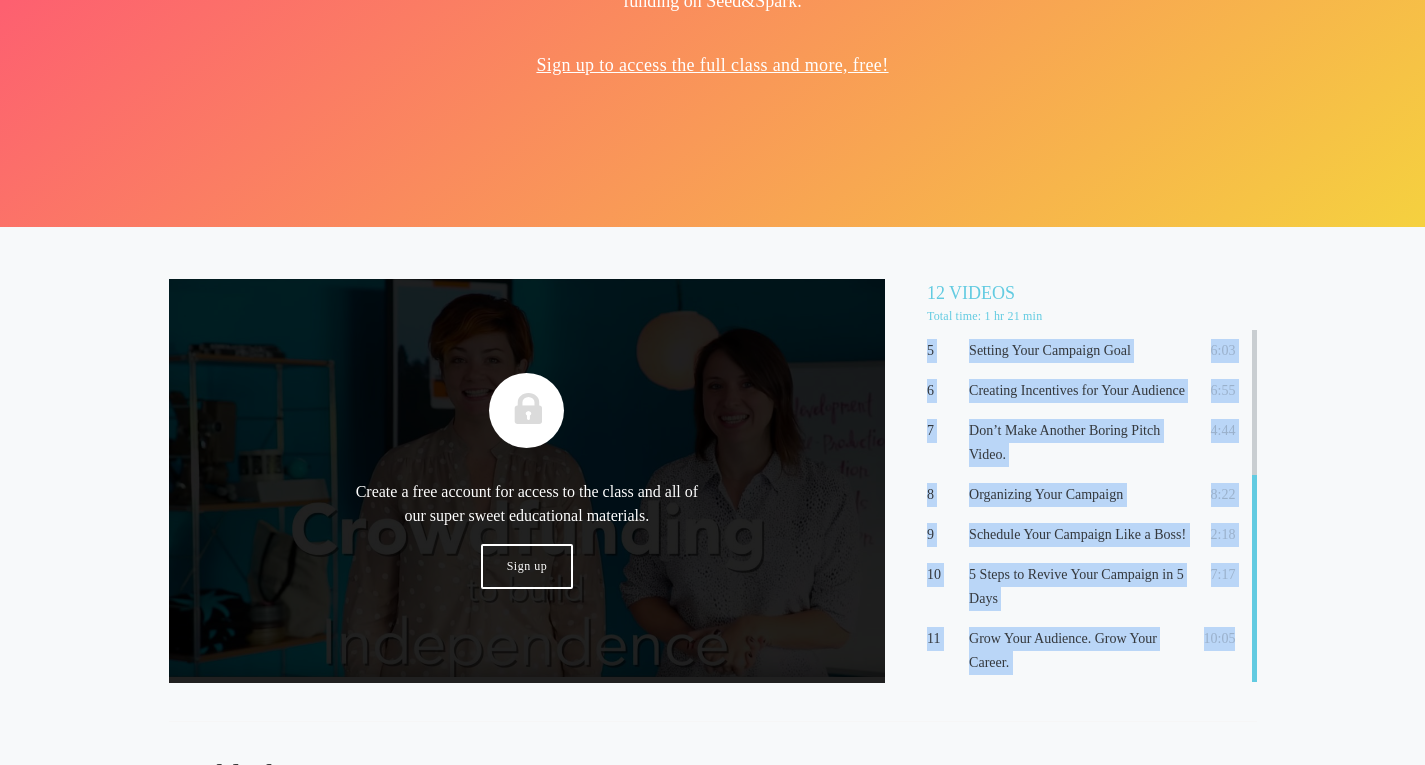 scroll, scrollTop: 0, scrollLeft: 0, axis: both 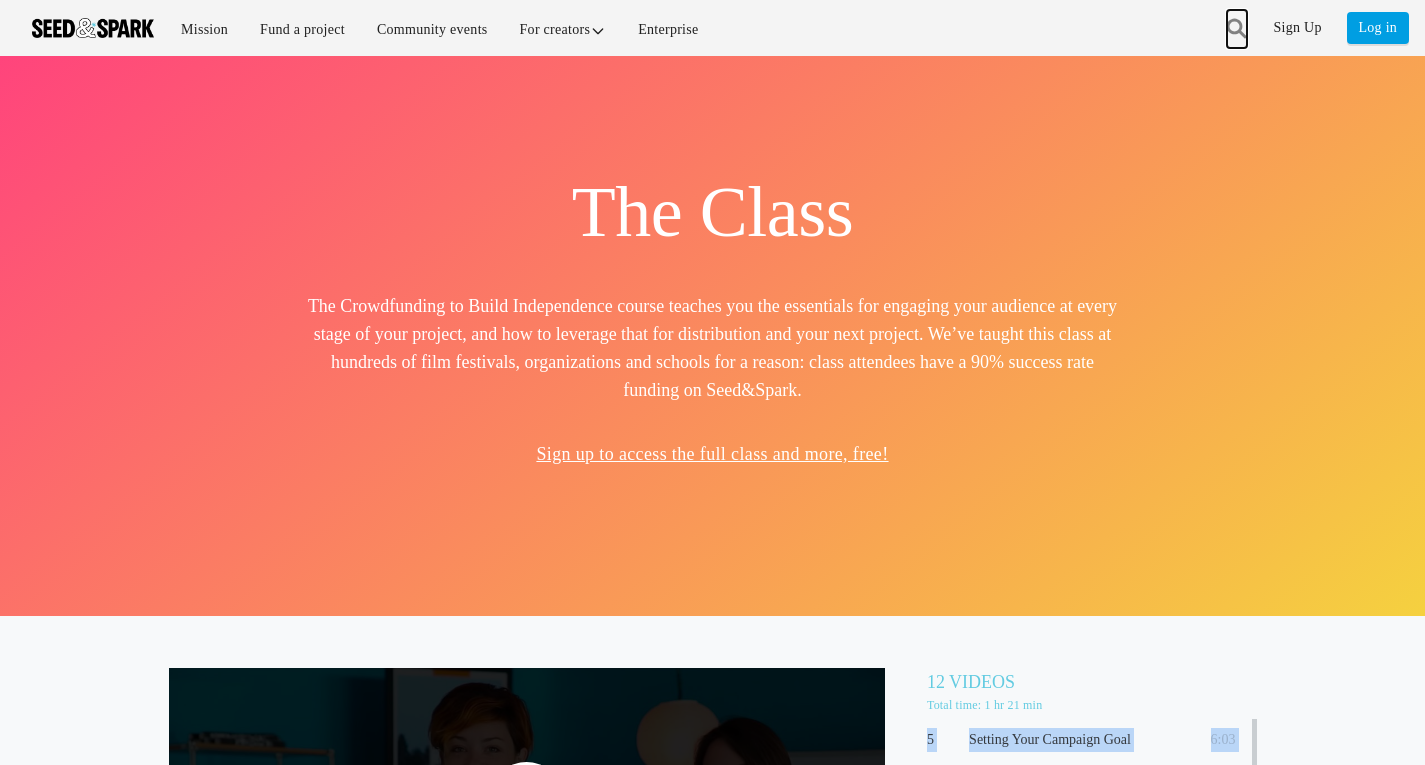 click at bounding box center [1237, 29] 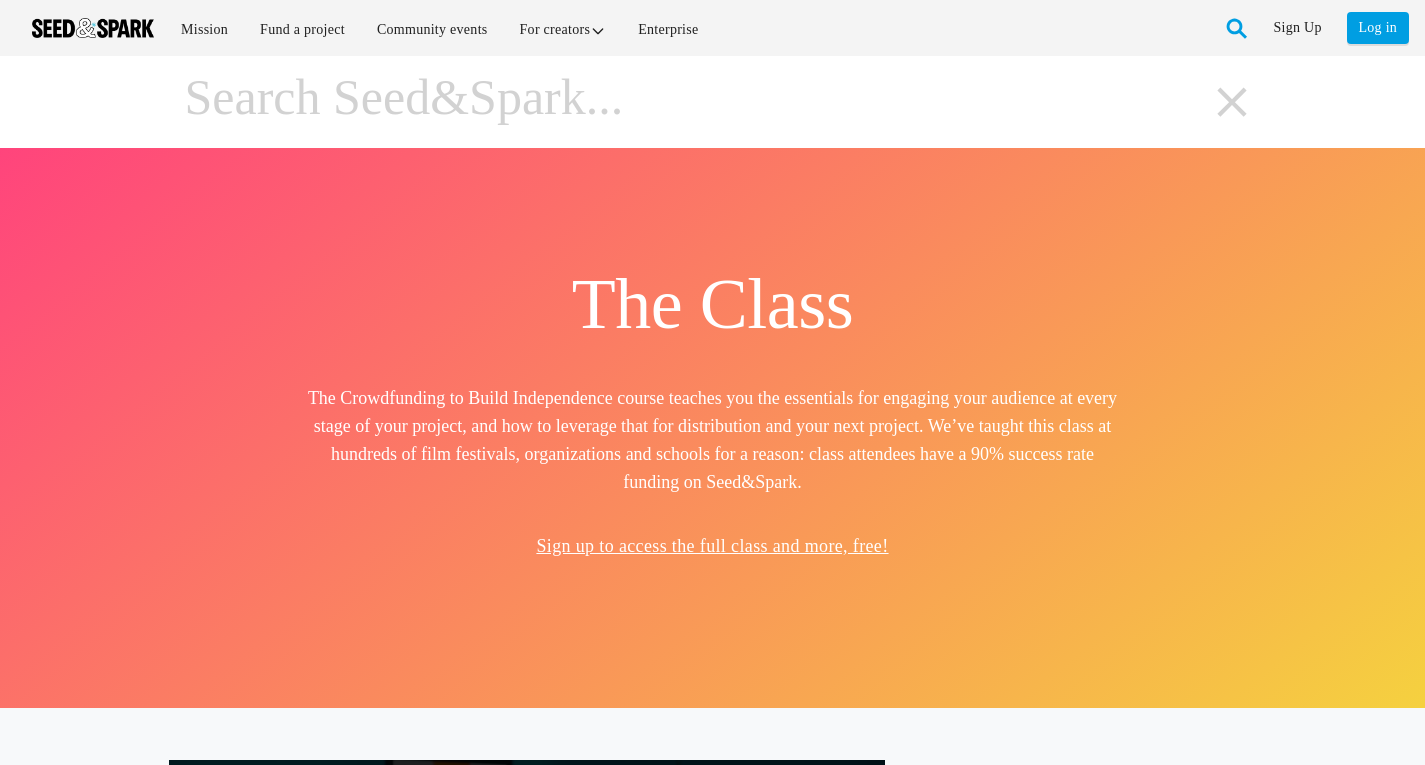 scroll, scrollTop: 0, scrollLeft: 0, axis: both 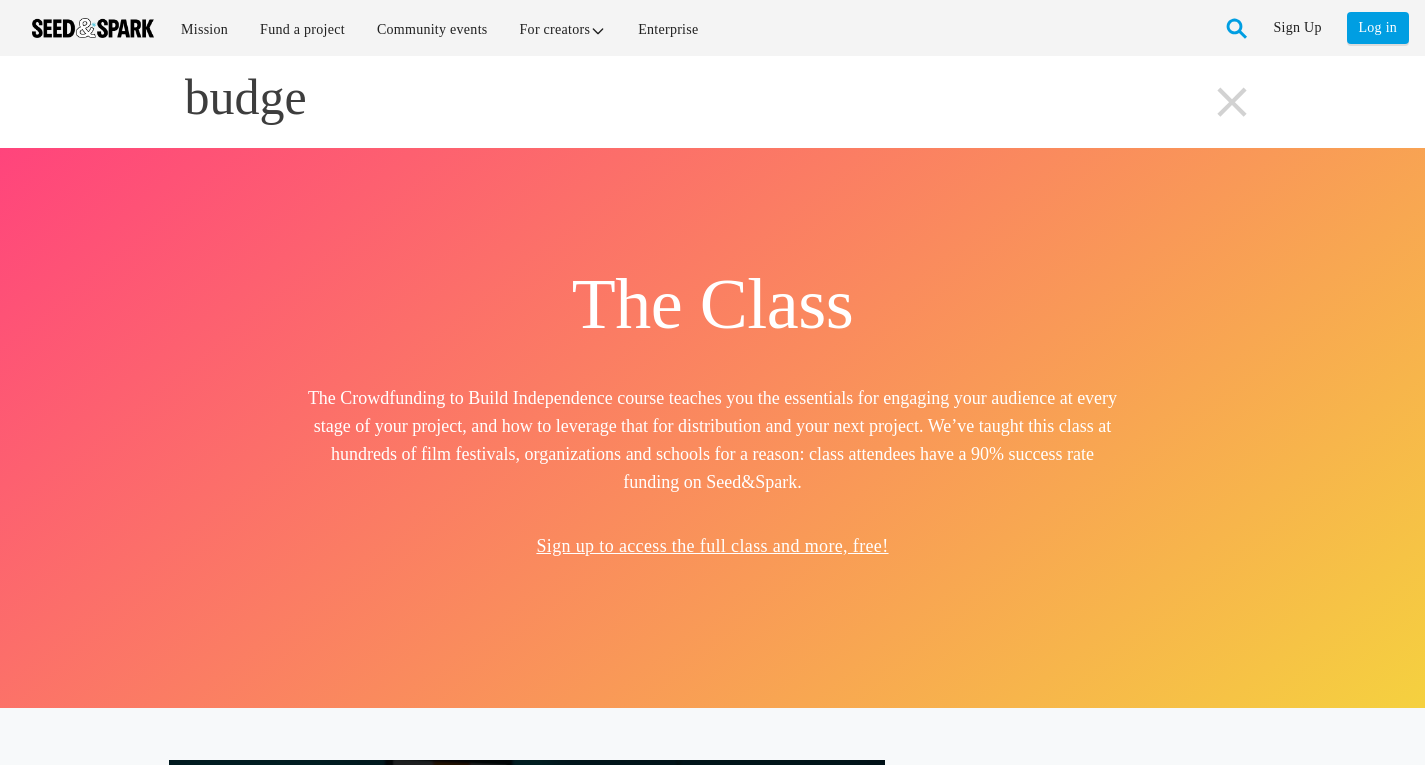 type on "budget" 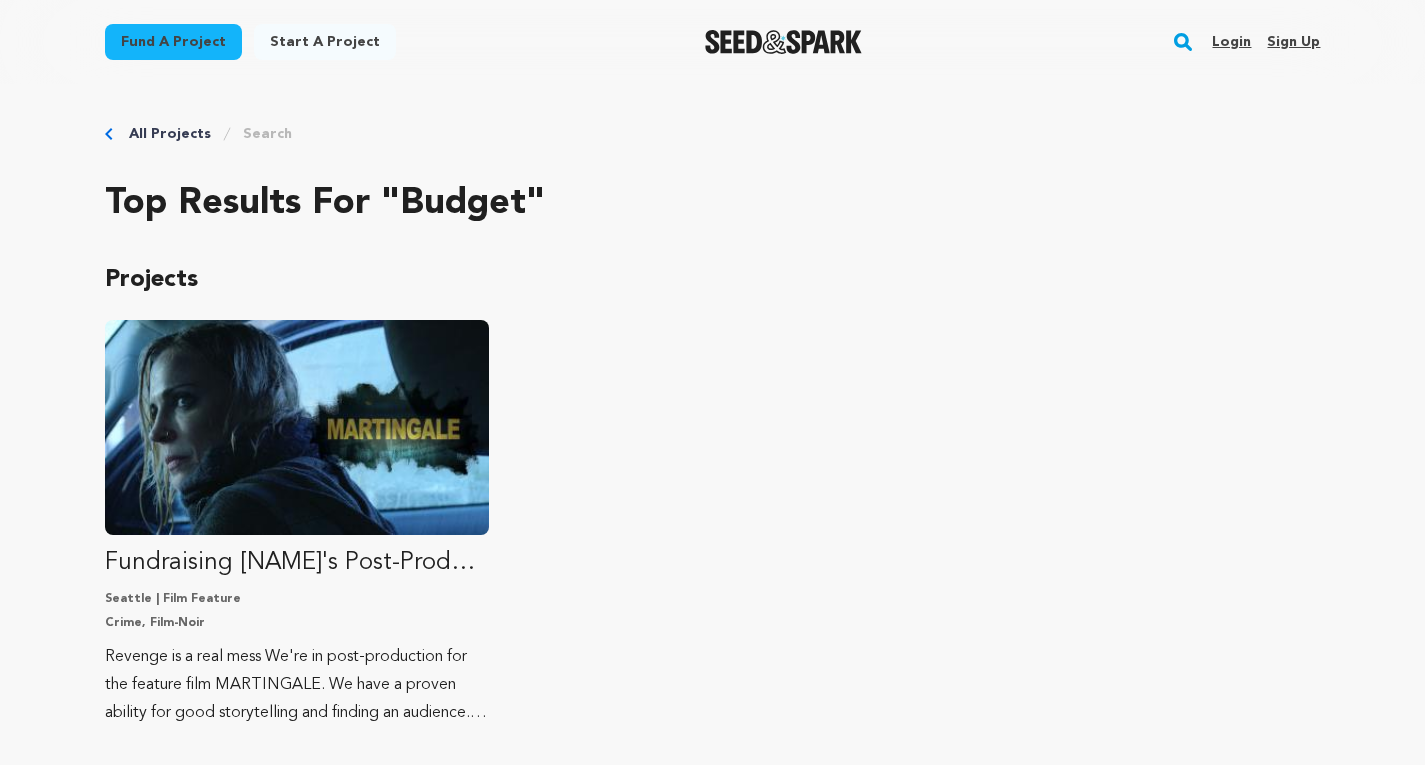 scroll, scrollTop: 0, scrollLeft: 0, axis: both 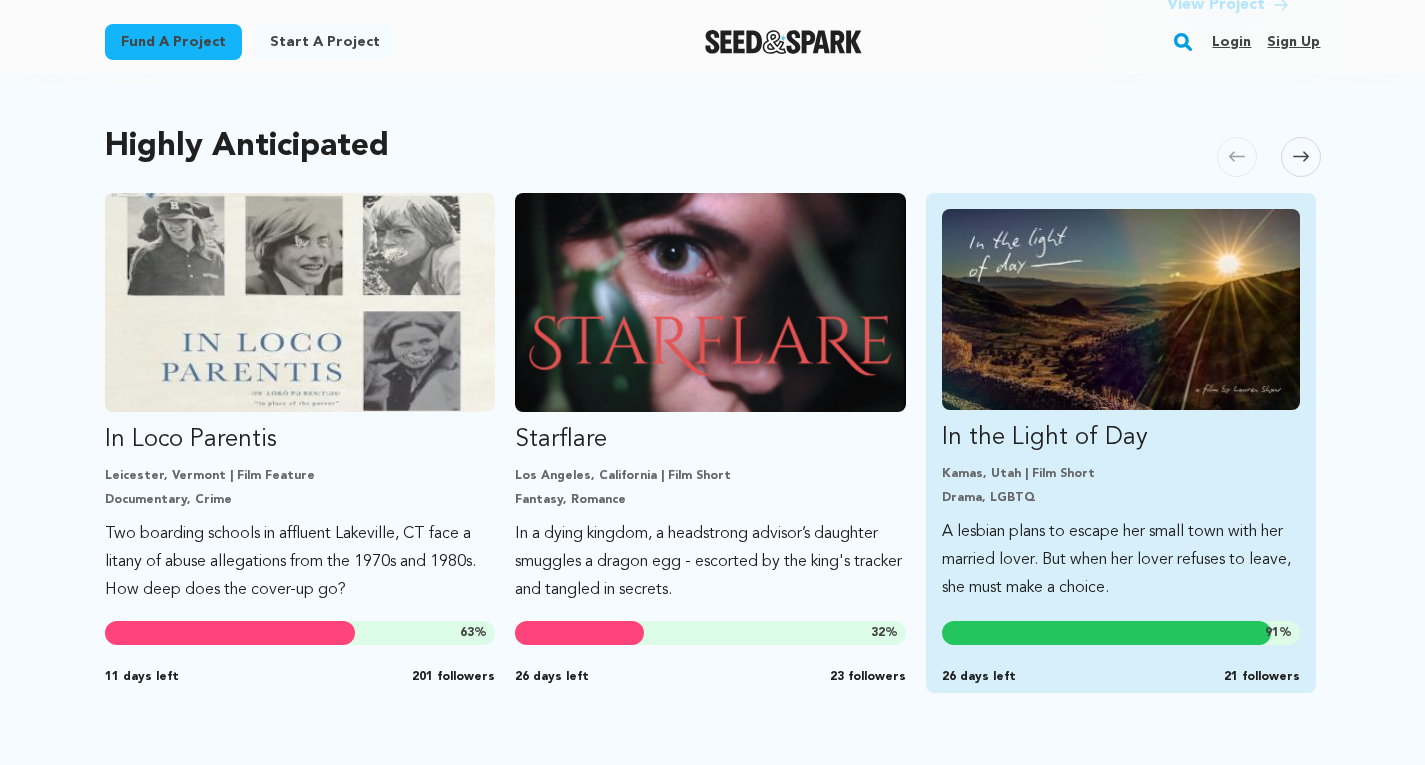 click at bounding box center [1121, 309] 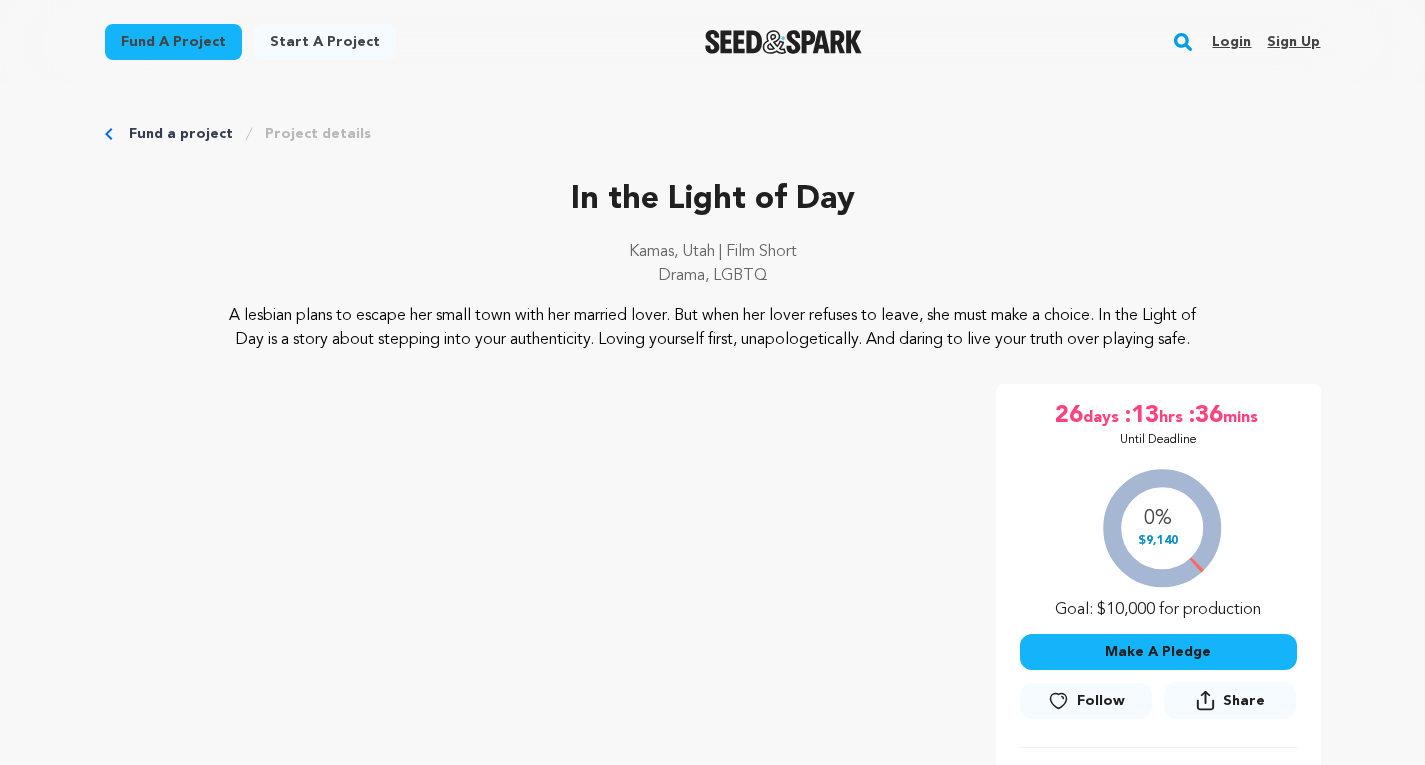 scroll, scrollTop: 0, scrollLeft: 0, axis: both 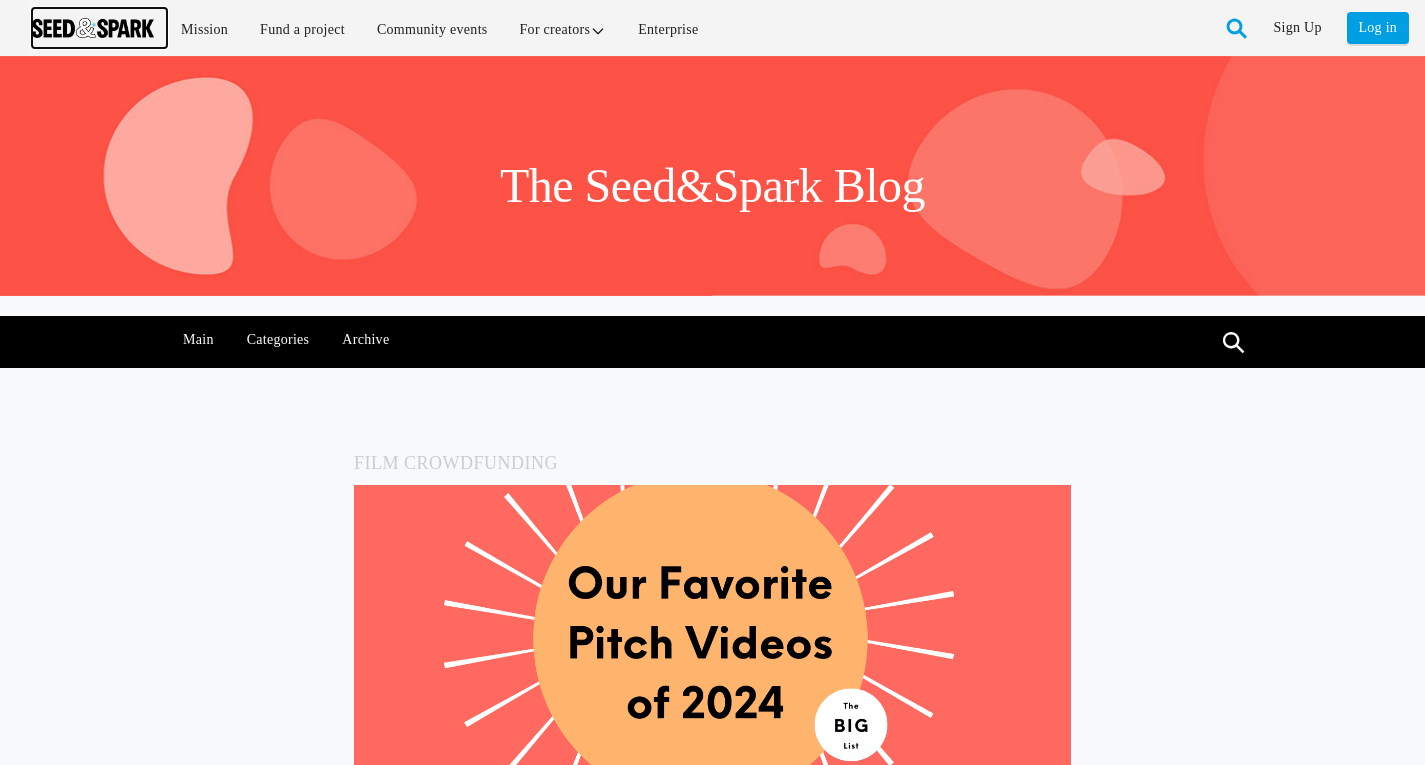 click at bounding box center (93, 28) 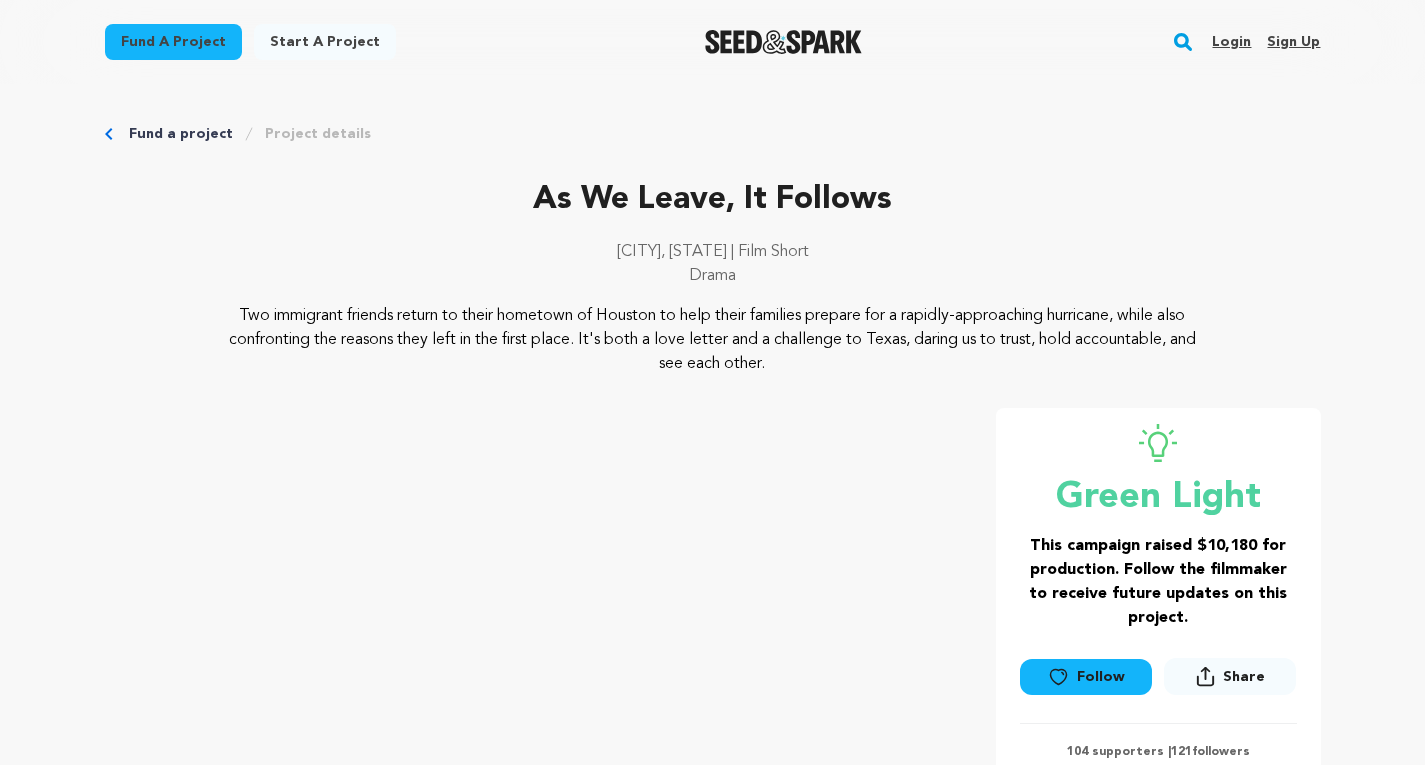 scroll, scrollTop: 0, scrollLeft: 0, axis: both 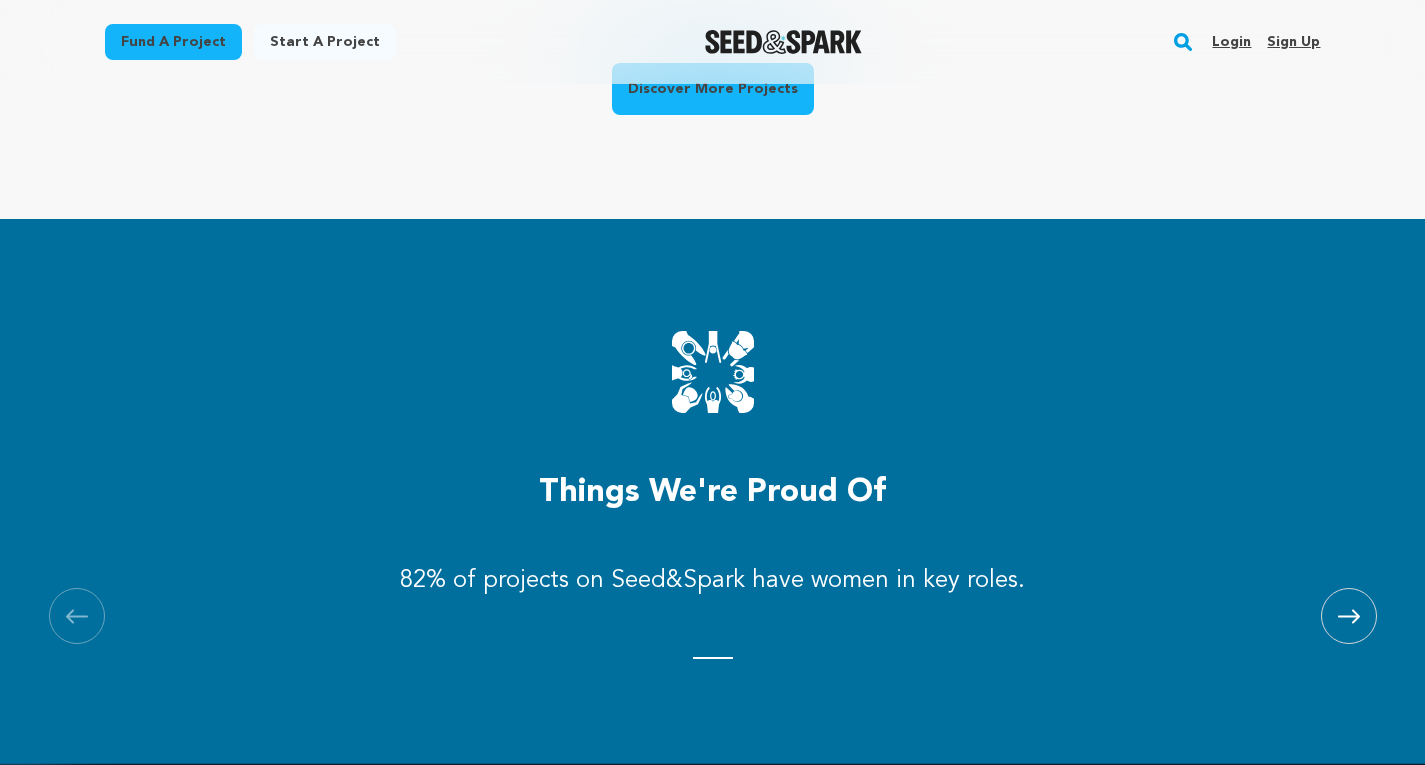 click at bounding box center (1349, 616) 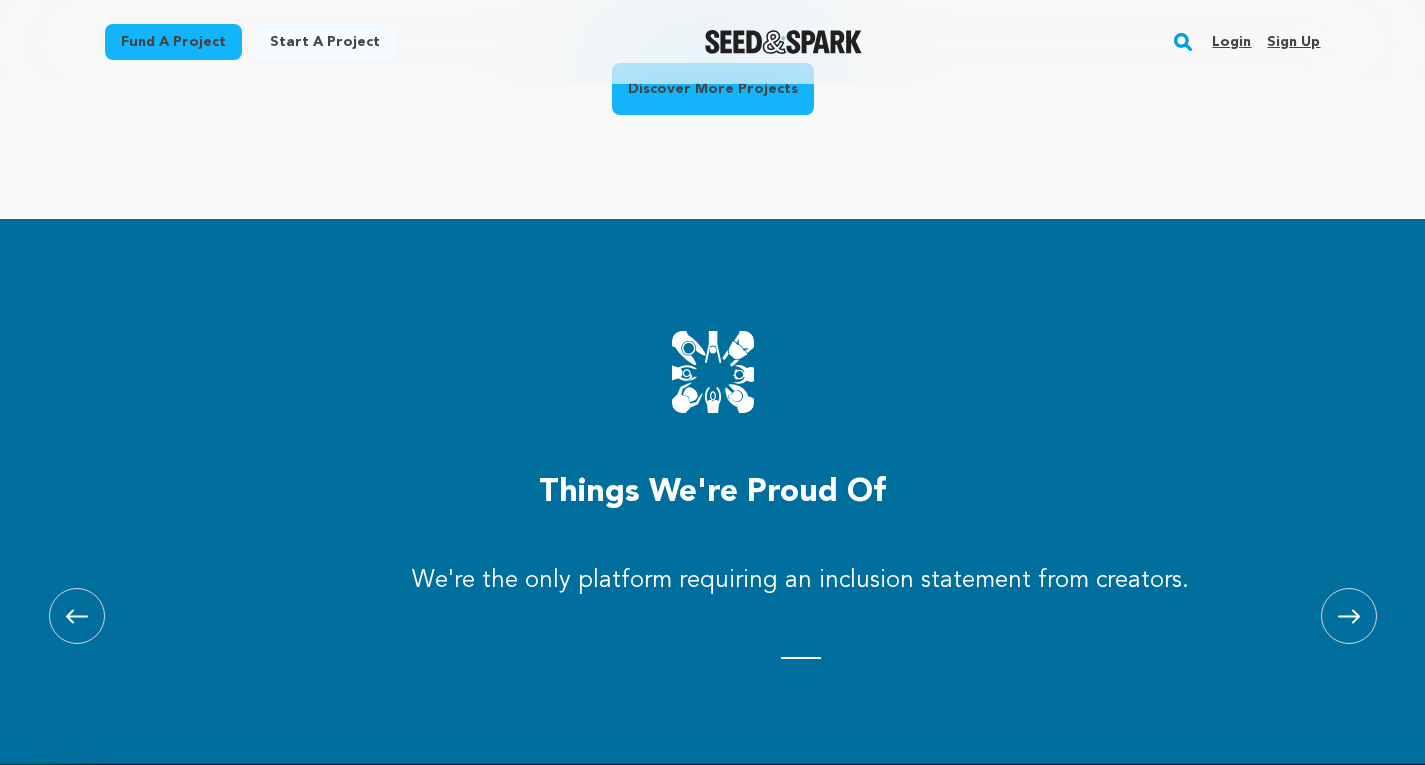 scroll, scrollTop: 0, scrollLeft: 1180, axis: horizontal 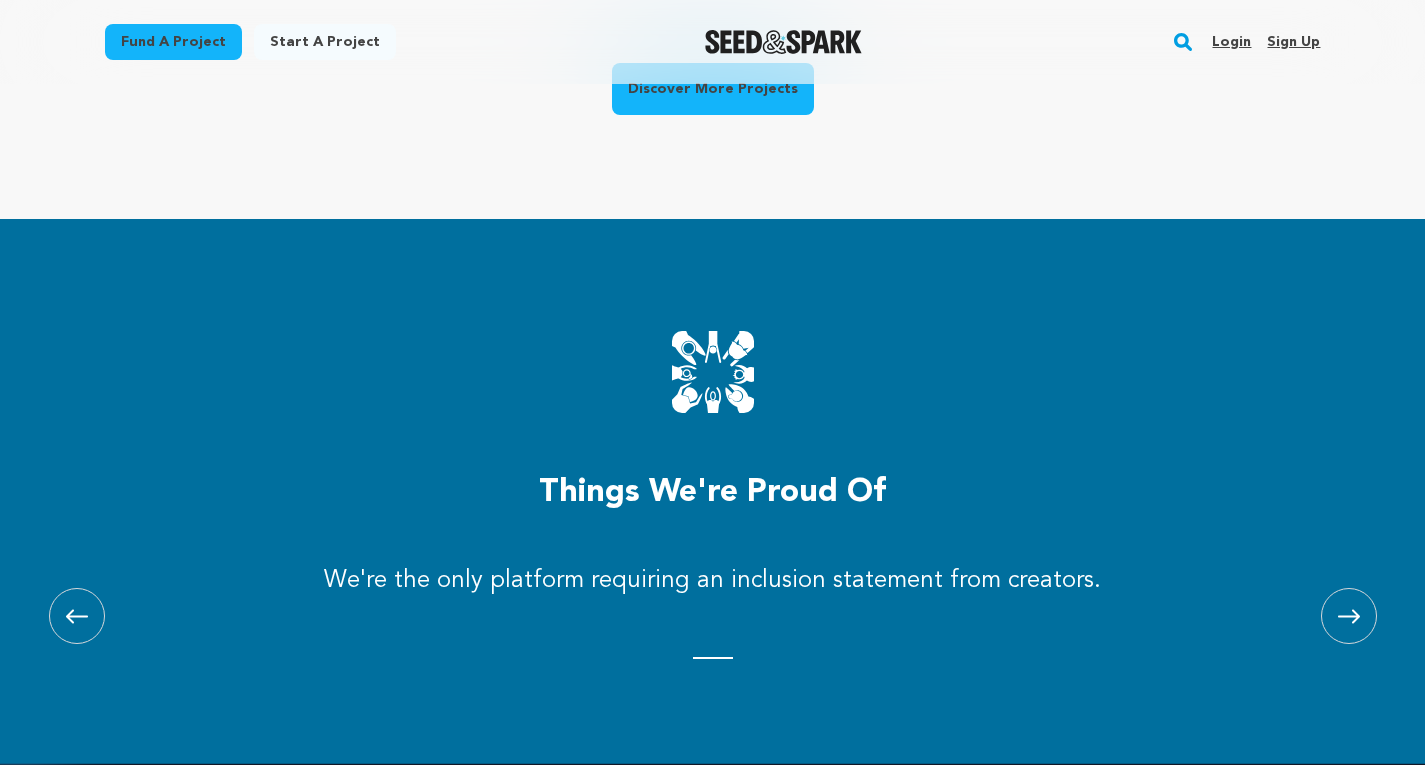click at bounding box center (1349, 616) 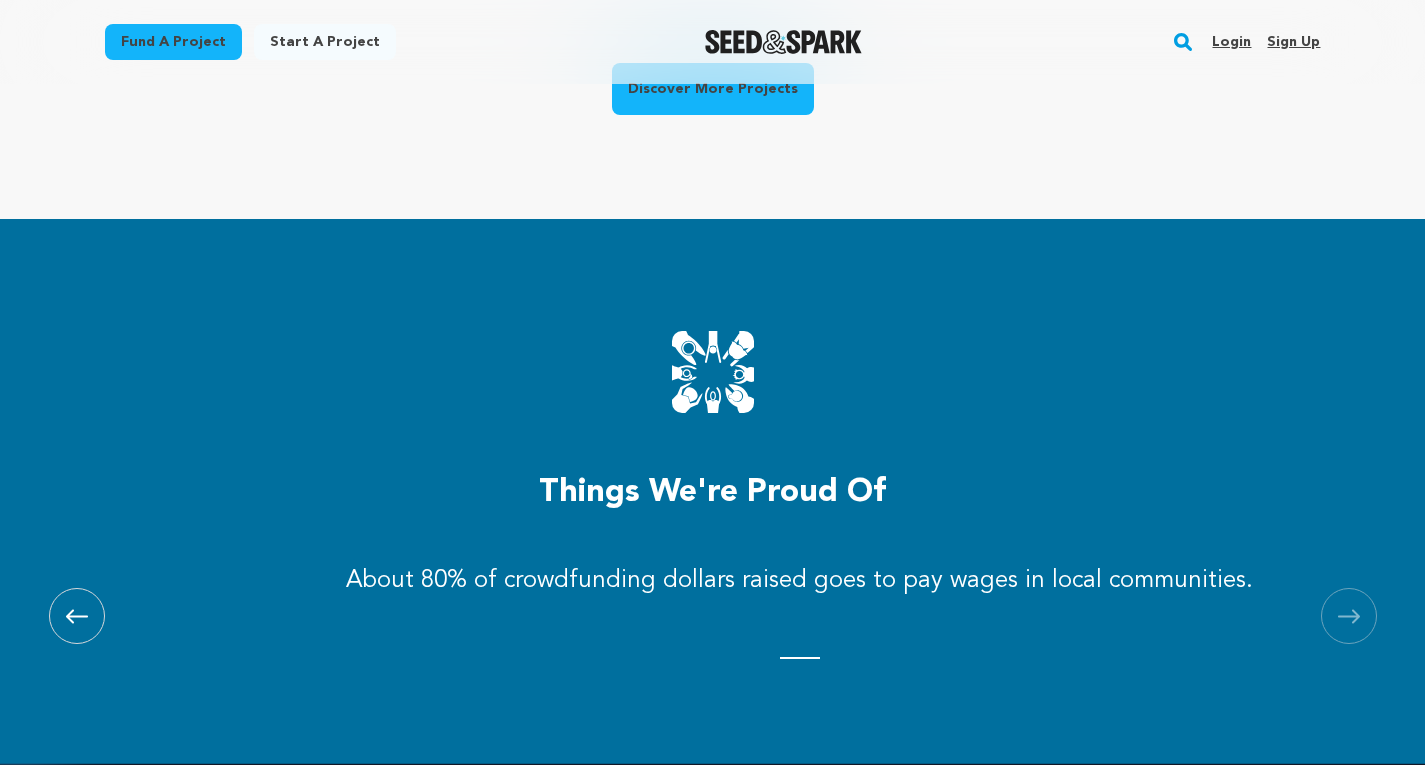 scroll, scrollTop: 0, scrollLeft: 2360, axis: horizontal 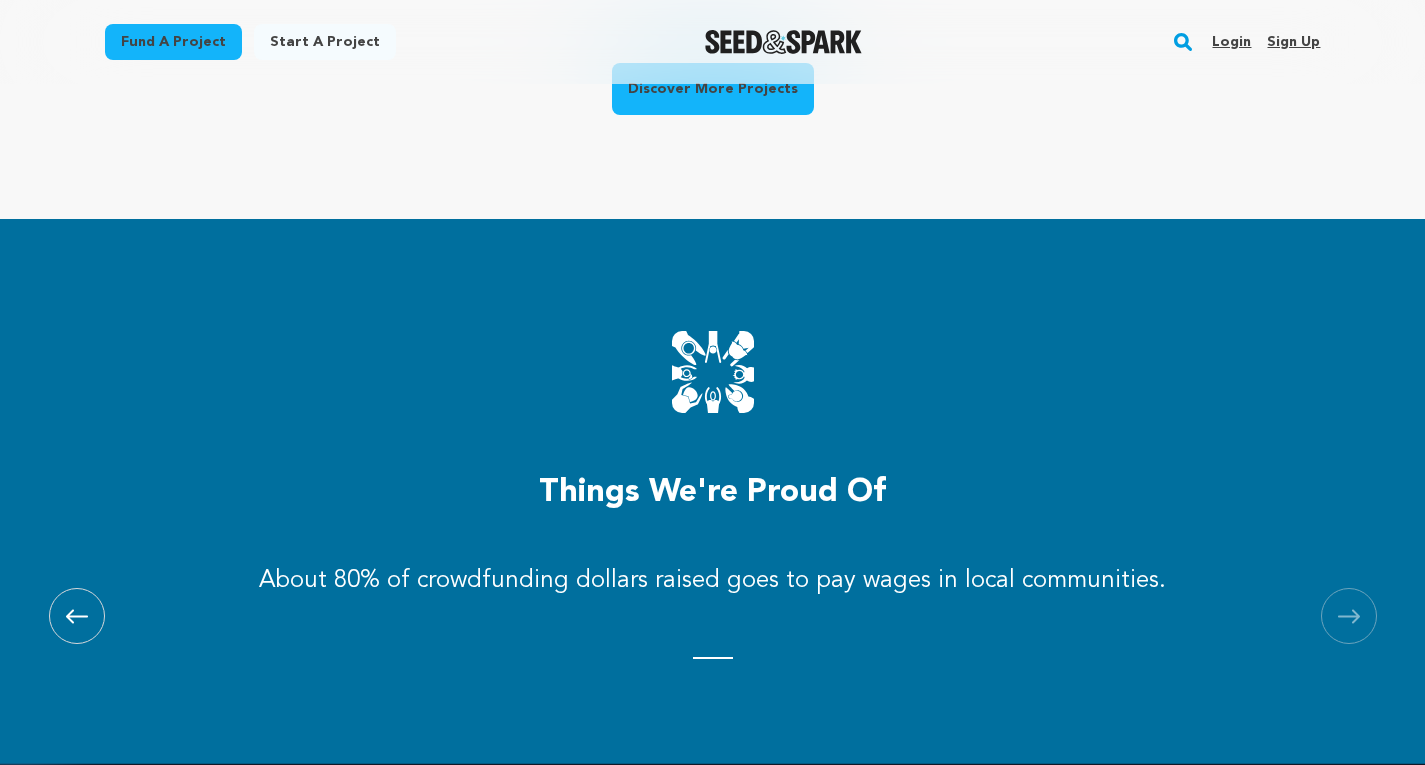 click at bounding box center (1349, 616) 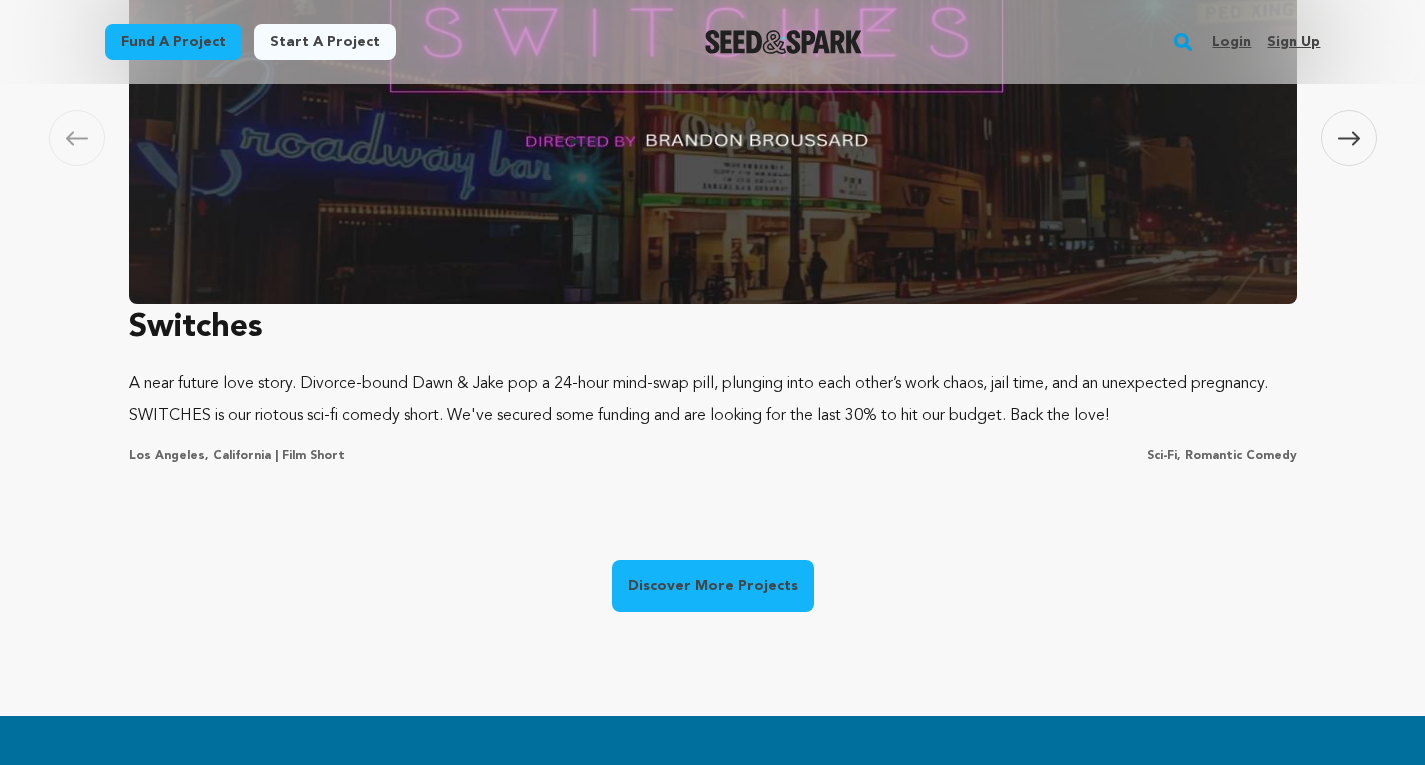 scroll, scrollTop: 1526, scrollLeft: 0, axis: vertical 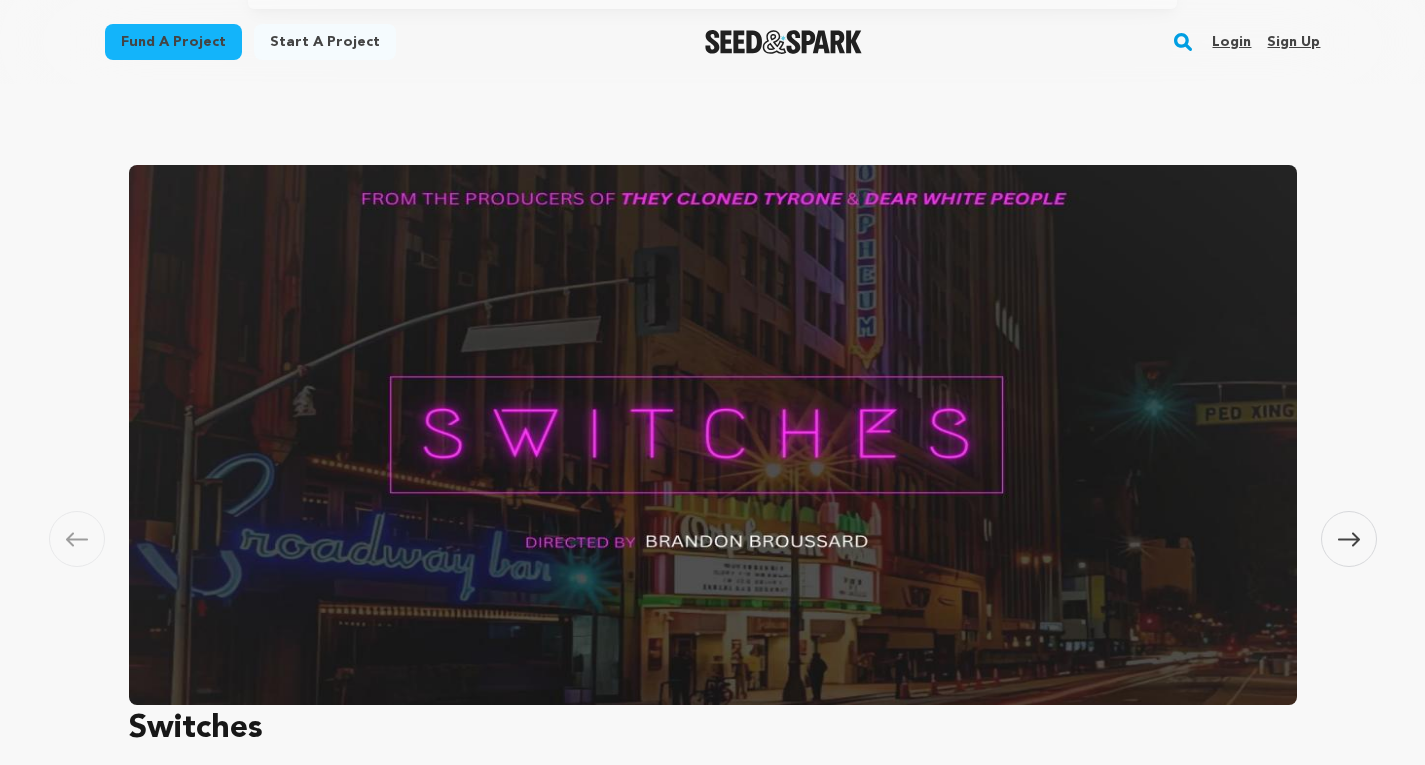 click at bounding box center (713, 435) 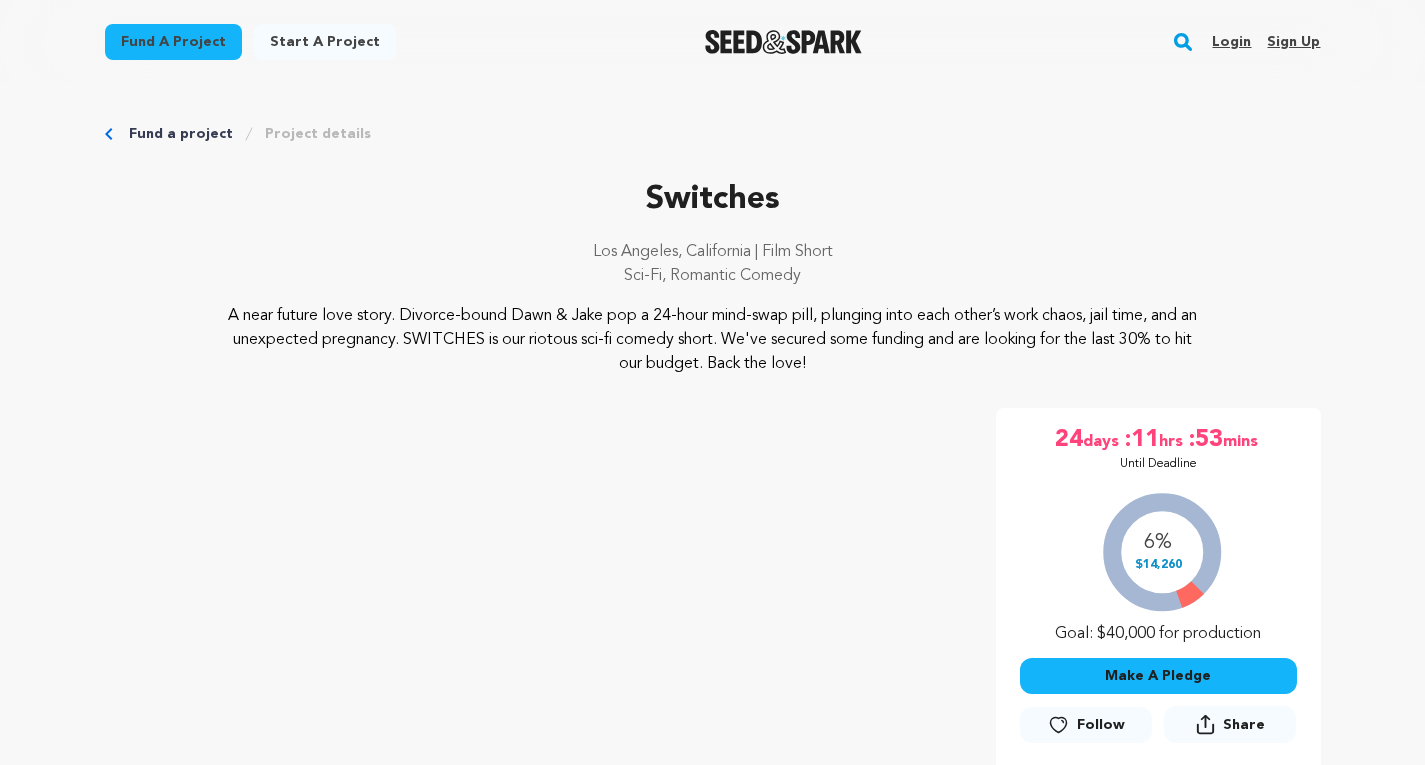 scroll, scrollTop: 0, scrollLeft: 0, axis: both 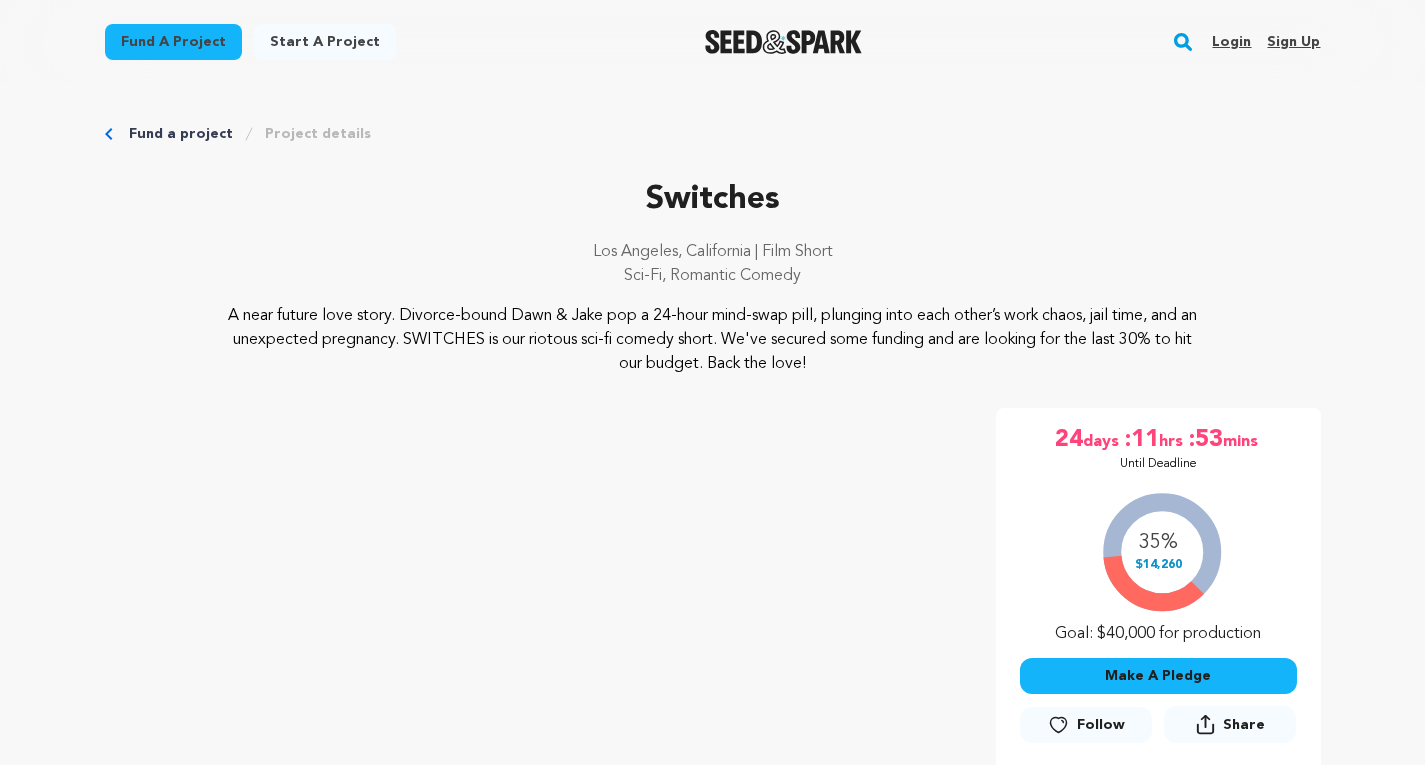 click on "Fund a project" at bounding box center (181, 134) 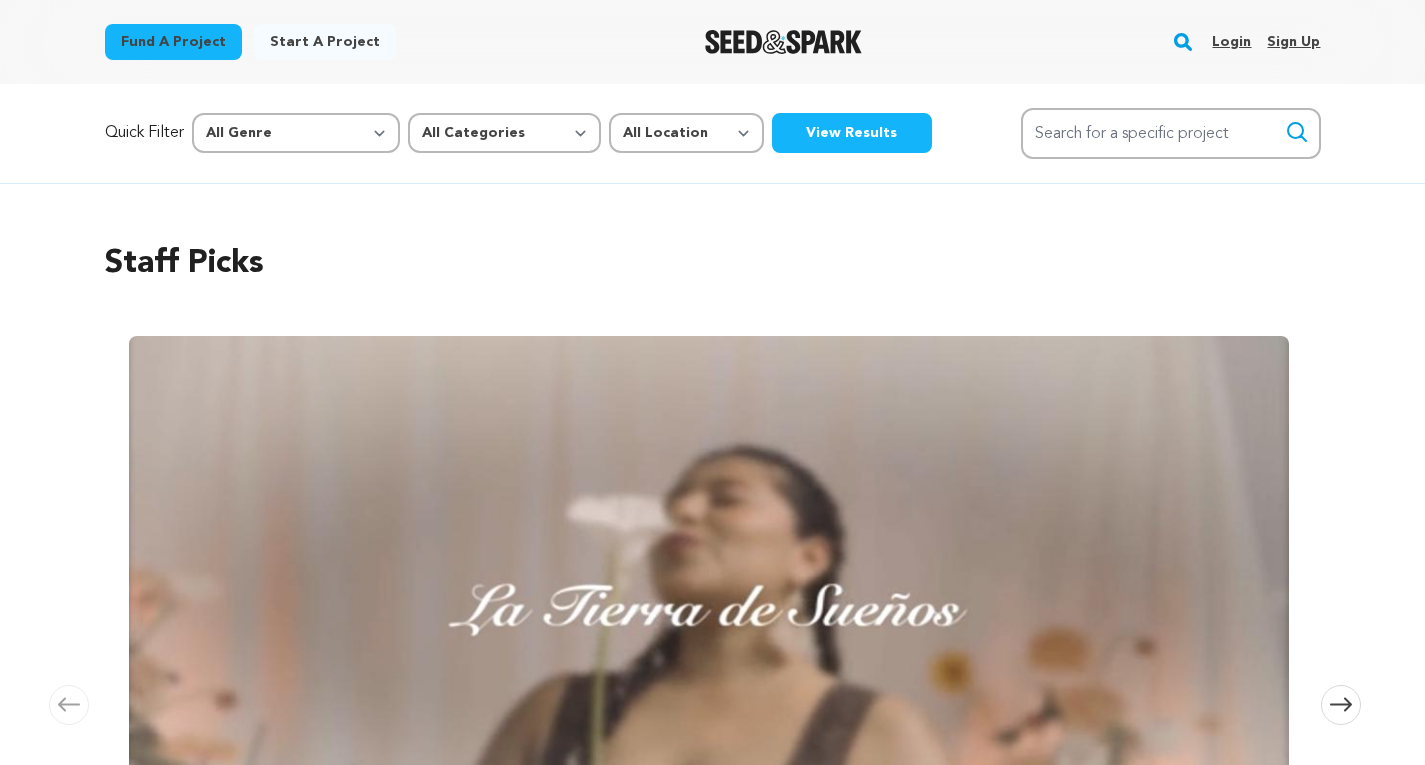 scroll, scrollTop: 0, scrollLeft: 0, axis: both 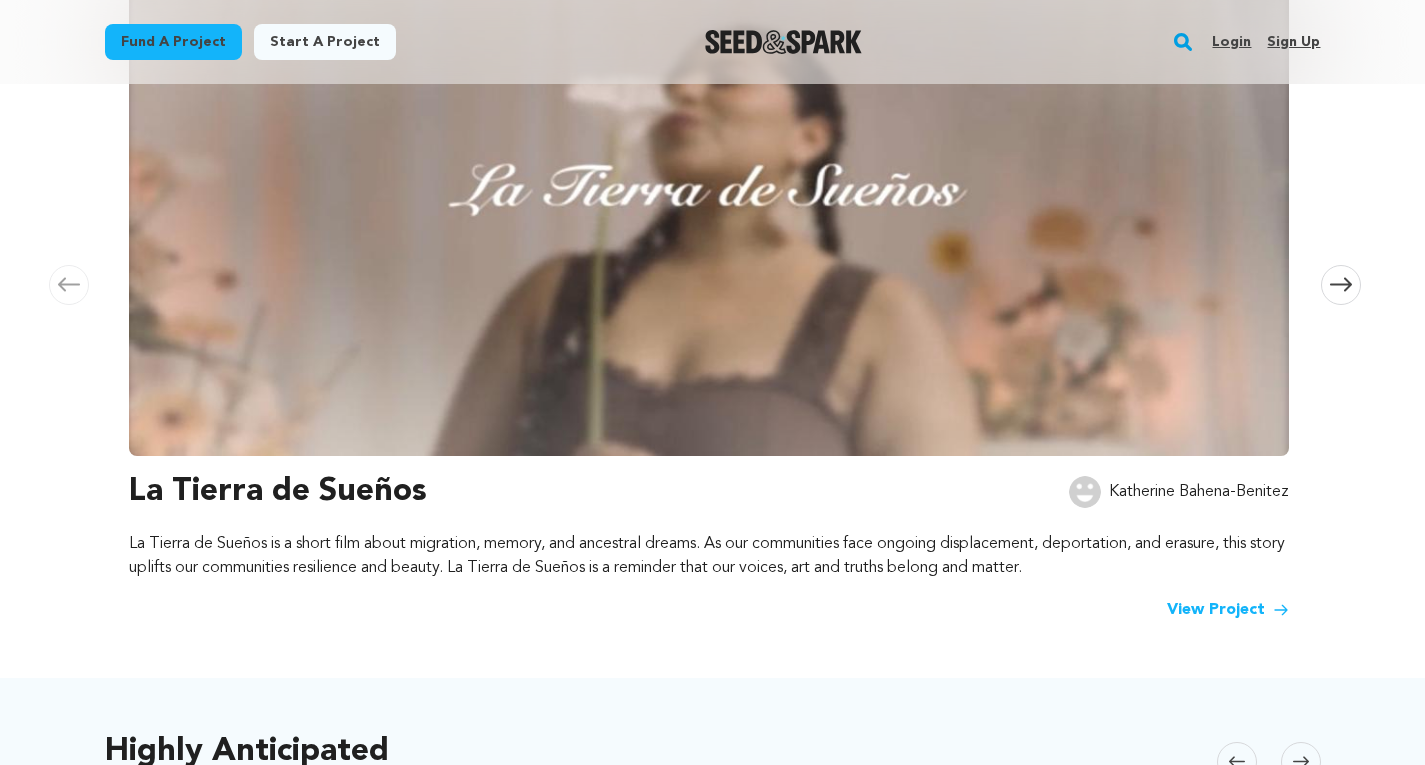 click at bounding box center (709, 186) 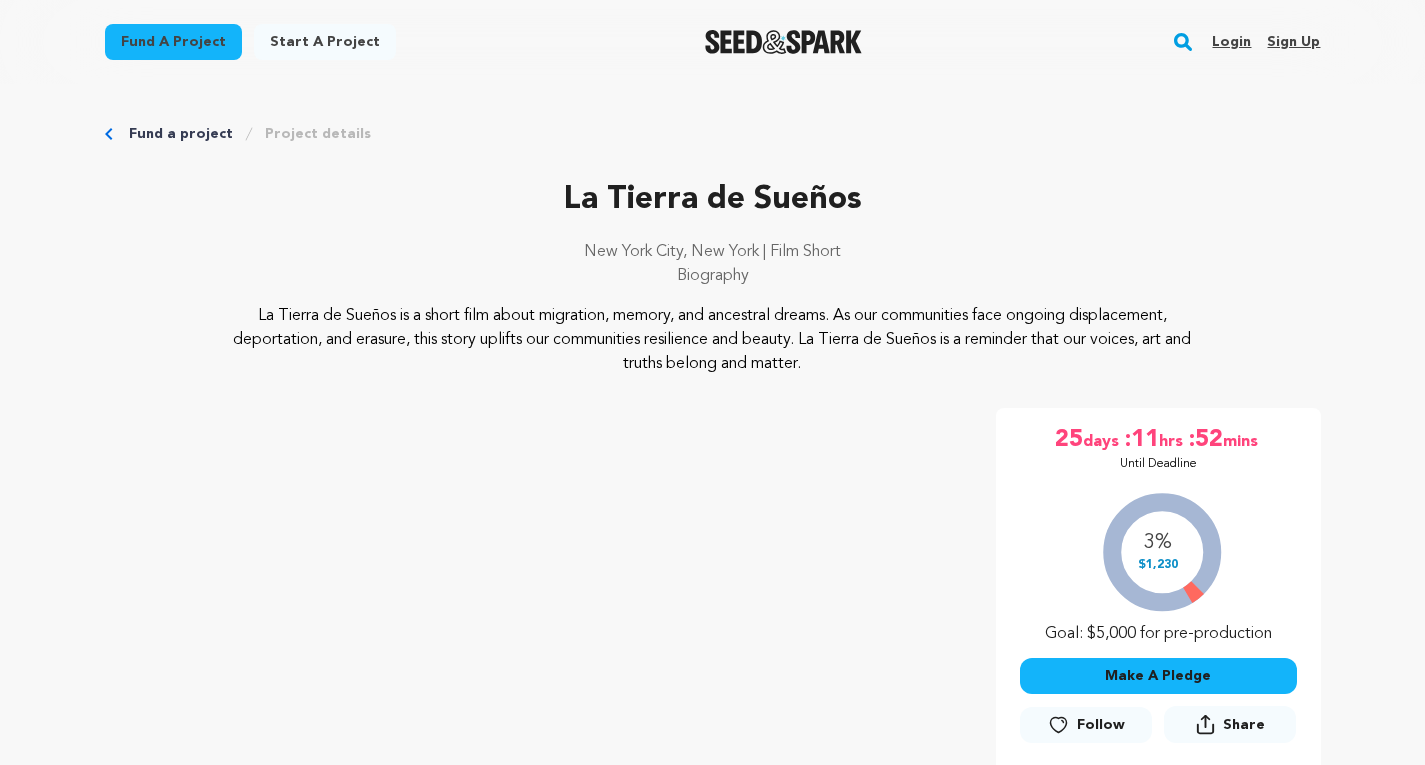 scroll, scrollTop: 0, scrollLeft: 0, axis: both 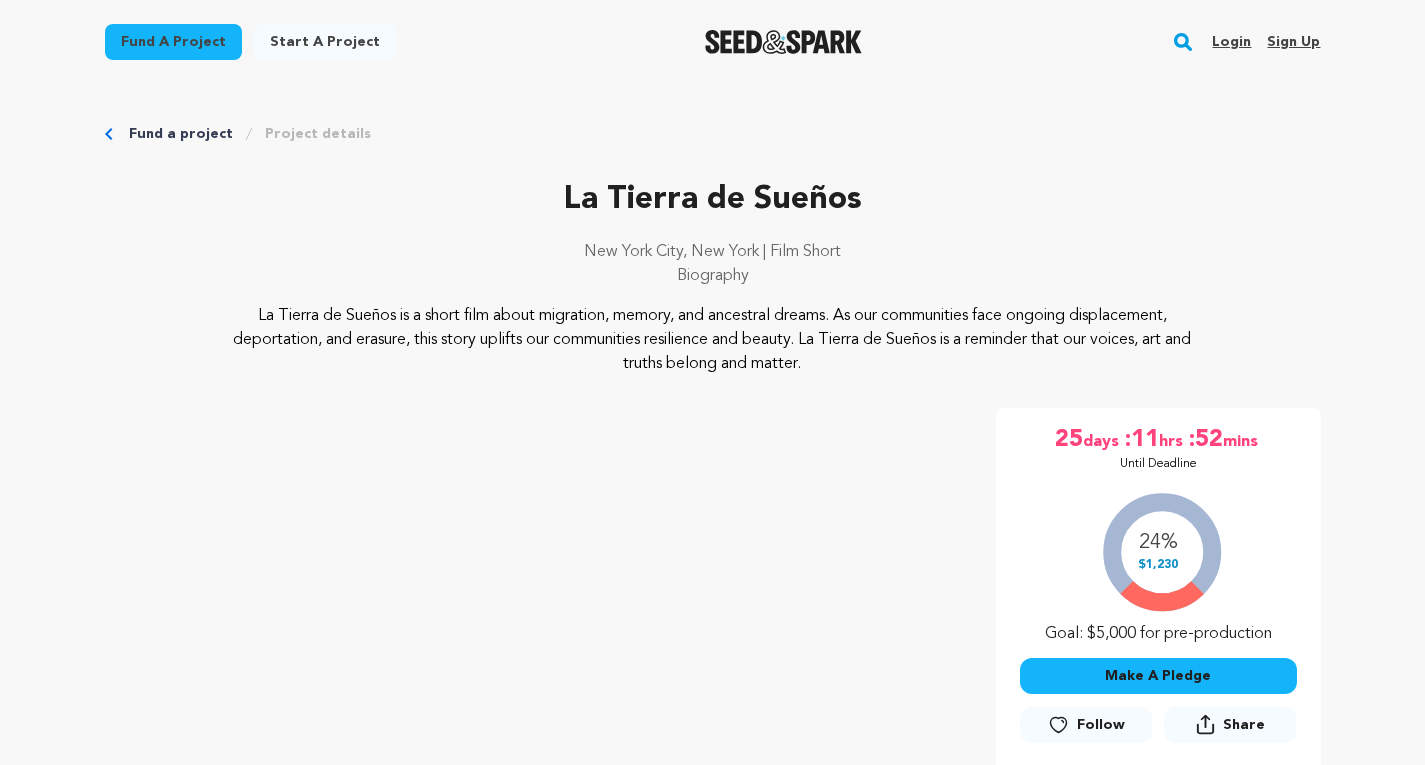 click on "Fund a project" at bounding box center [181, 134] 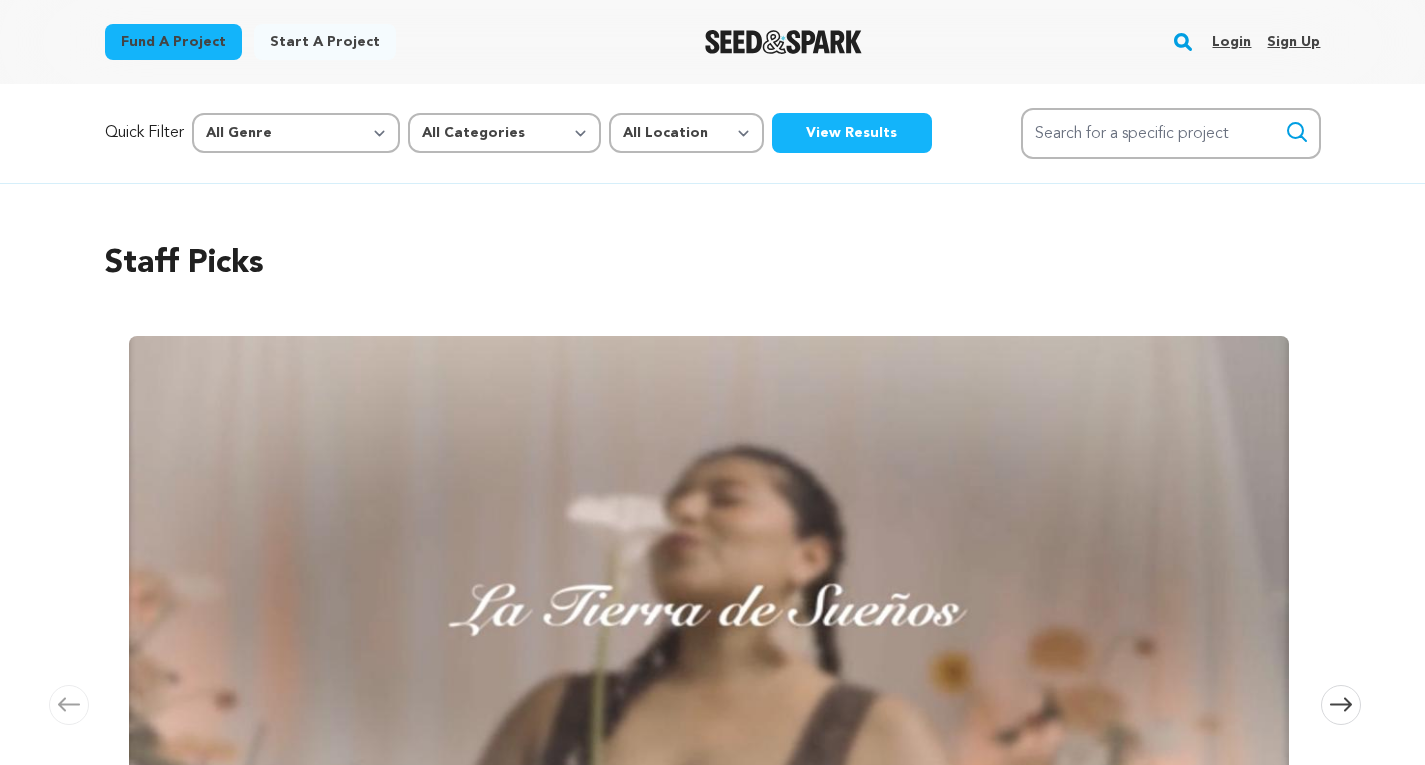 scroll, scrollTop: 0, scrollLeft: 0, axis: both 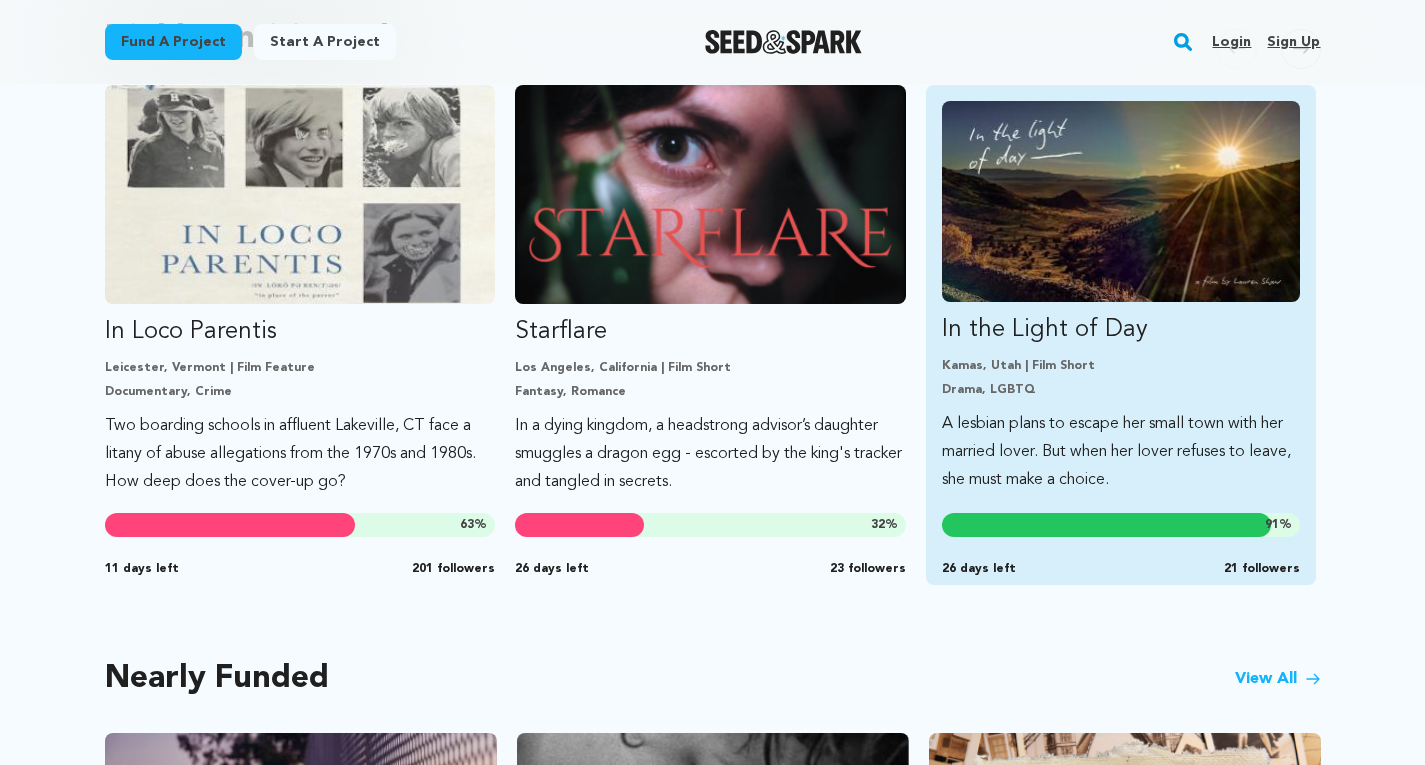 click at bounding box center [1121, 201] 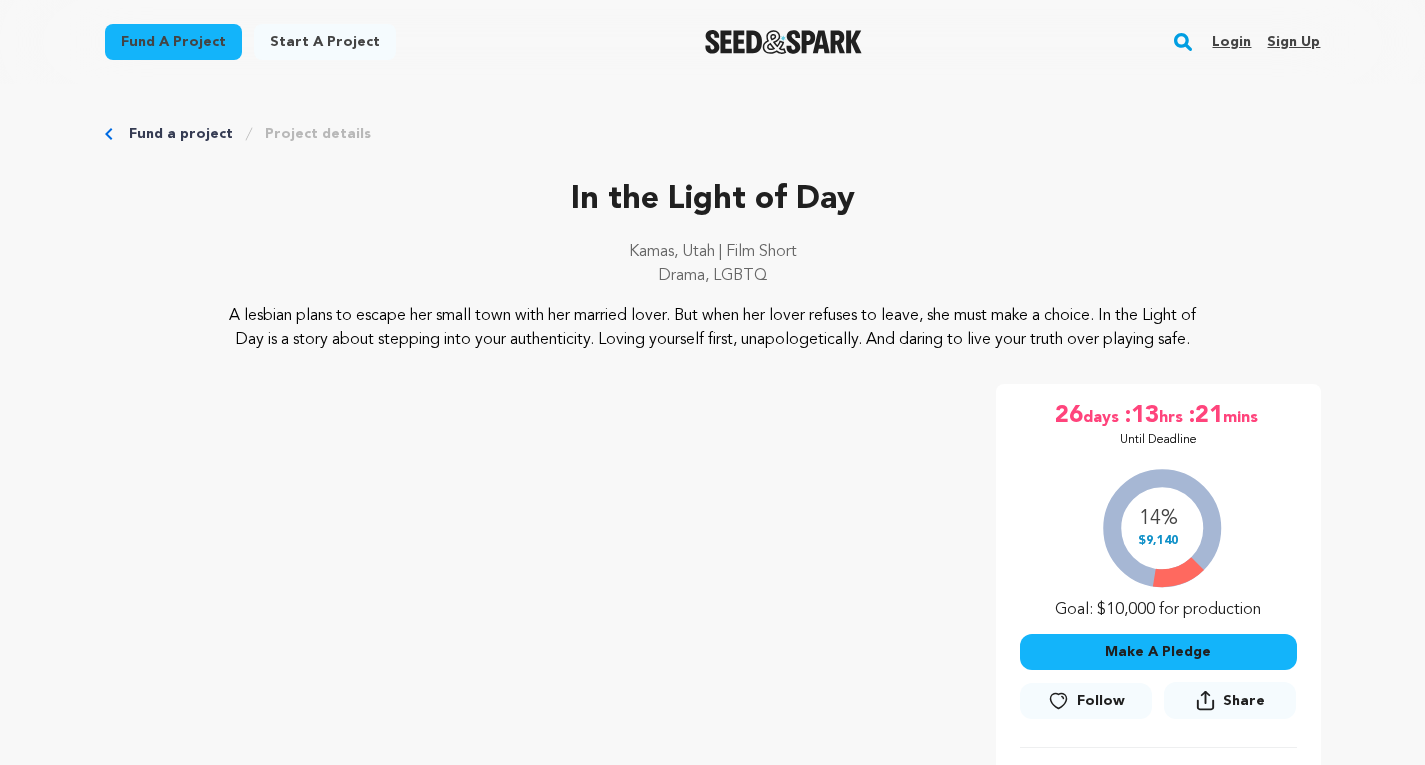 scroll, scrollTop: 0, scrollLeft: 0, axis: both 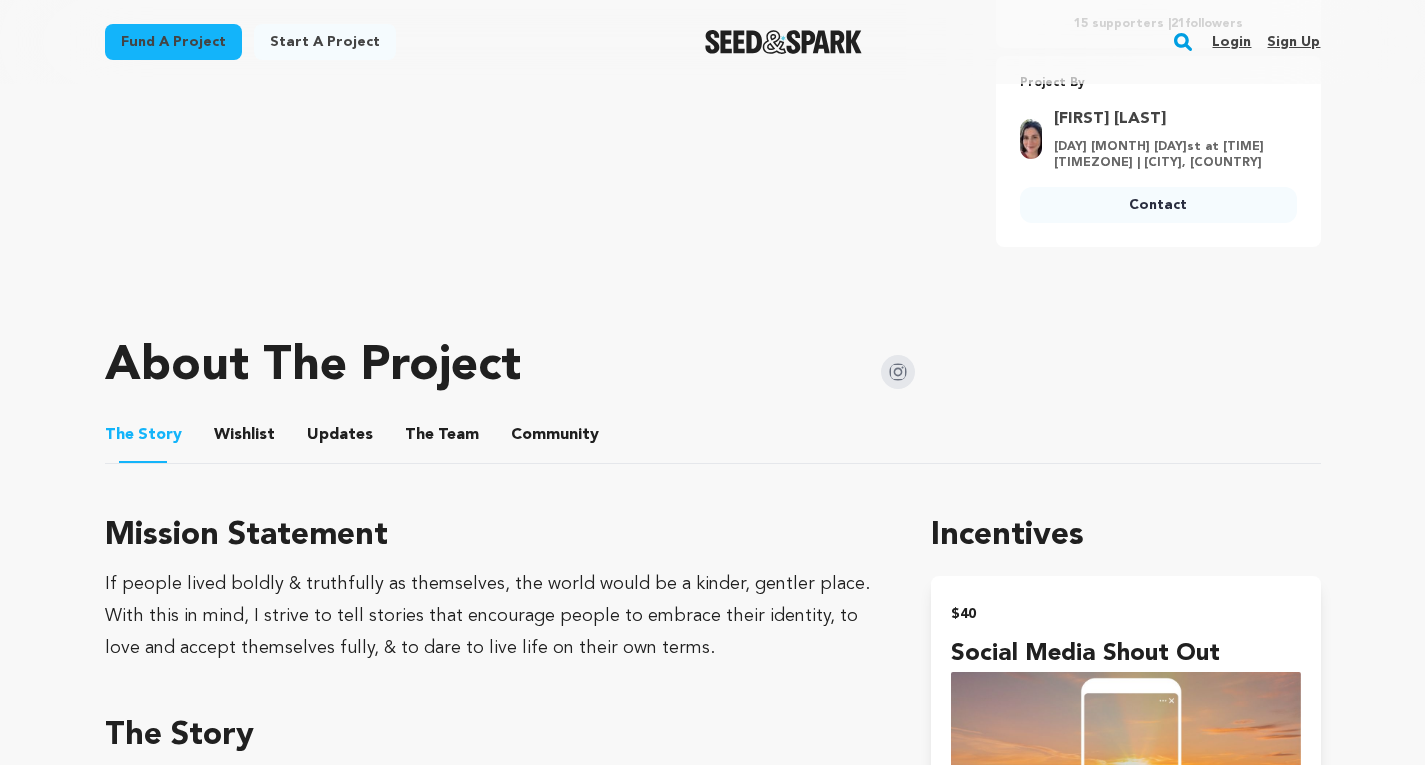 drag, startPoint x: 1435, startPoint y: 56, endPoint x: 1394, endPoint y: 118, distance: 74.330345 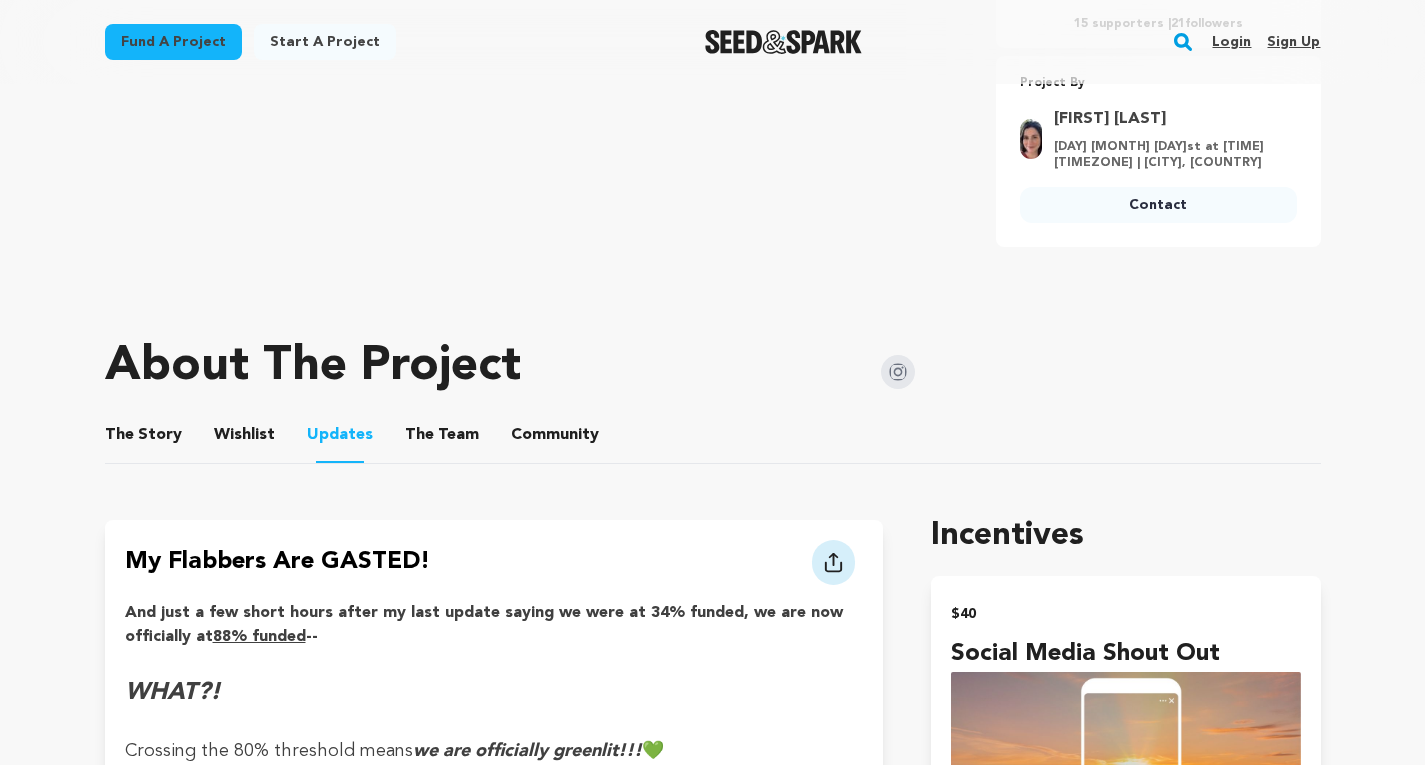 click on "Wishlist" at bounding box center [244, 439] 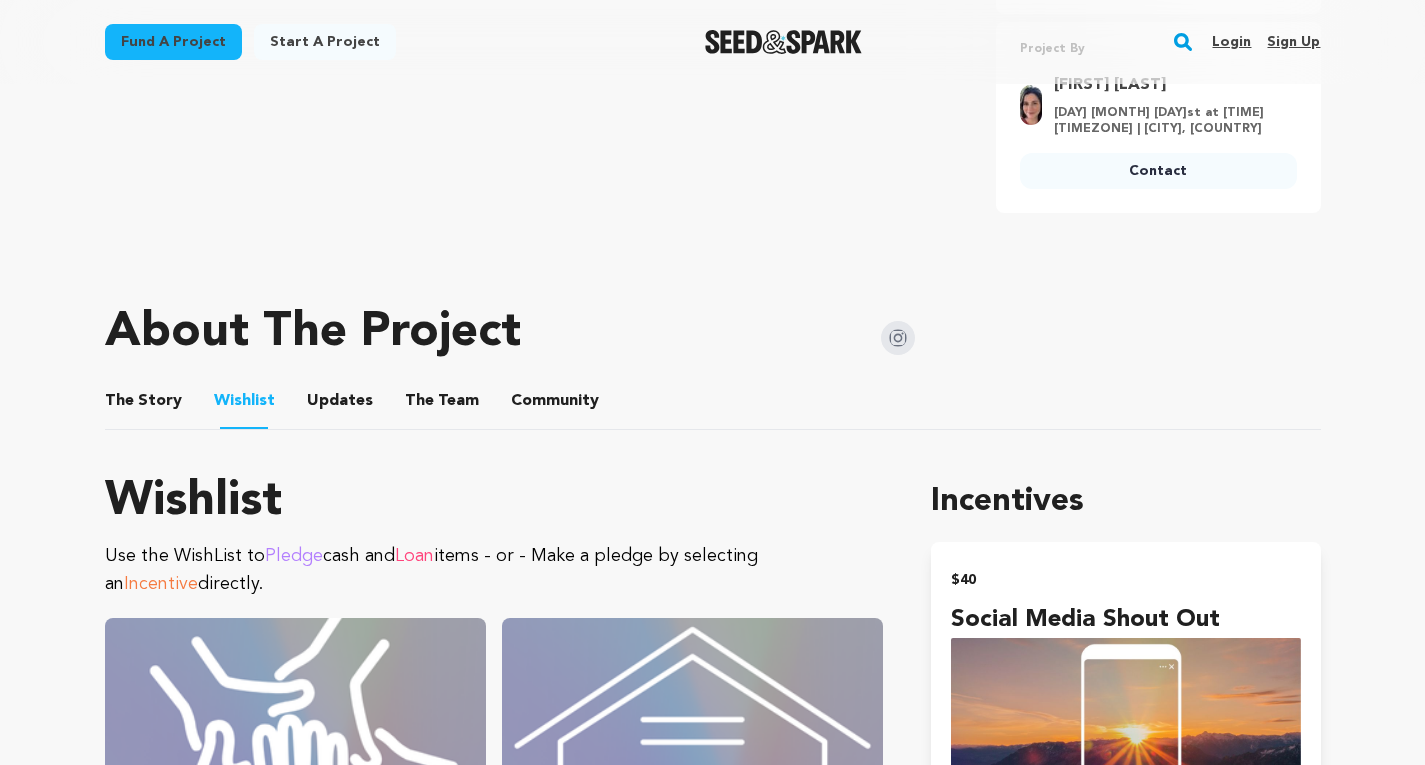 scroll, scrollTop: 791, scrollLeft: 0, axis: vertical 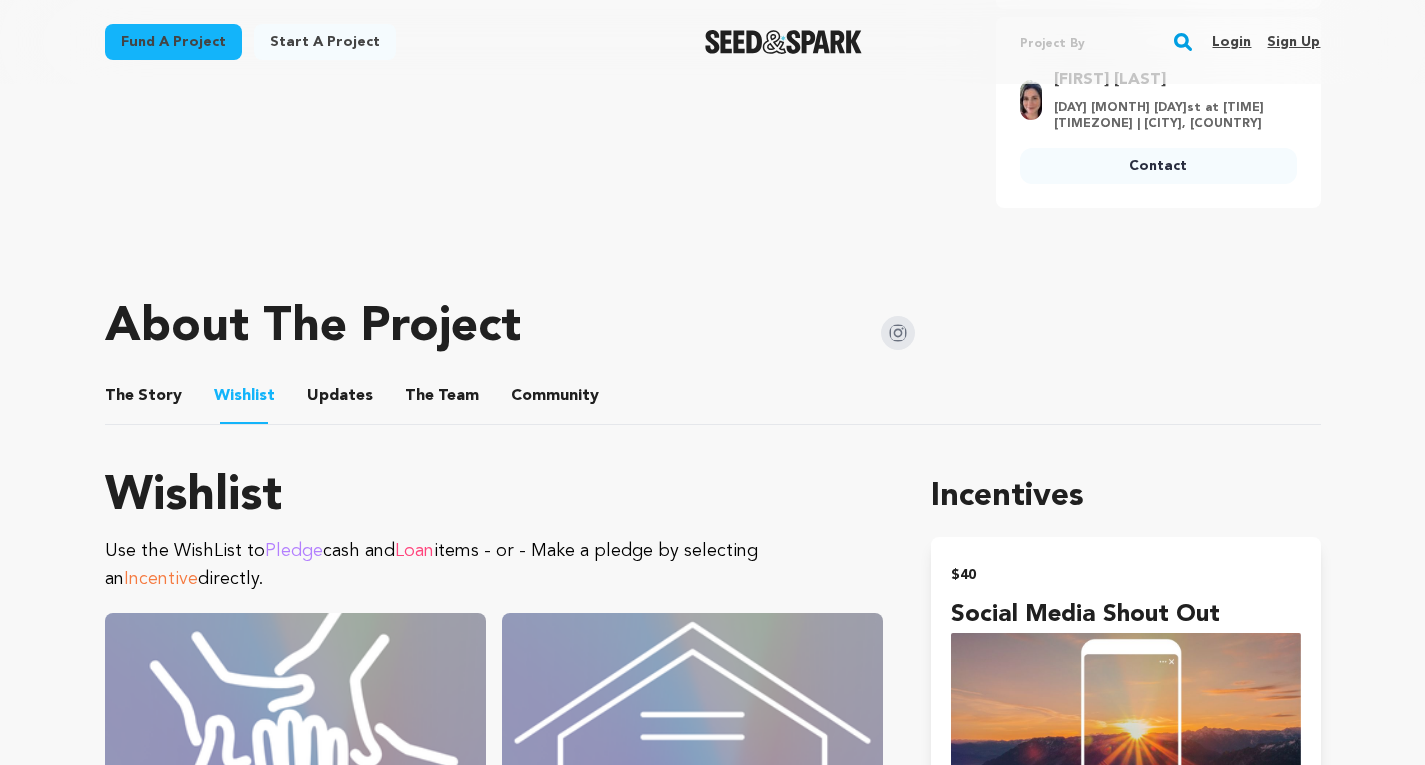 click on "The Team" at bounding box center [442, 400] 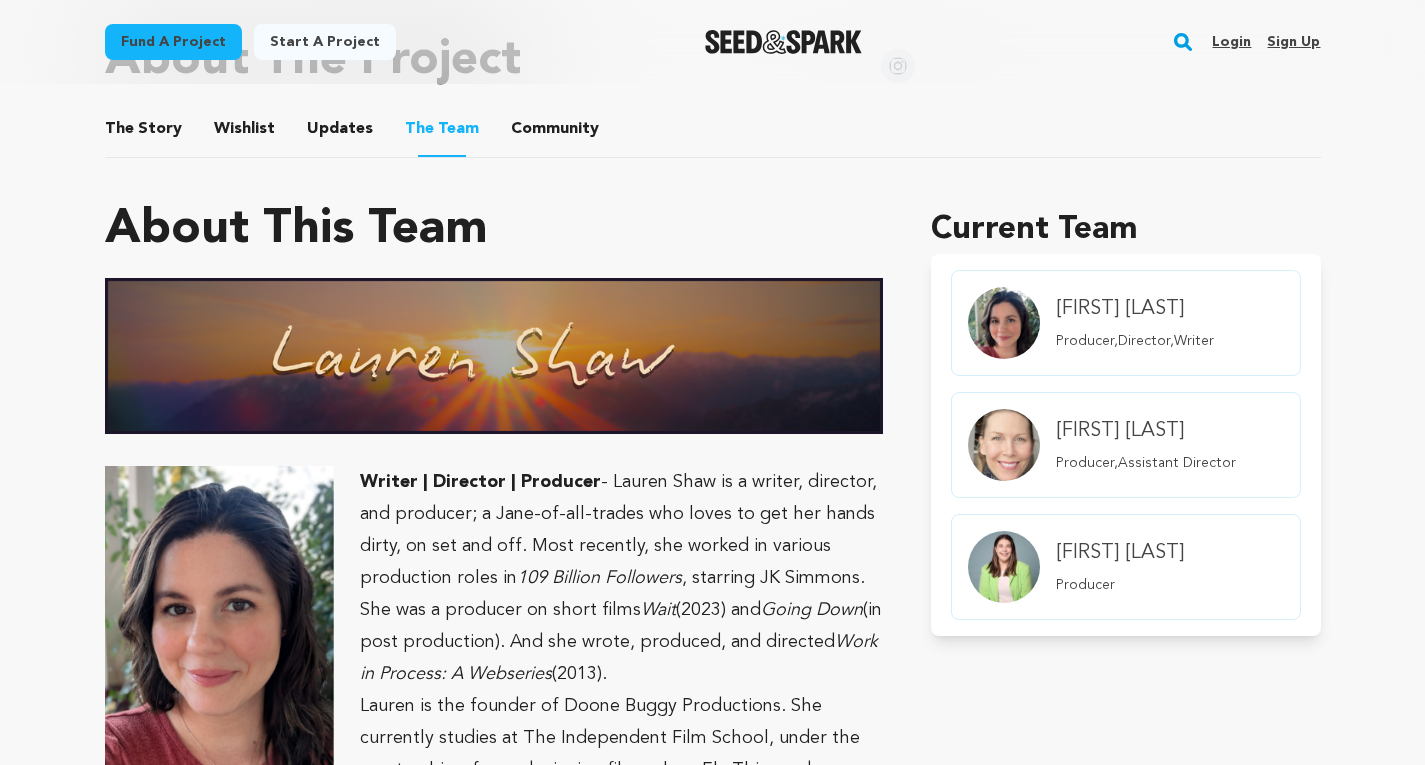 scroll, scrollTop: 1061, scrollLeft: 0, axis: vertical 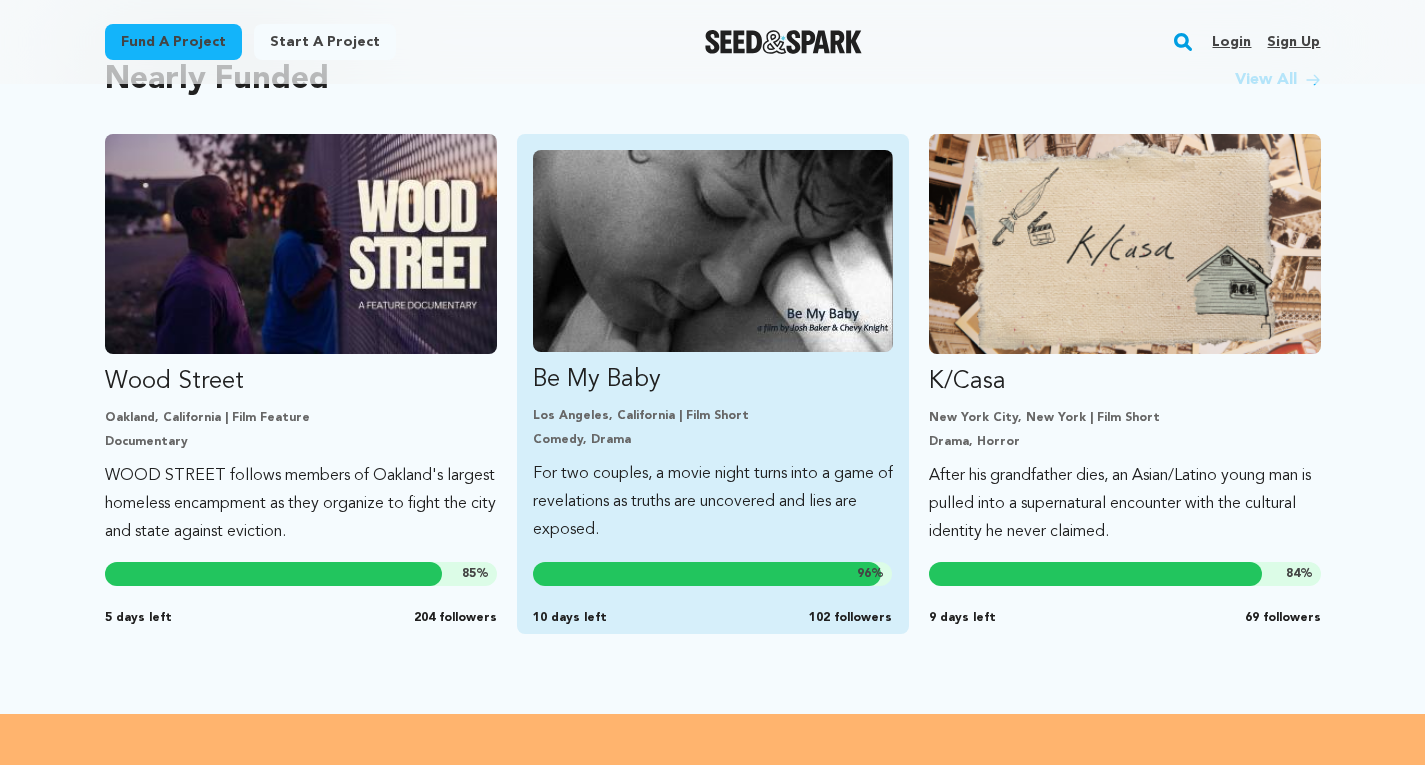 click on "Be My Baby
Los Angeles, California | Film Short
Comedy, Drama
For two couples, a movie night turns into a game of revelations as truths are uncovered and lies are exposed.
96 %
10 days left
102 followers" at bounding box center [713, 347] 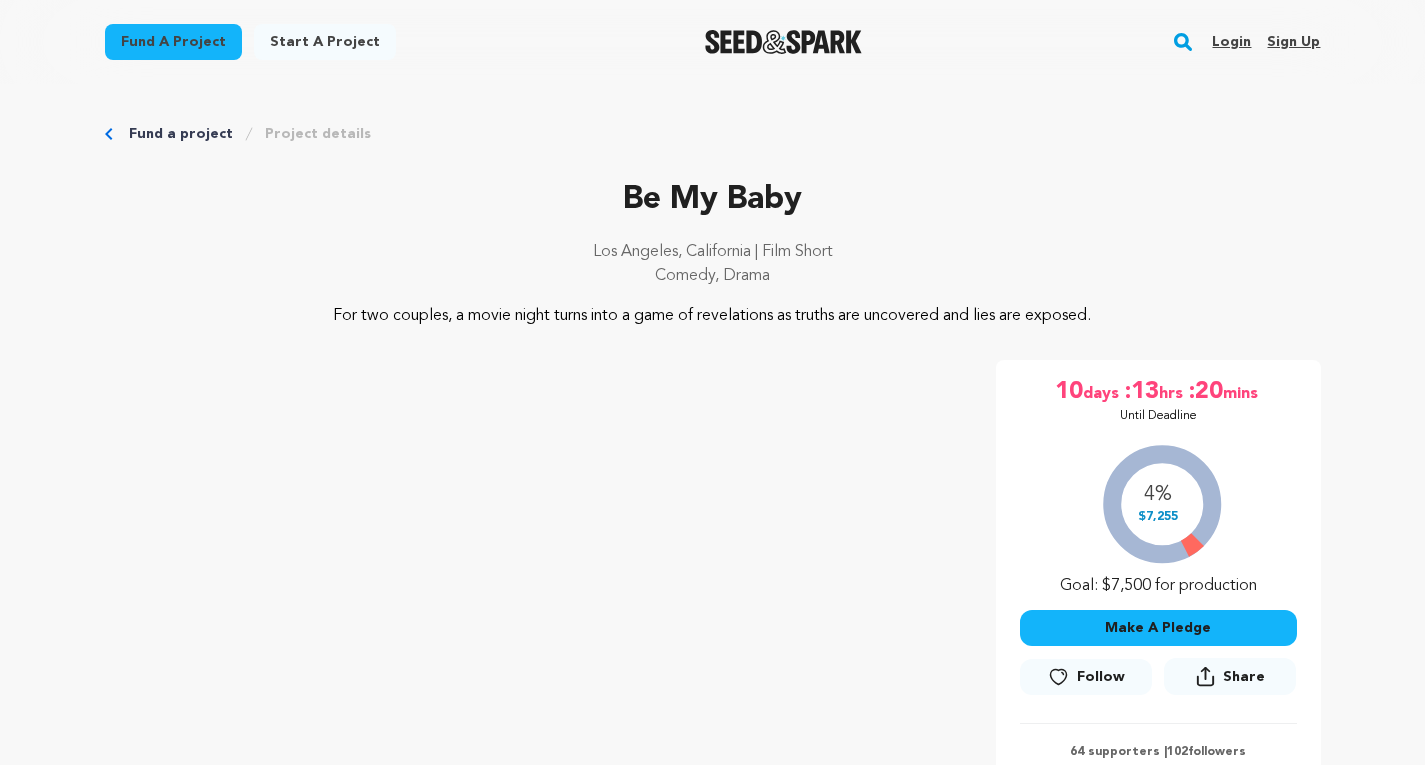 scroll, scrollTop: 0, scrollLeft: 0, axis: both 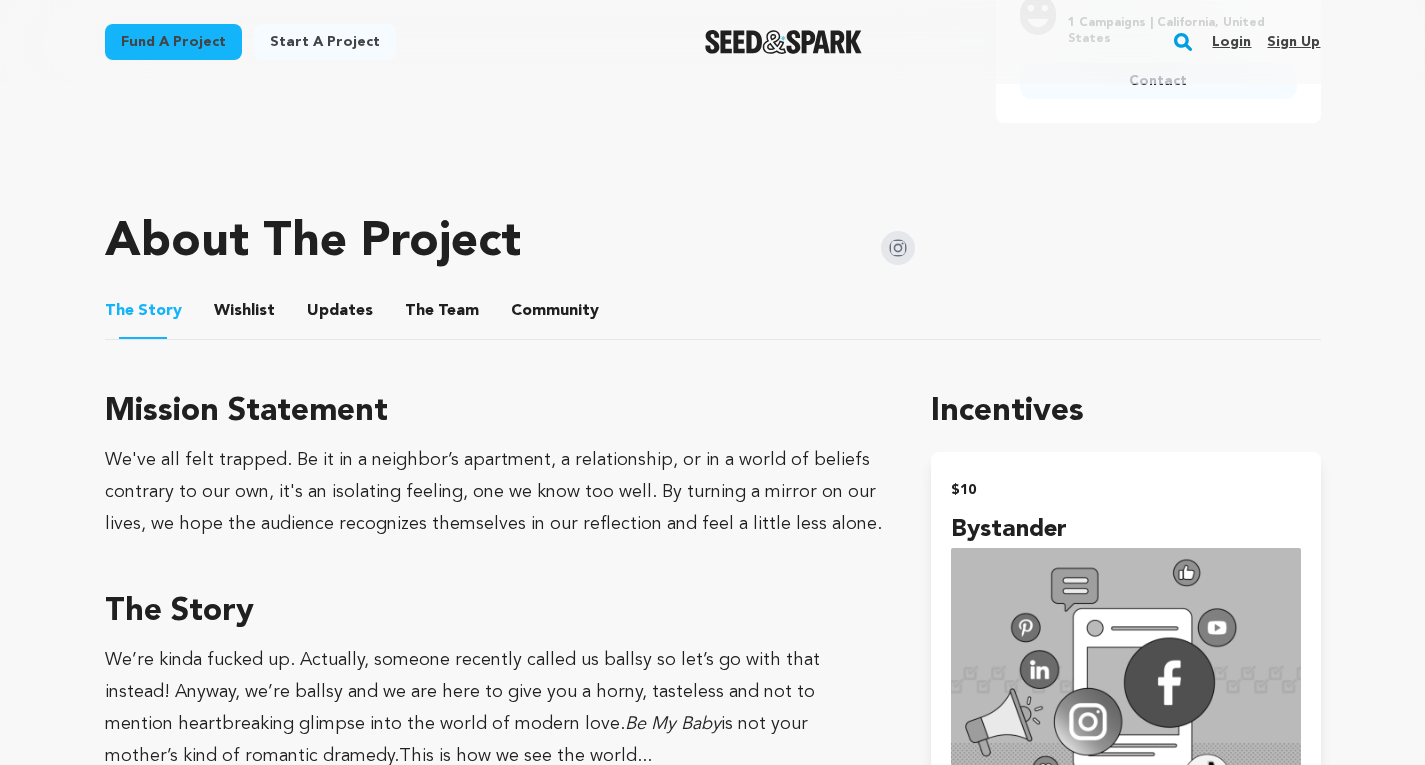 click on "Wishlist" at bounding box center (244, 315) 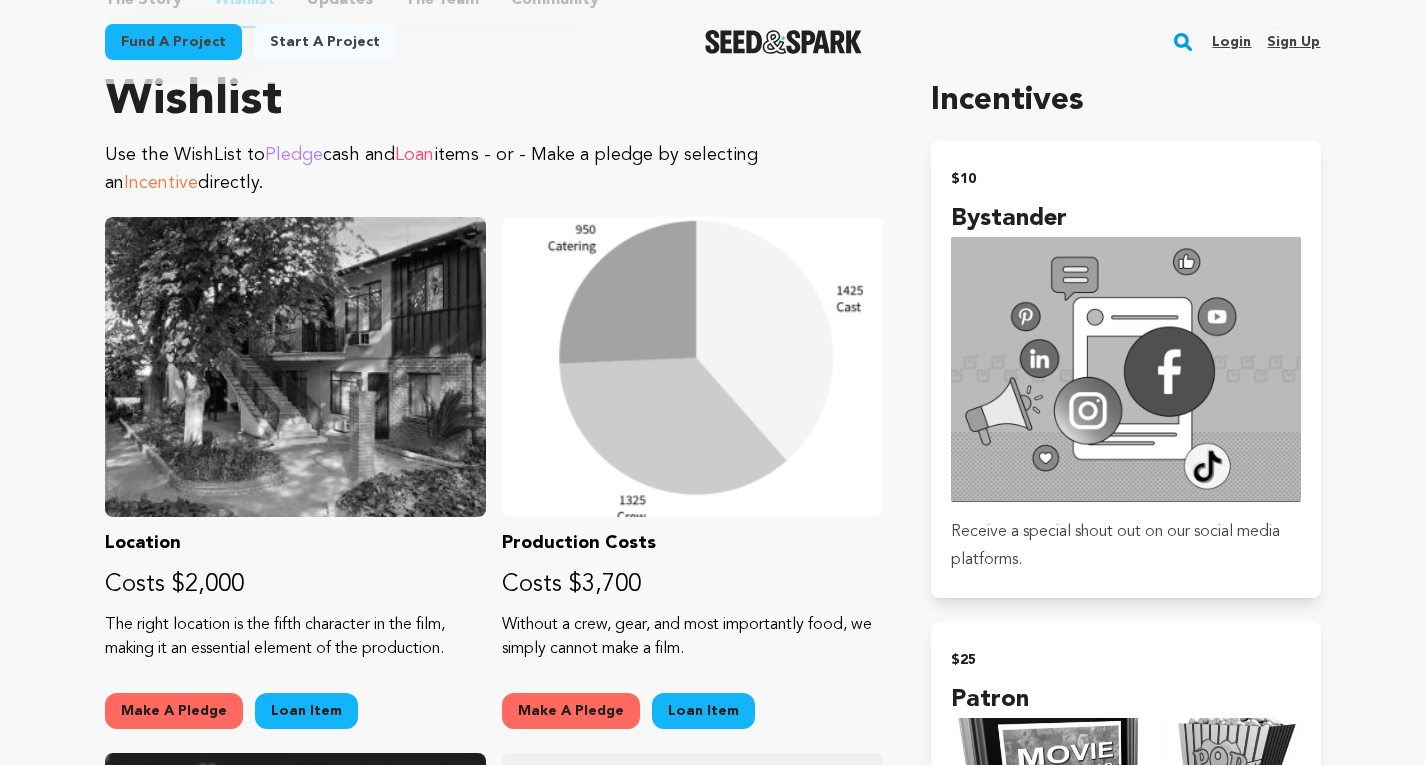 scroll, scrollTop: 903, scrollLeft: 0, axis: vertical 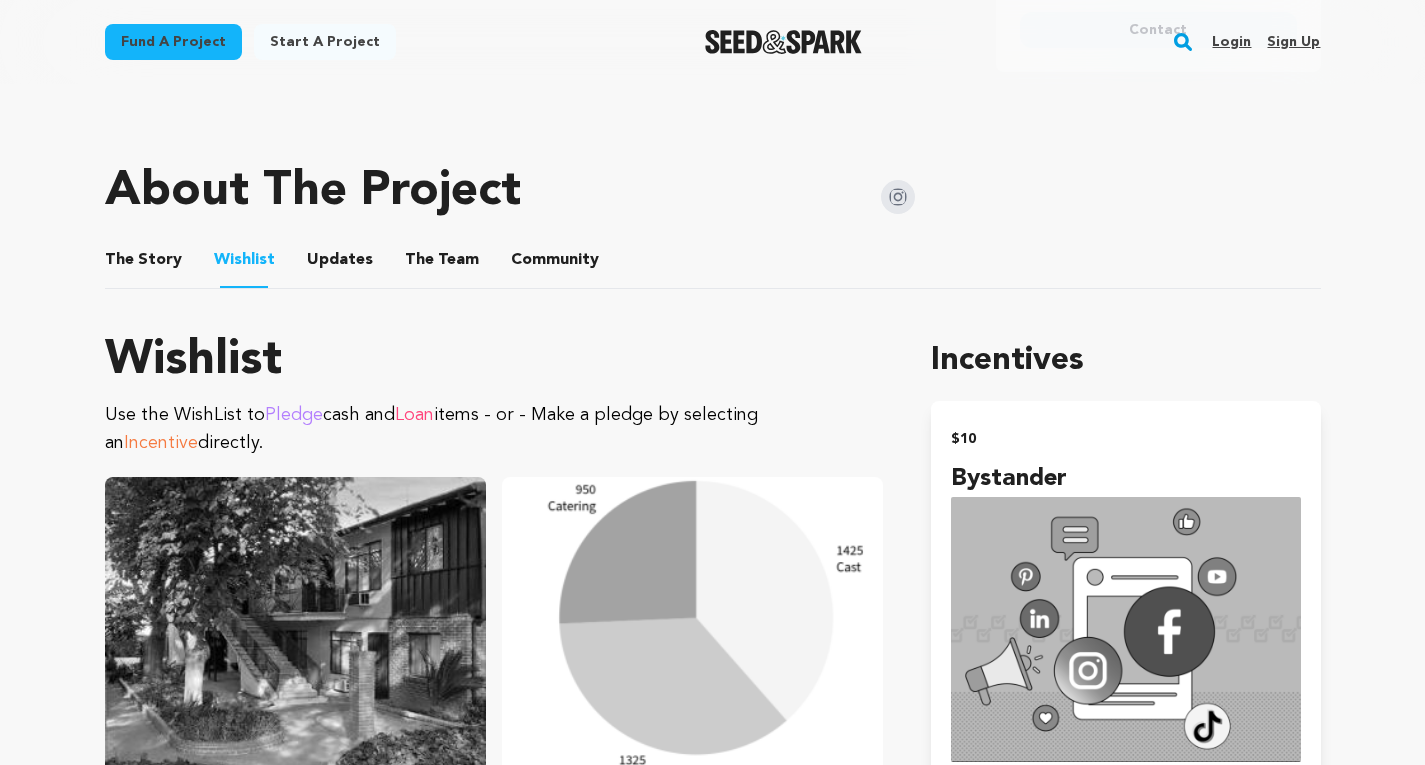 click on "The Story" at bounding box center (143, 264) 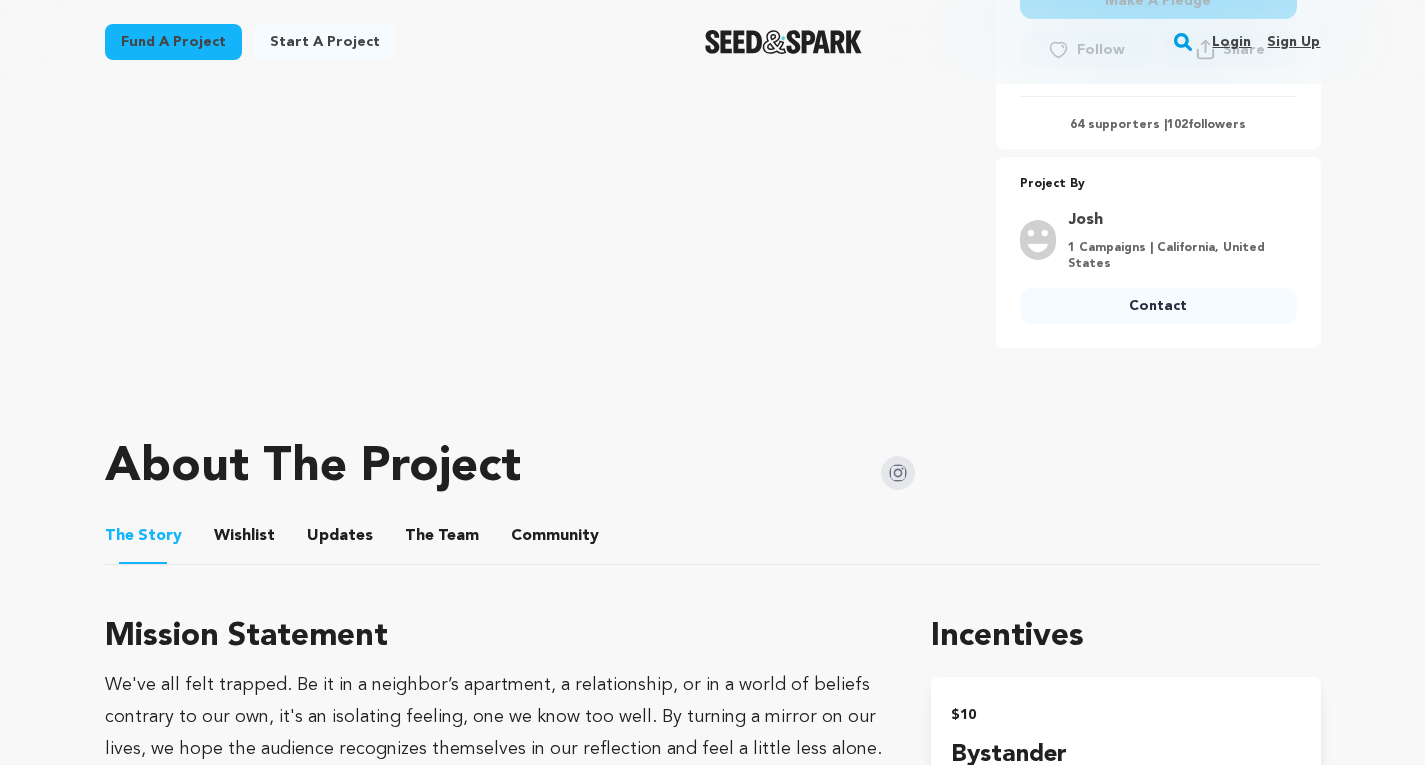 scroll, scrollTop: 469, scrollLeft: 0, axis: vertical 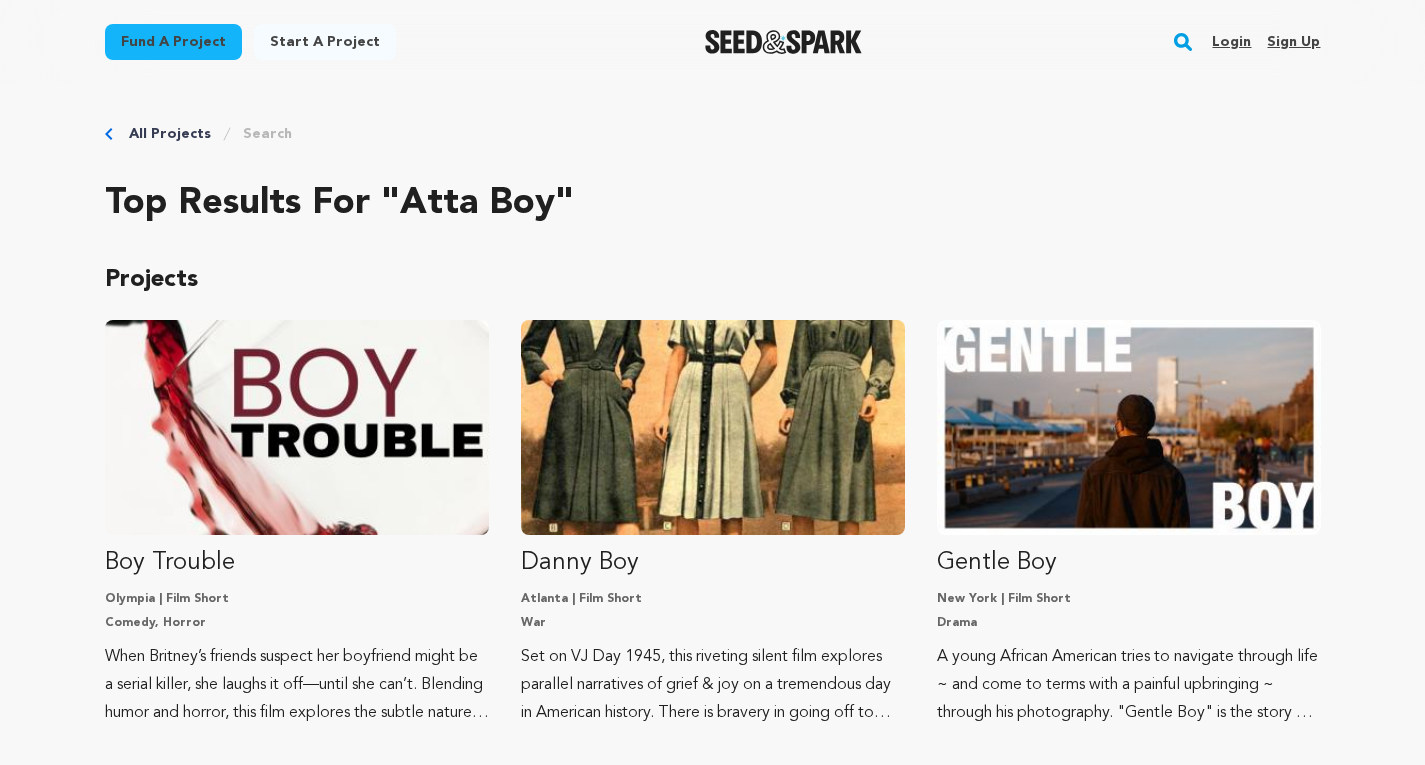 click on "Fund a project" at bounding box center [173, 42] 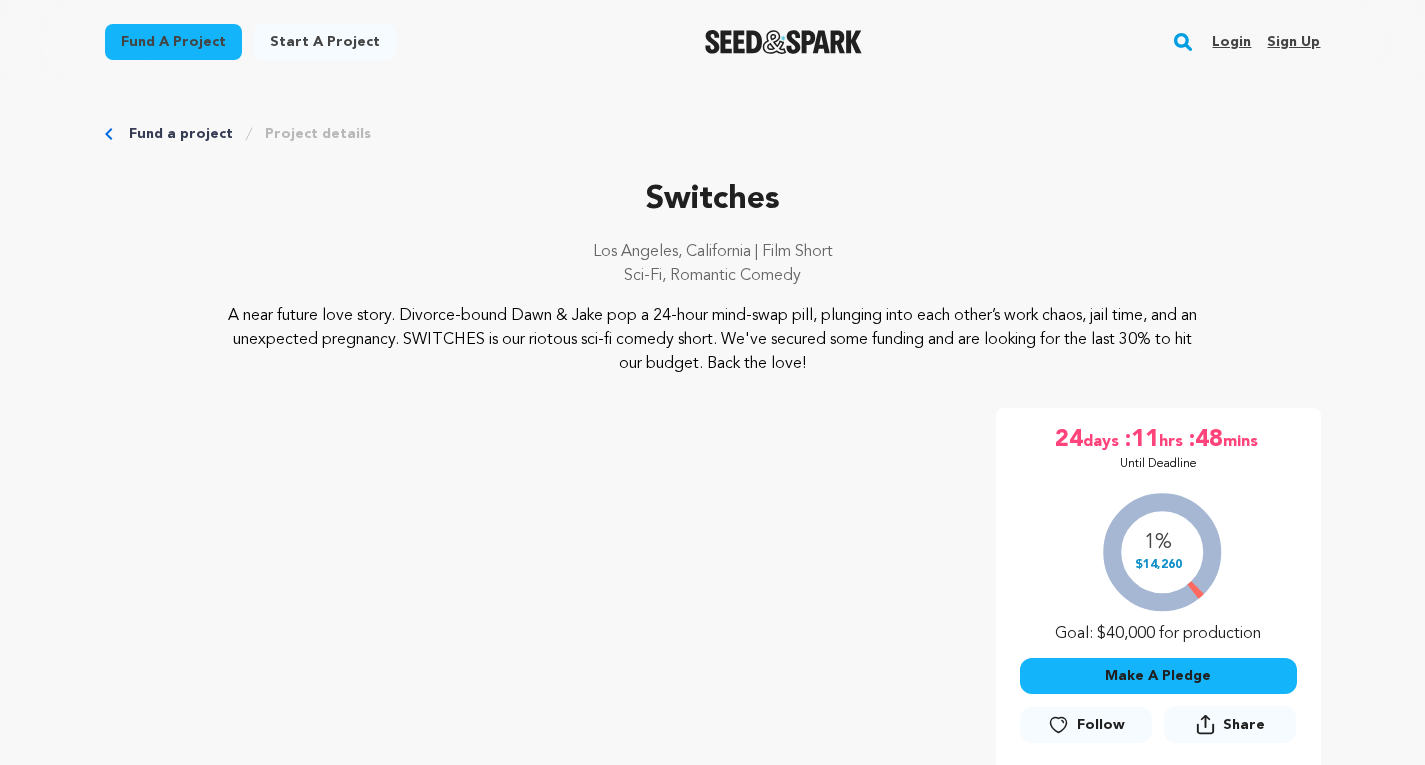 scroll, scrollTop: 0, scrollLeft: 0, axis: both 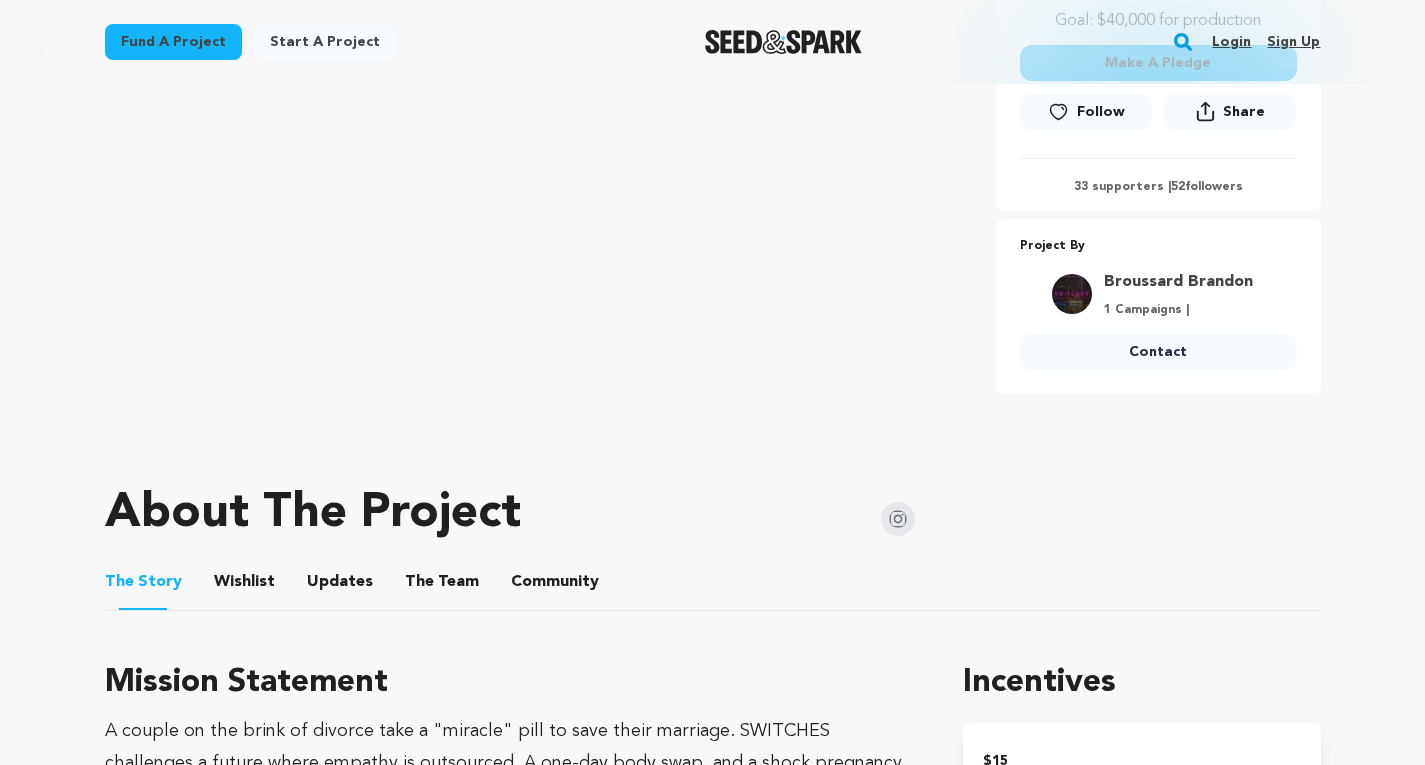 click on "Wishlist" at bounding box center (244, 586) 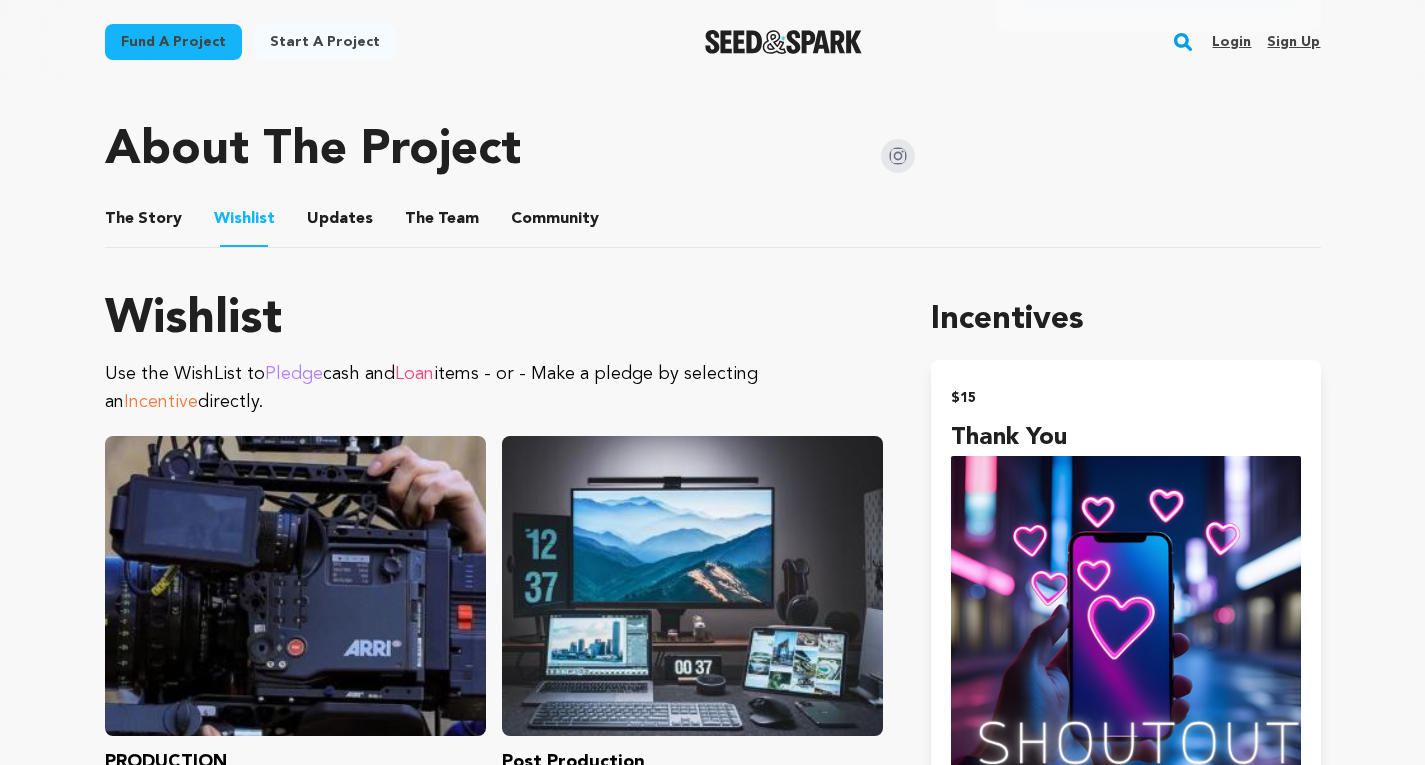 scroll, scrollTop: 936, scrollLeft: 0, axis: vertical 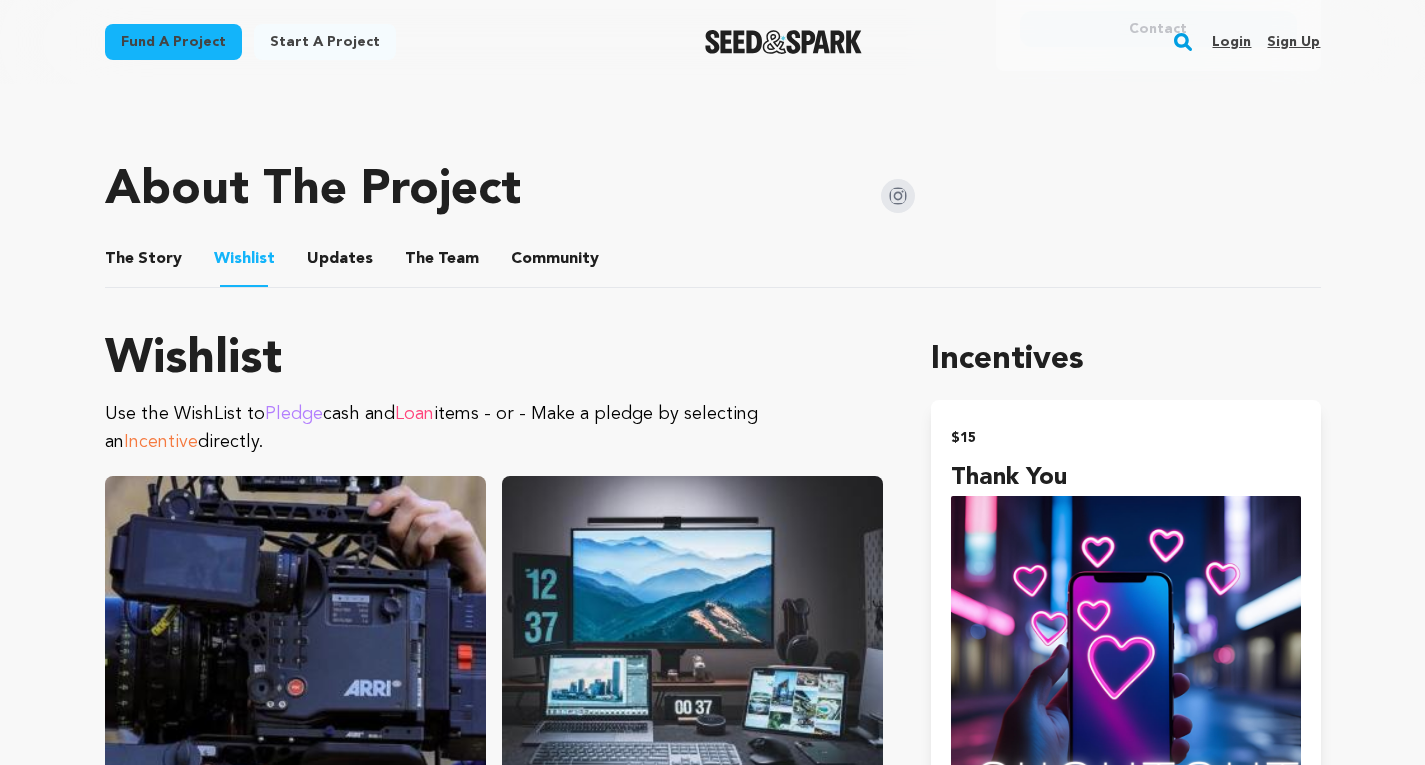 click on "The Story" at bounding box center (143, 263) 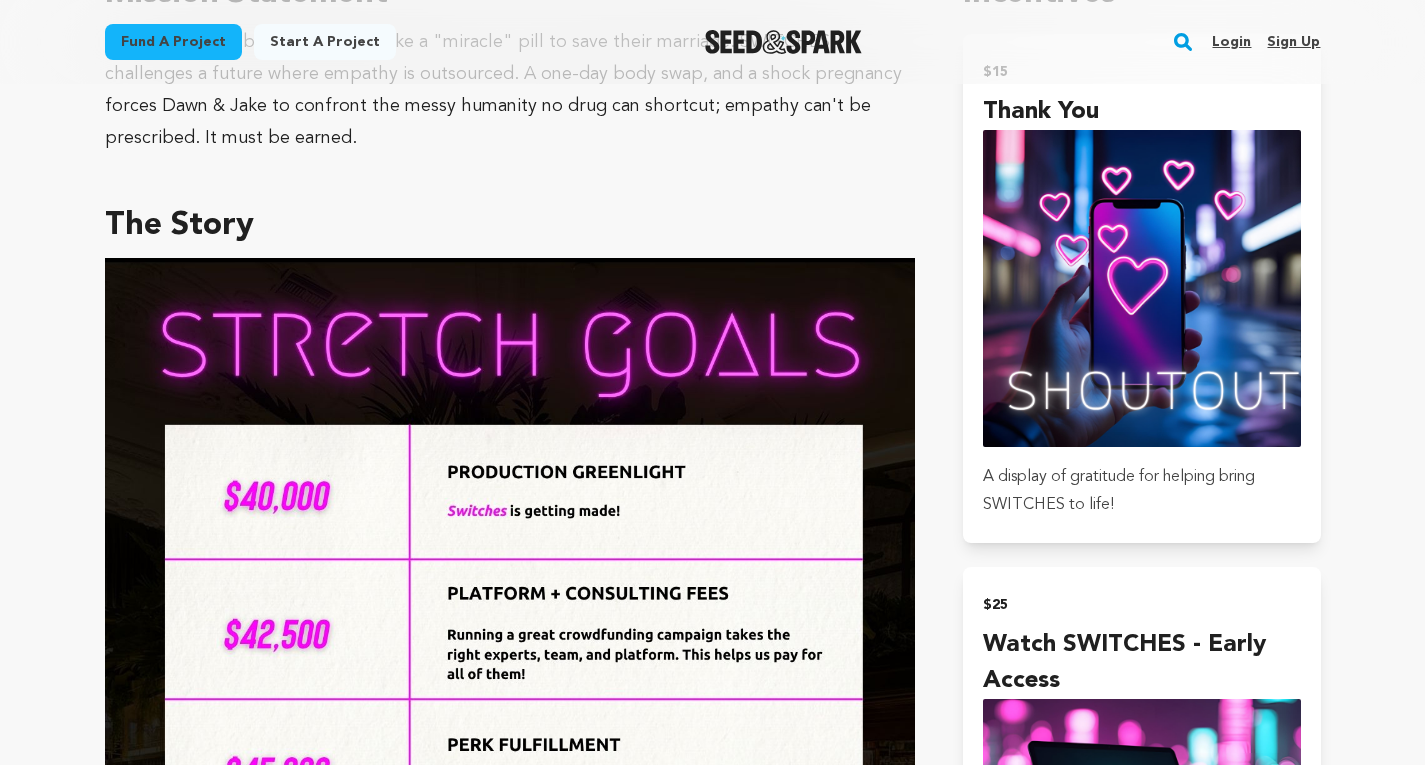 scroll, scrollTop: 1278, scrollLeft: 0, axis: vertical 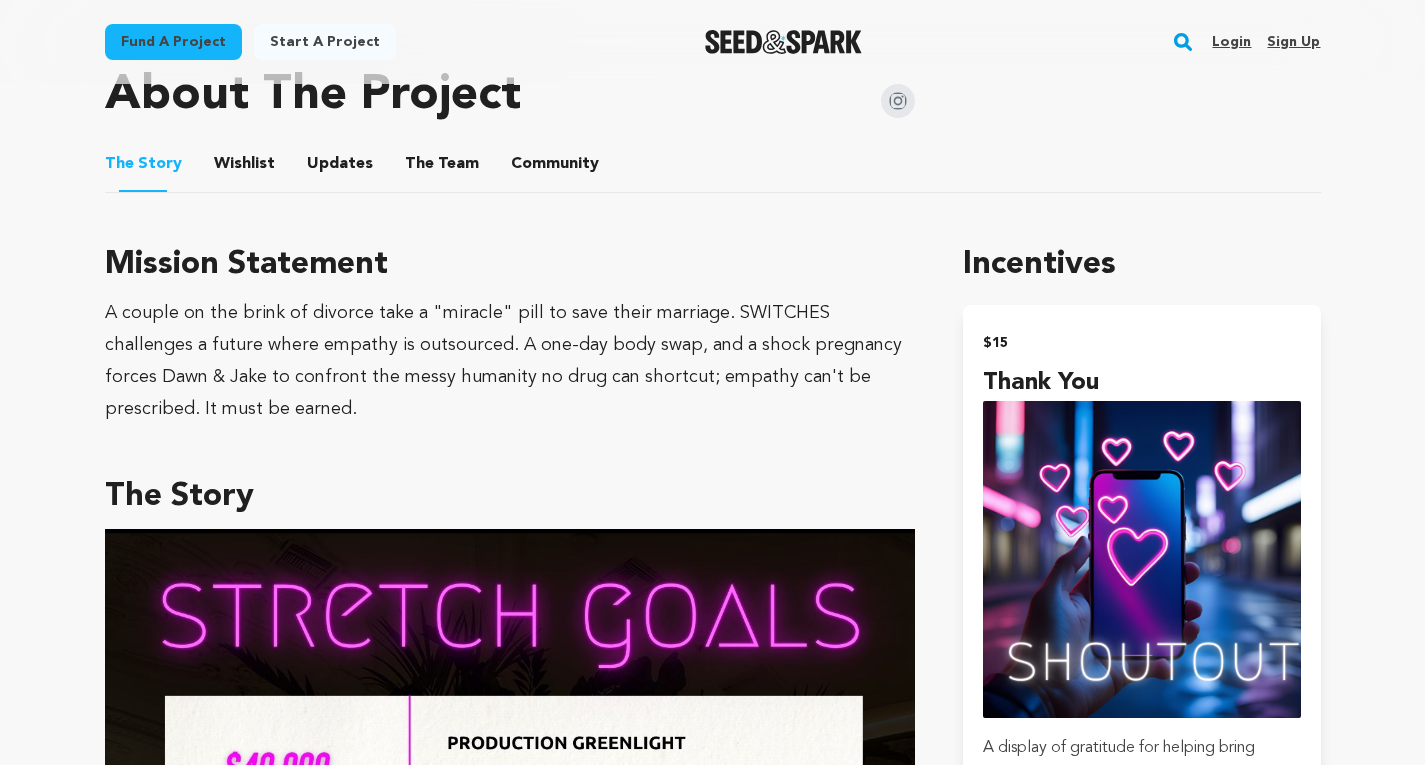 click on "Wishlist" at bounding box center [244, 168] 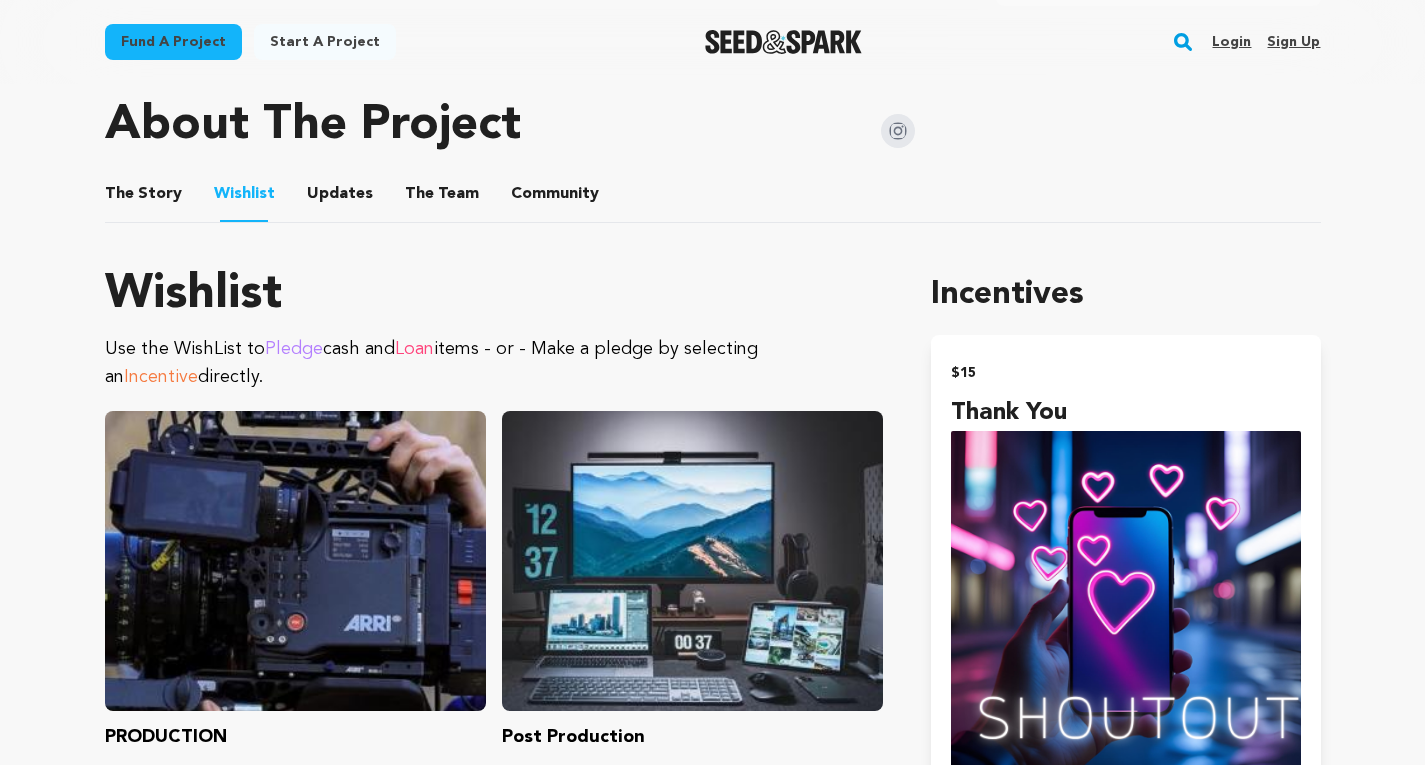 scroll, scrollTop: 1026, scrollLeft: 0, axis: vertical 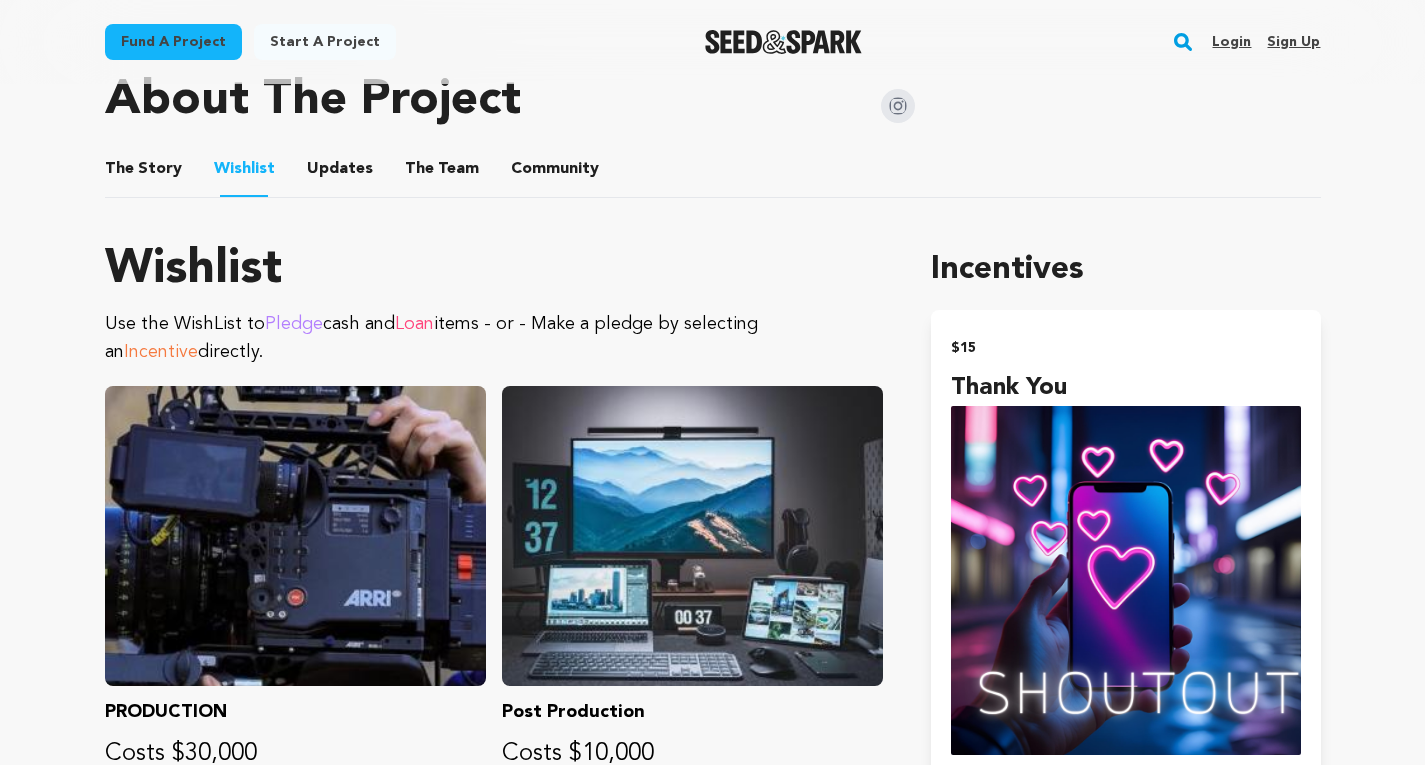 click on "The Story" at bounding box center (143, 173) 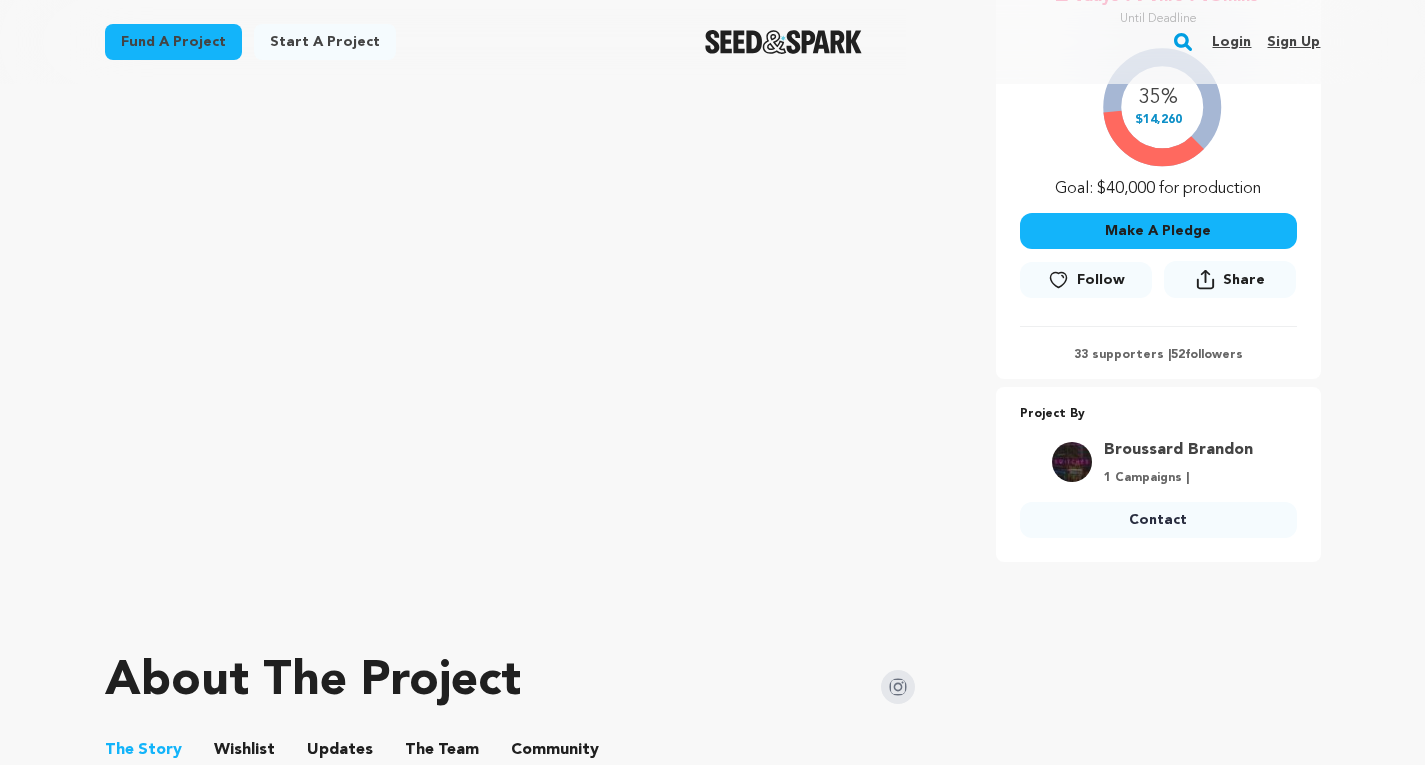 scroll, scrollTop: 0, scrollLeft: 0, axis: both 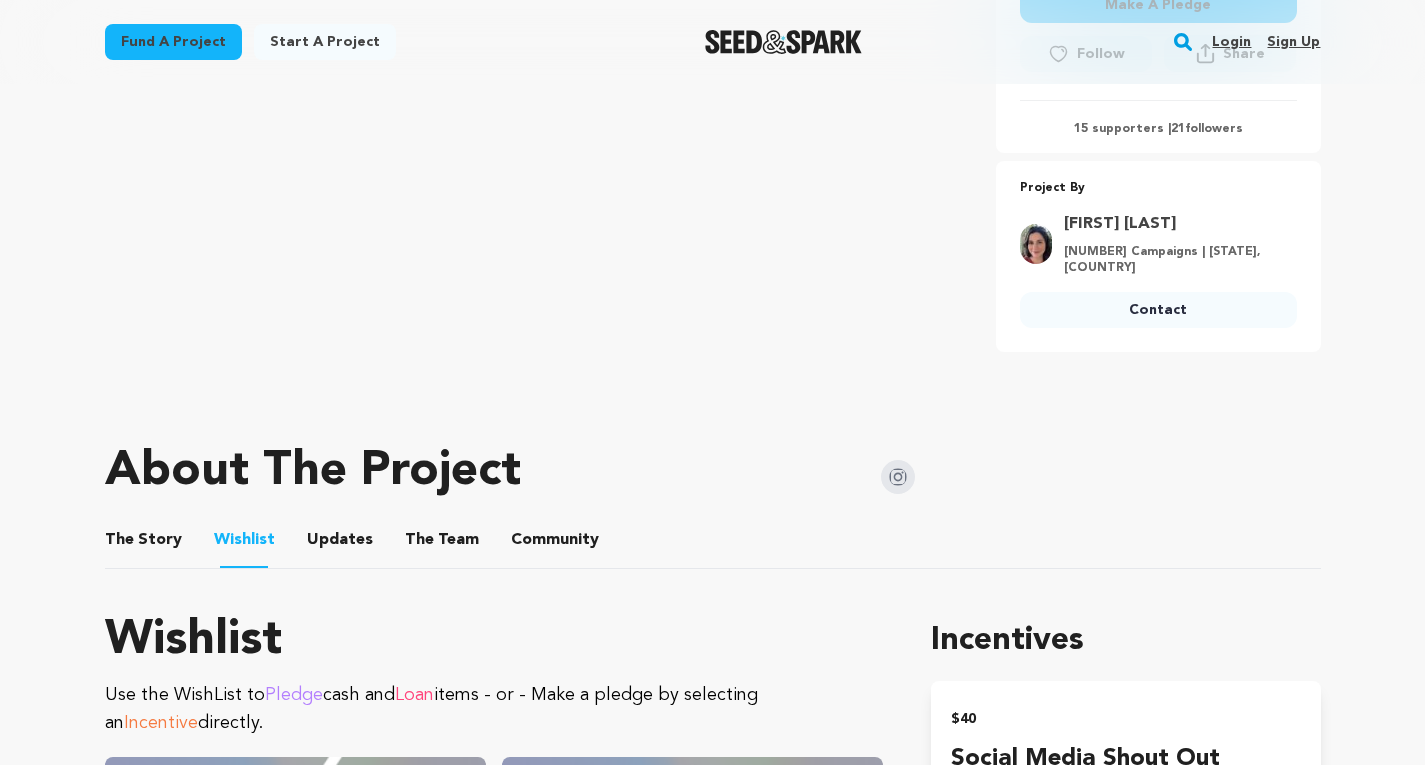 click on "The Story" at bounding box center (143, 544) 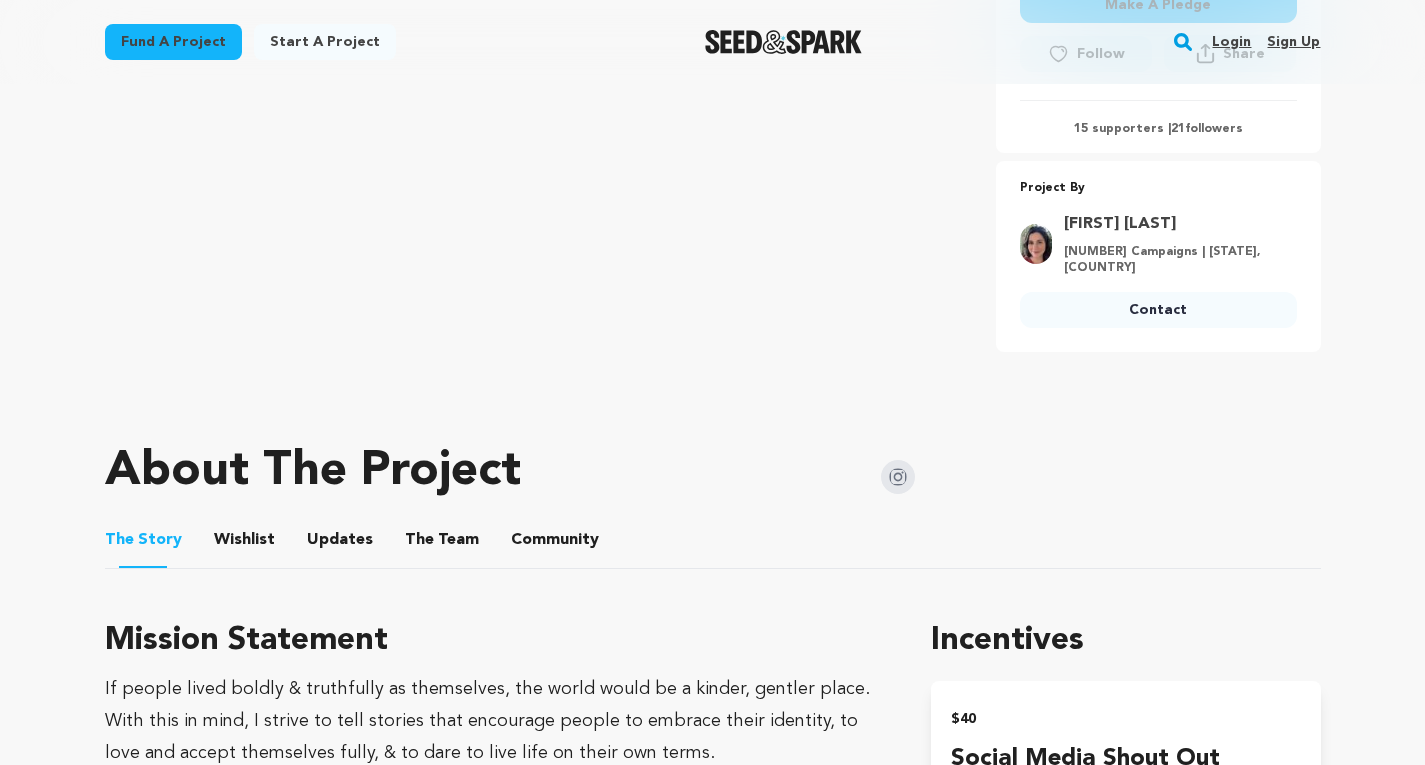 click on "15
supporters |  21
followers" at bounding box center [1158, 118] 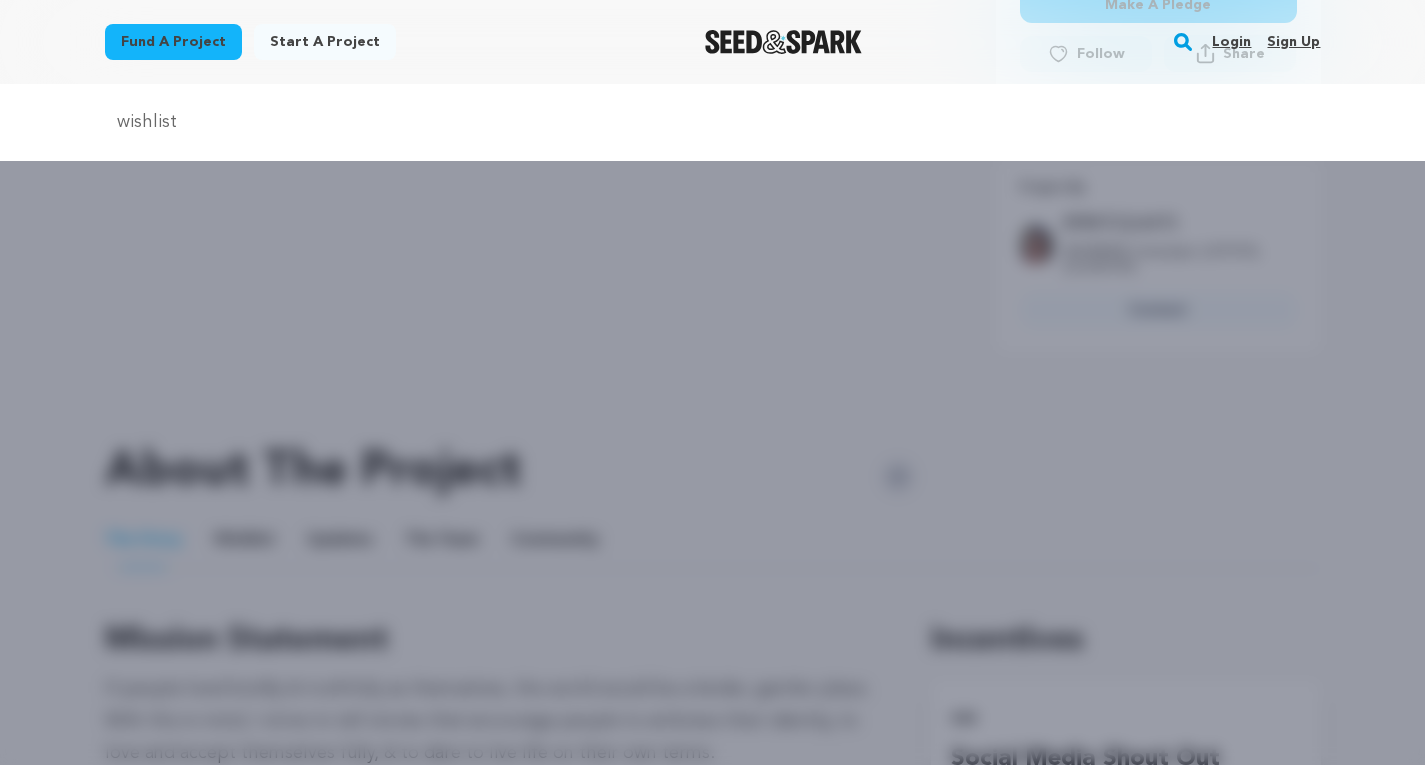 type on "wishlist" 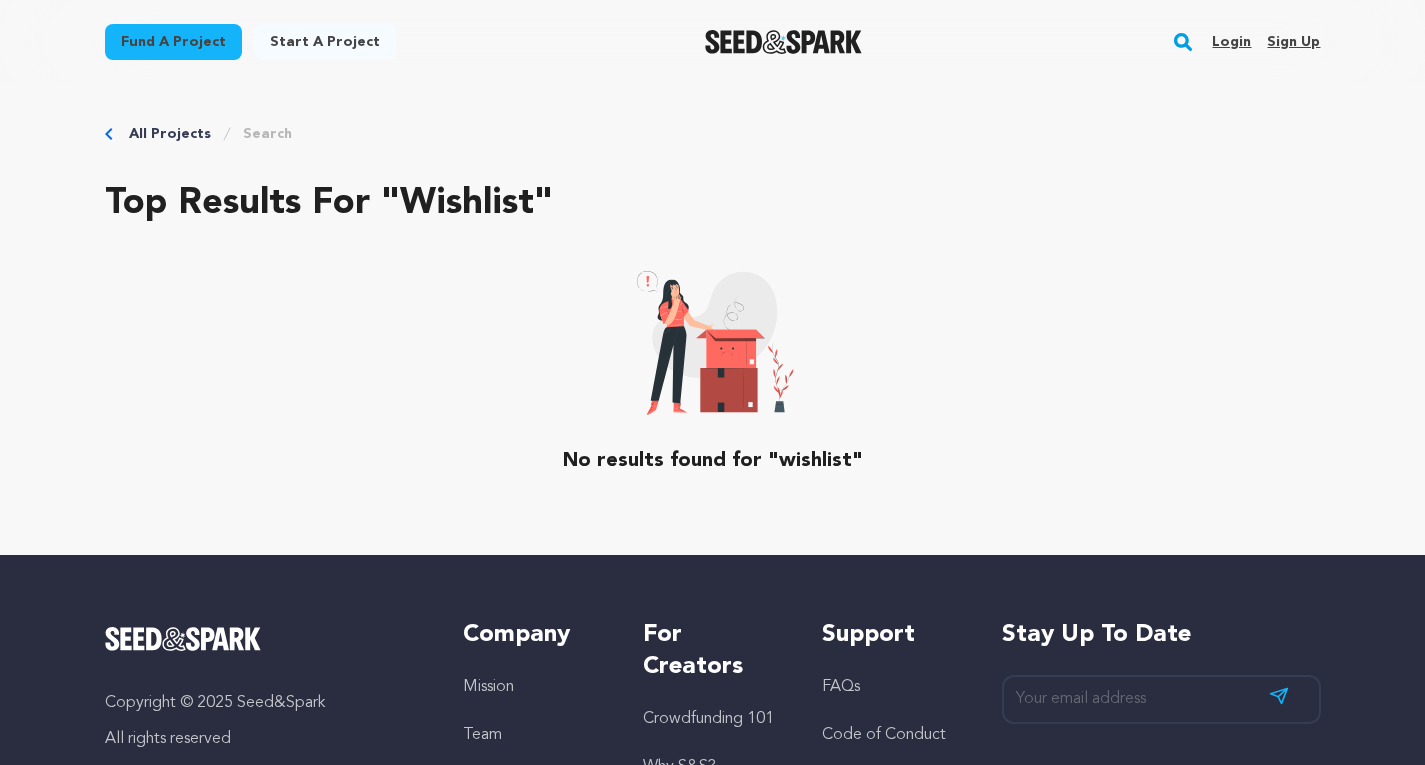 scroll, scrollTop: 0, scrollLeft: 0, axis: both 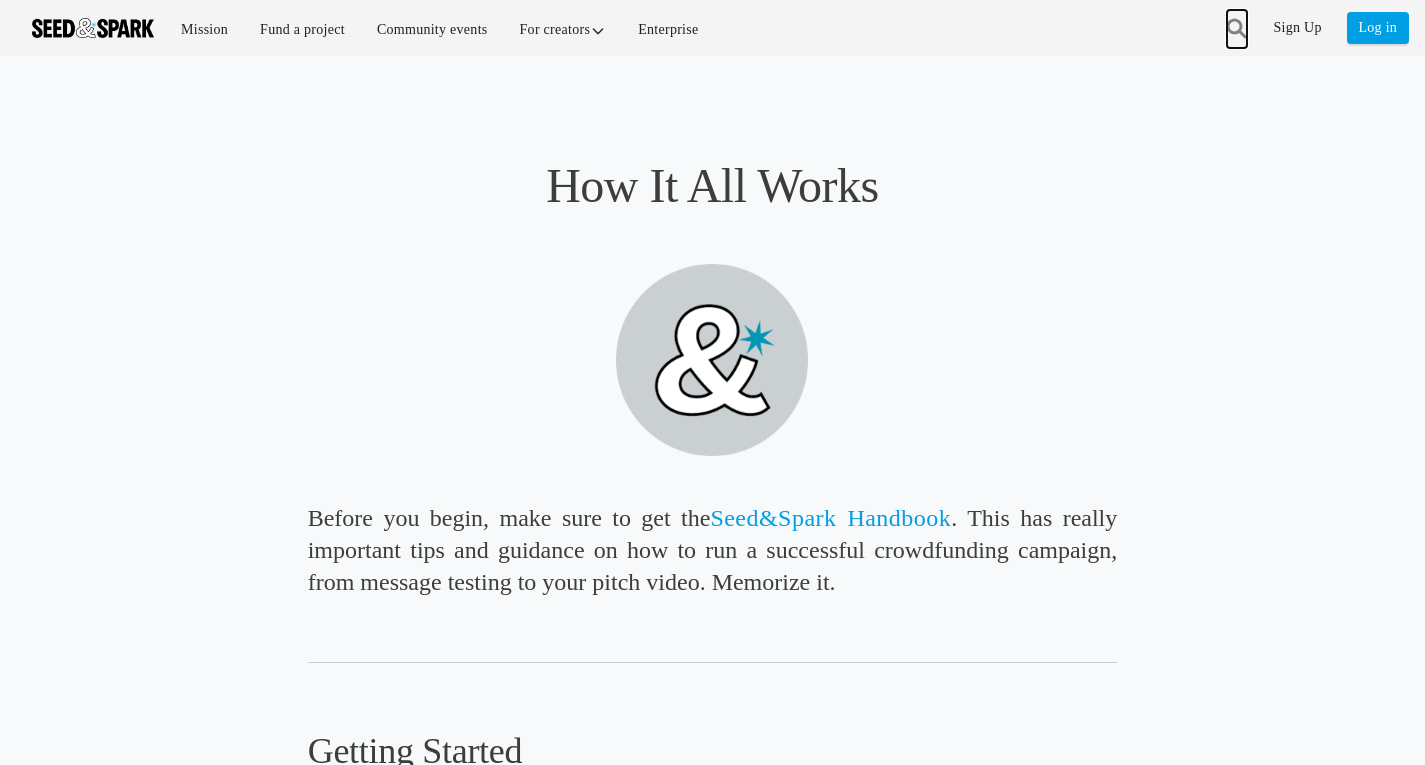 click at bounding box center [1237, 29] 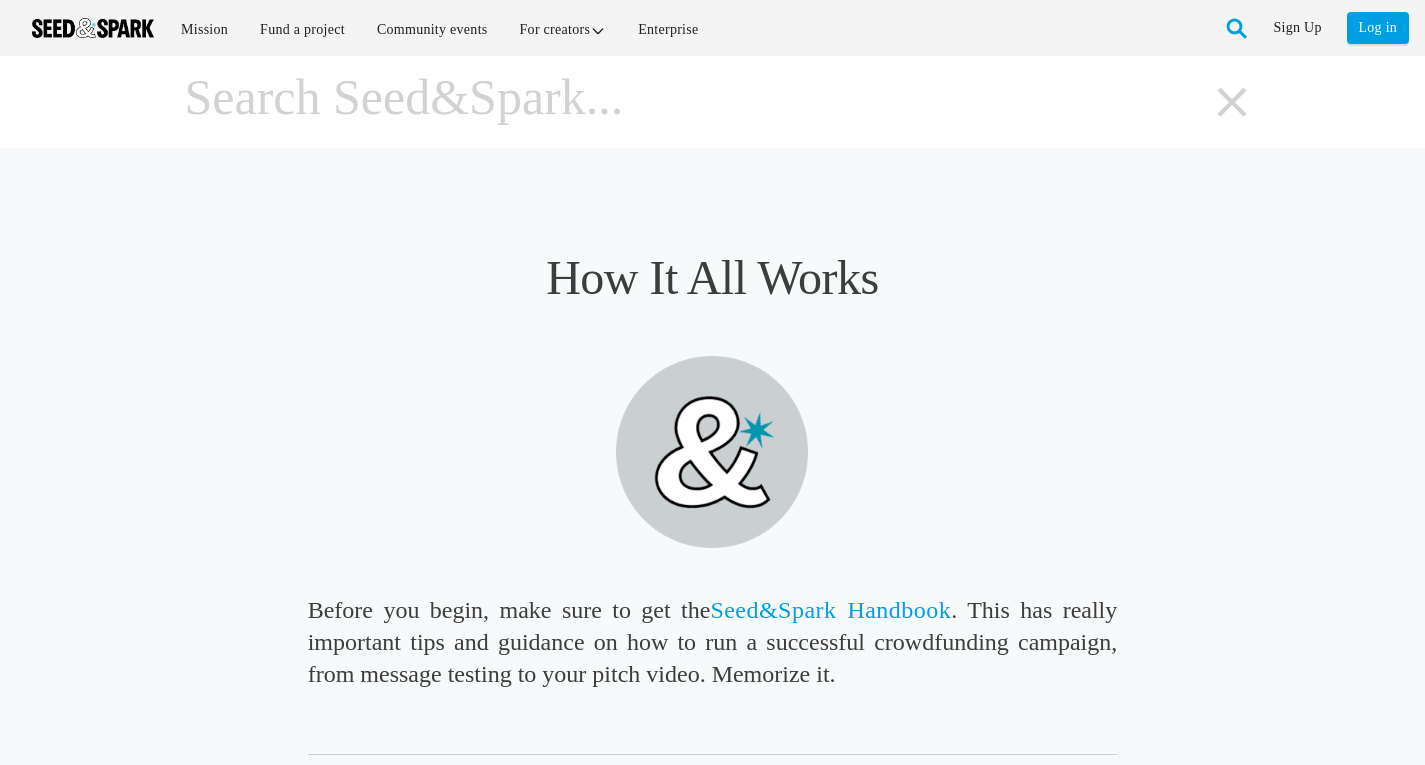 scroll, scrollTop: 0, scrollLeft: 0, axis: both 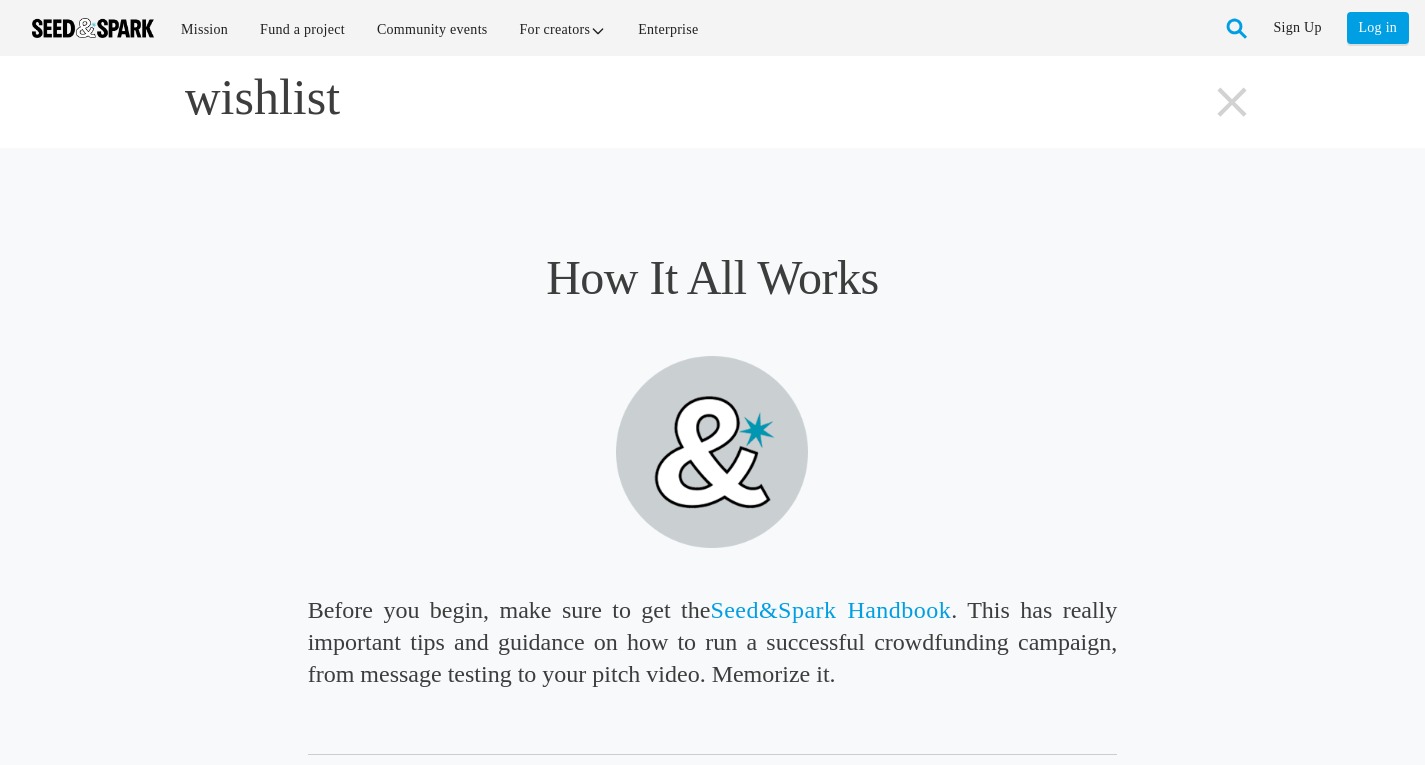 type on "wishlist" 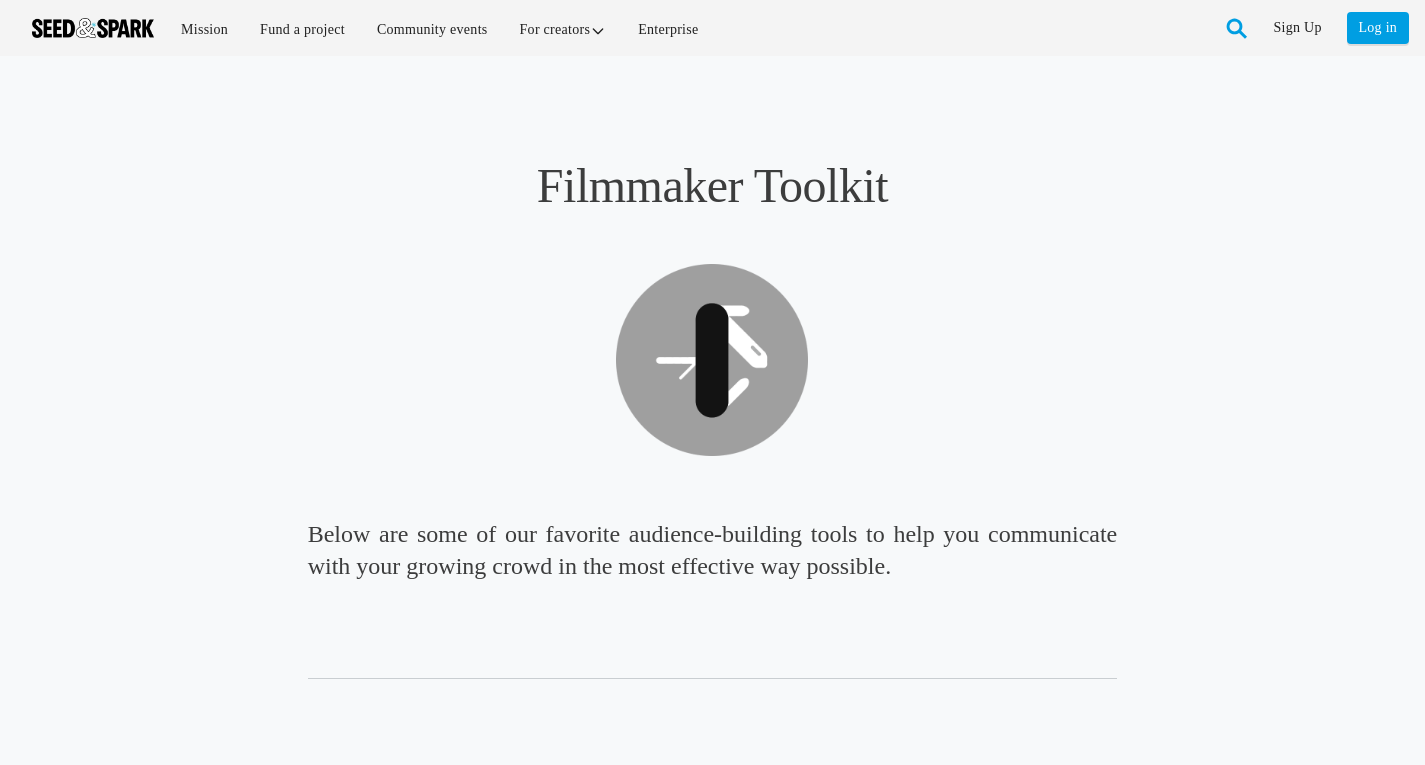 scroll, scrollTop: 0, scrollLeft: 0, axis: both 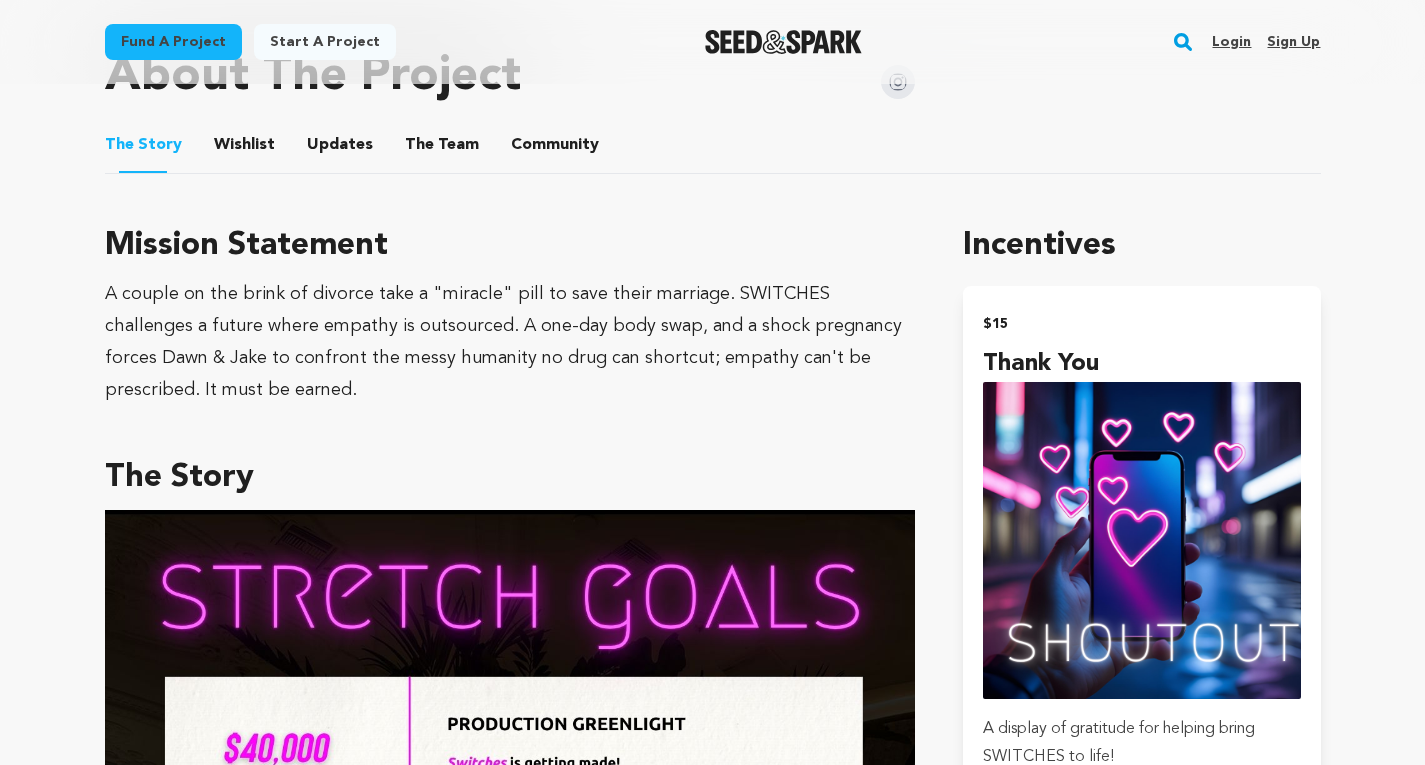click on "The Story
The   Story
Wishlist
Wishlist
Updates
Updates
The Team
The   Team
Community
Community" at bounding box center [713, 145] 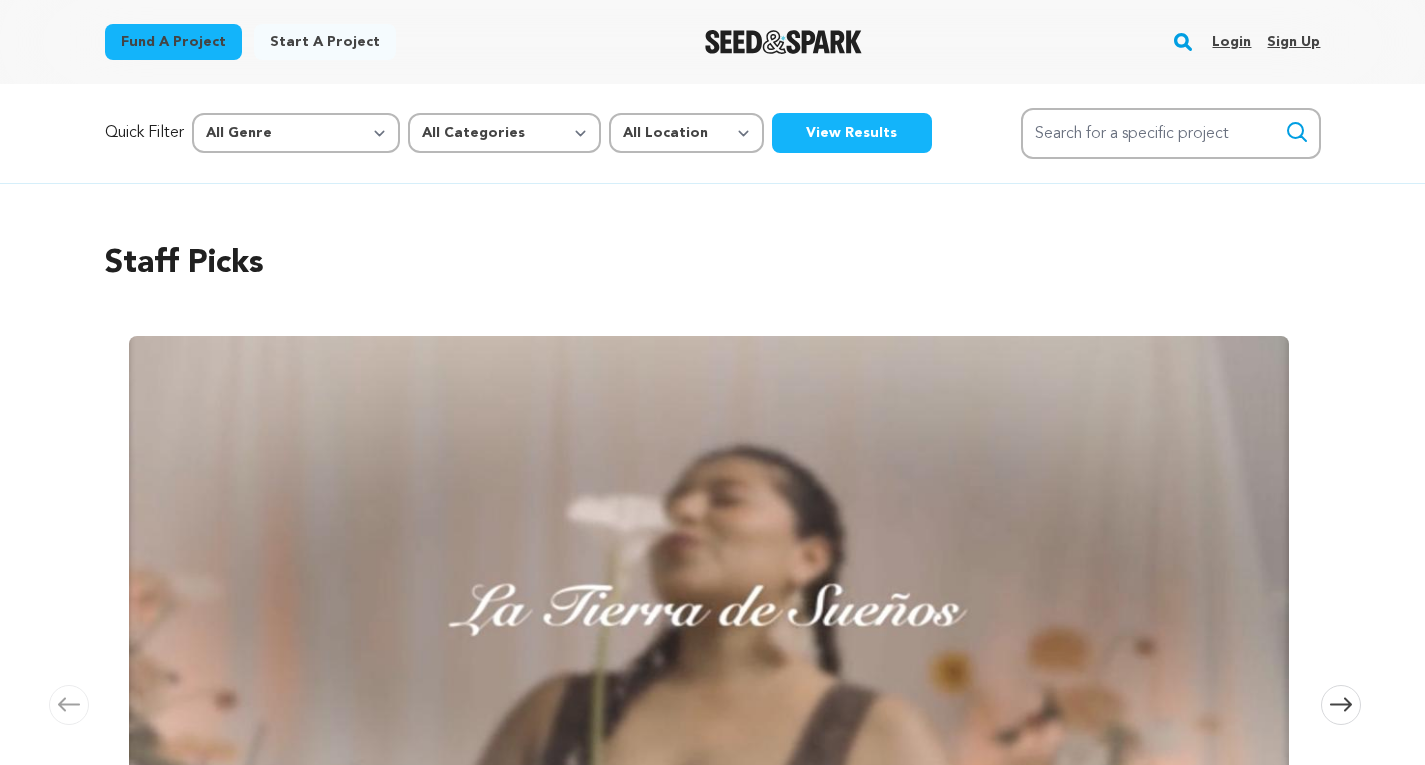 scroll, scrollTop: 0, scrollLeft: 0, axis: both 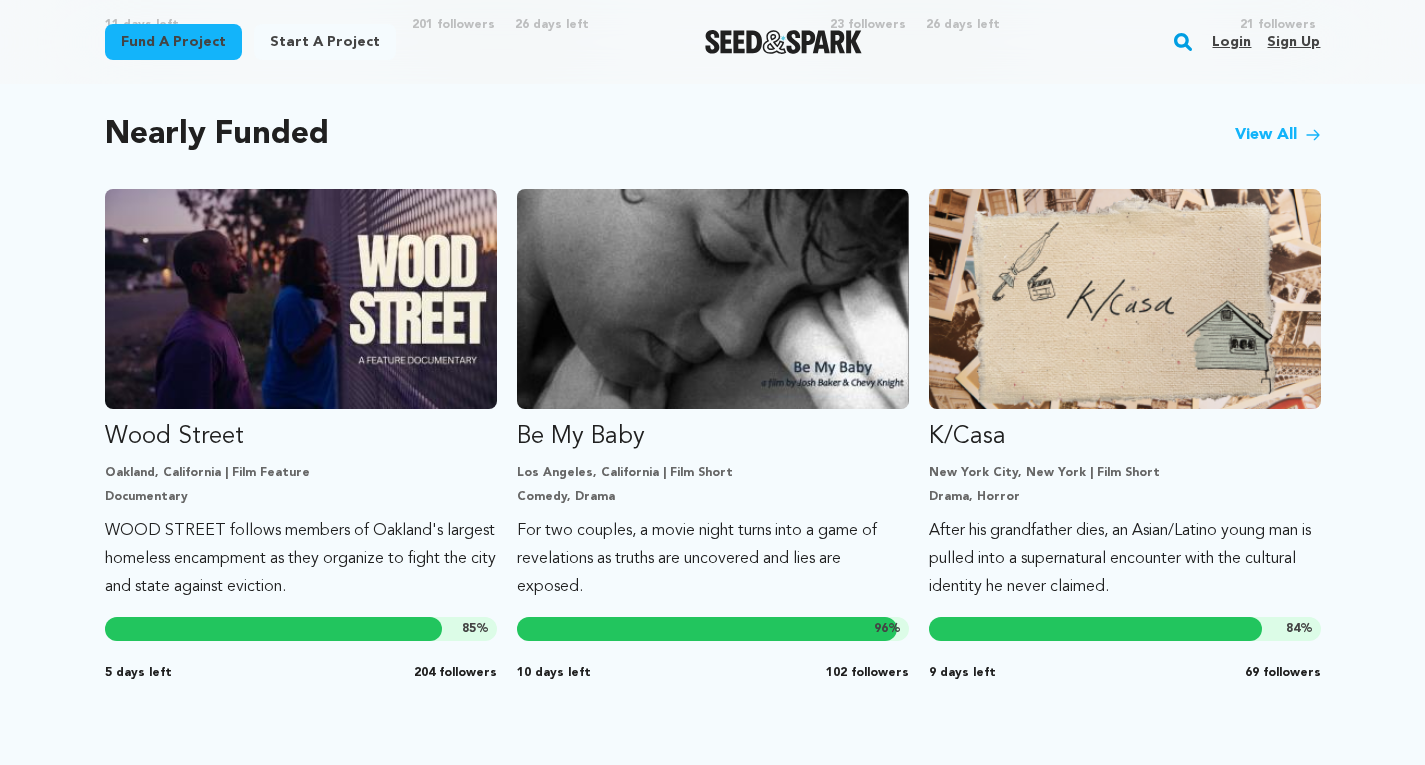 click on "View All" at bounding box center [1278, 135] 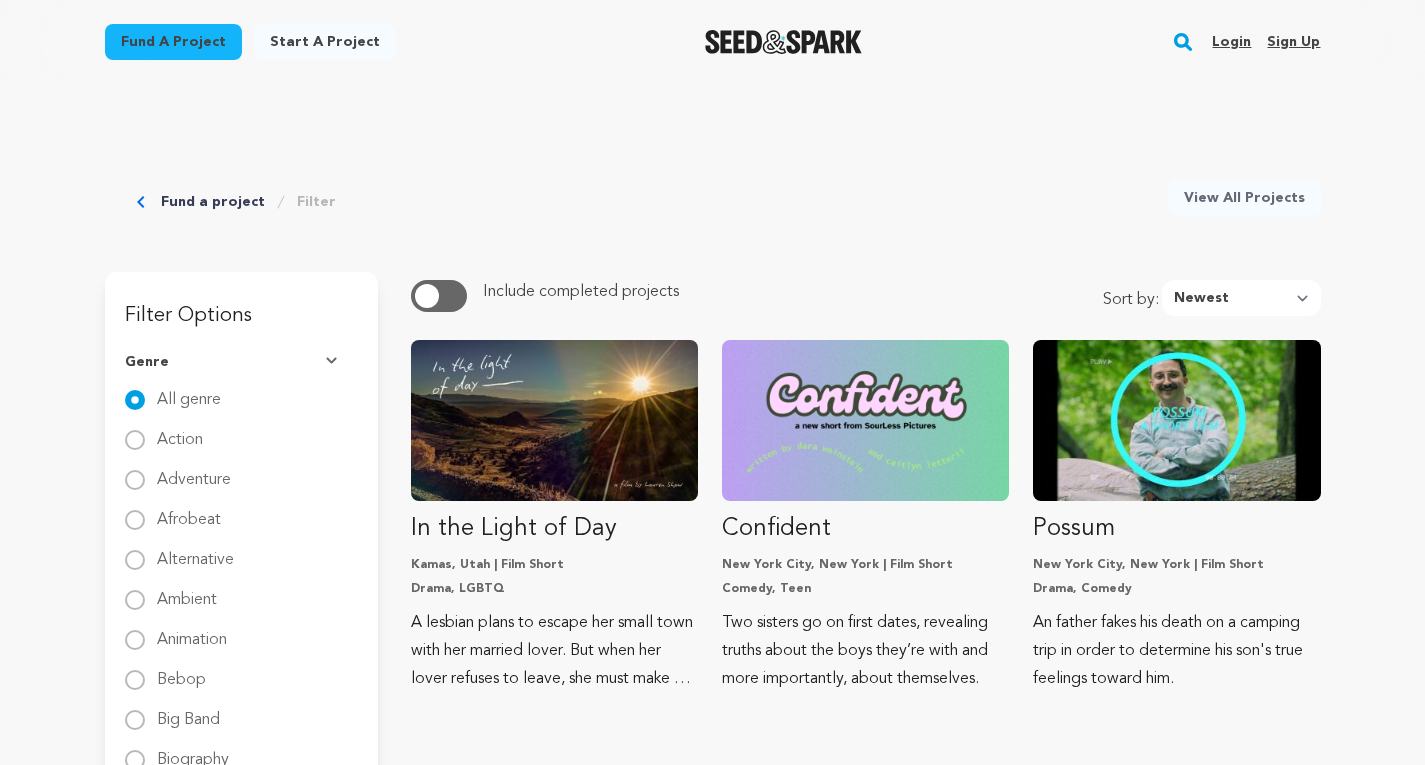 scroll, scrollTop: 0, scrollLeft: 0, axis: both 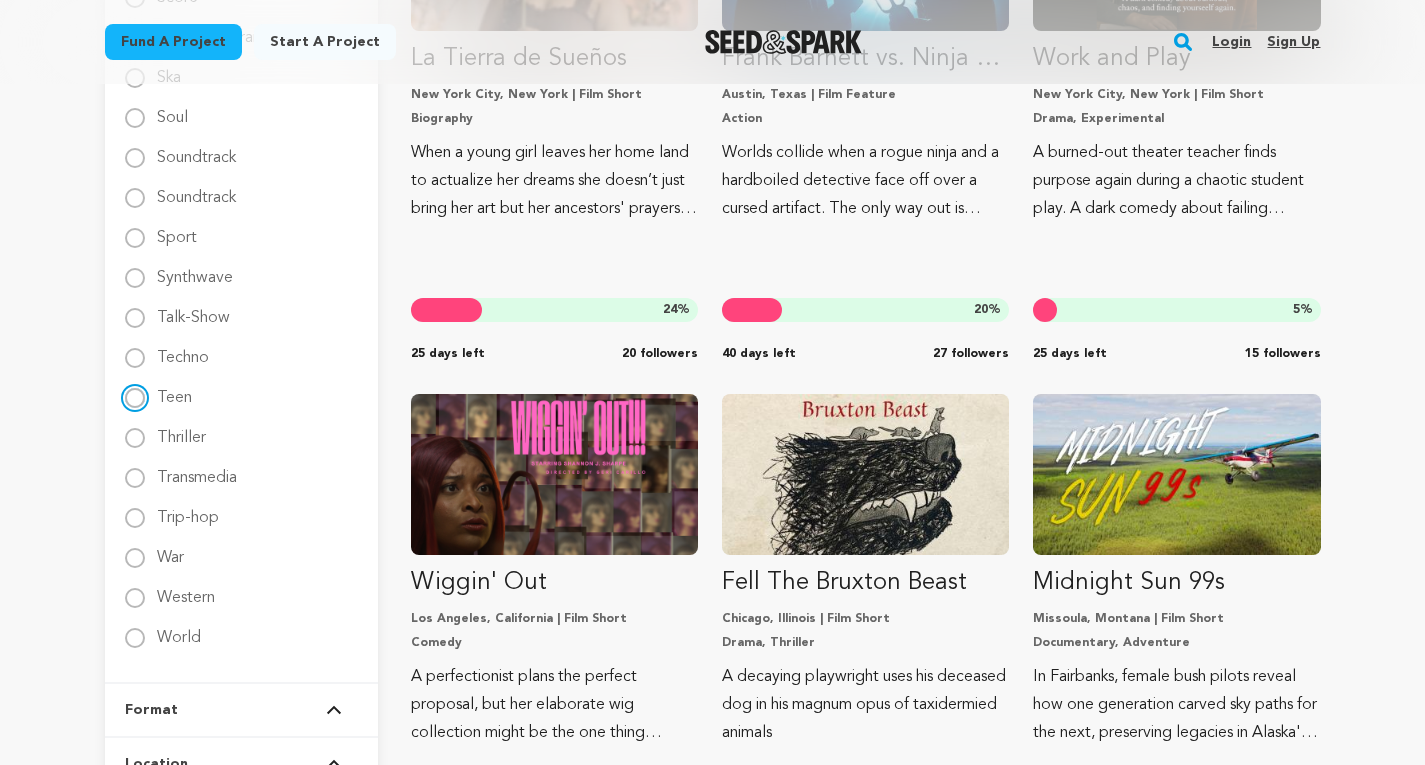click on "Teen" at bounding box center (135, 398) 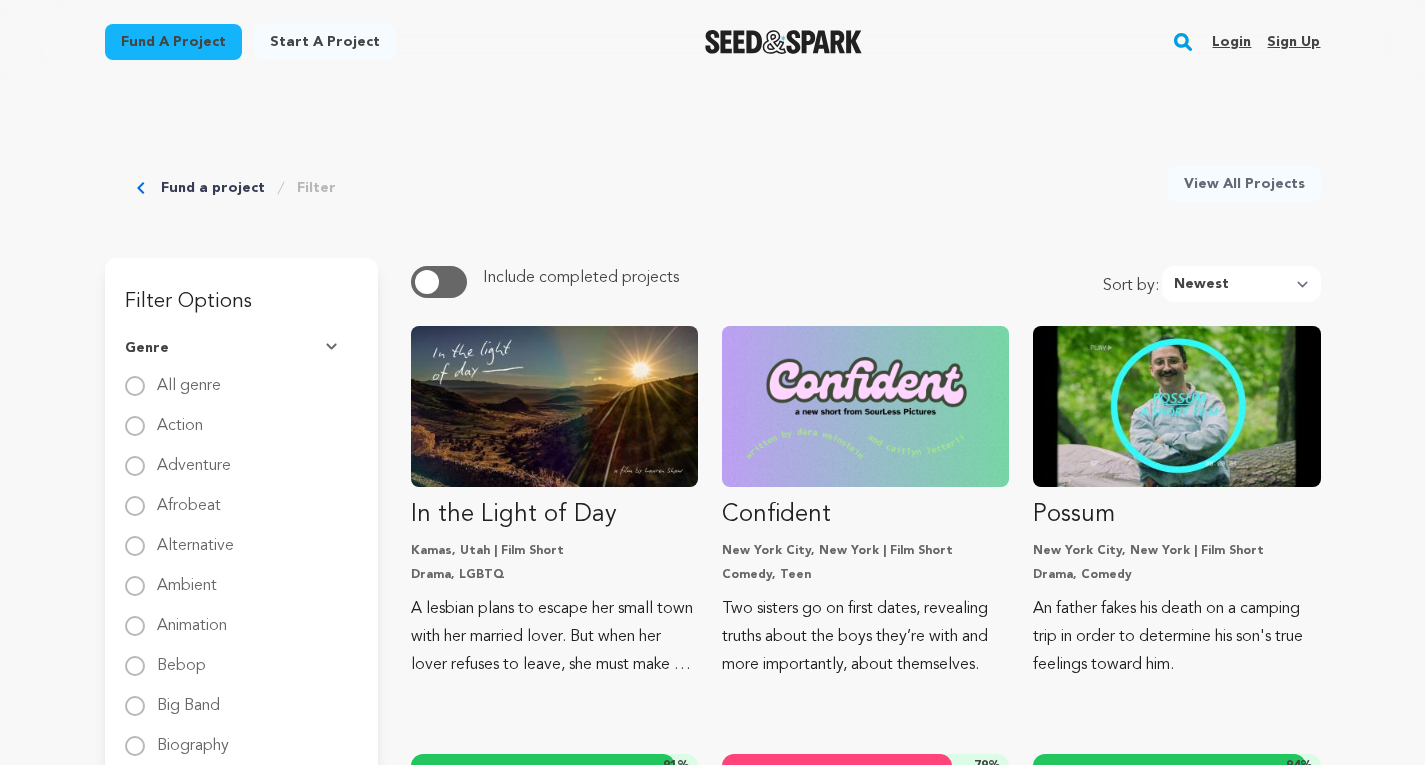 scroll, scrollTop: 0, scrollLeft: 0, axis: both 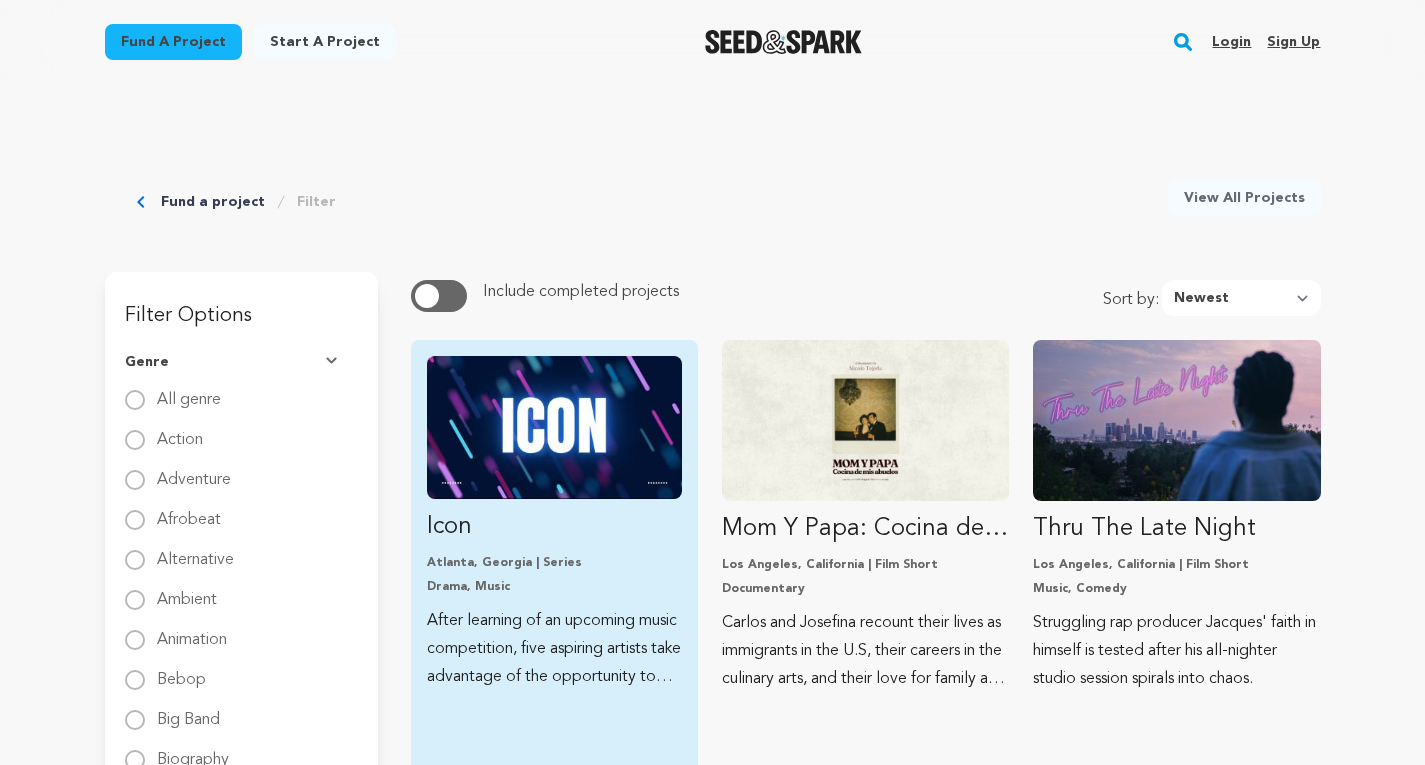 click at bounding box center [554, 427] 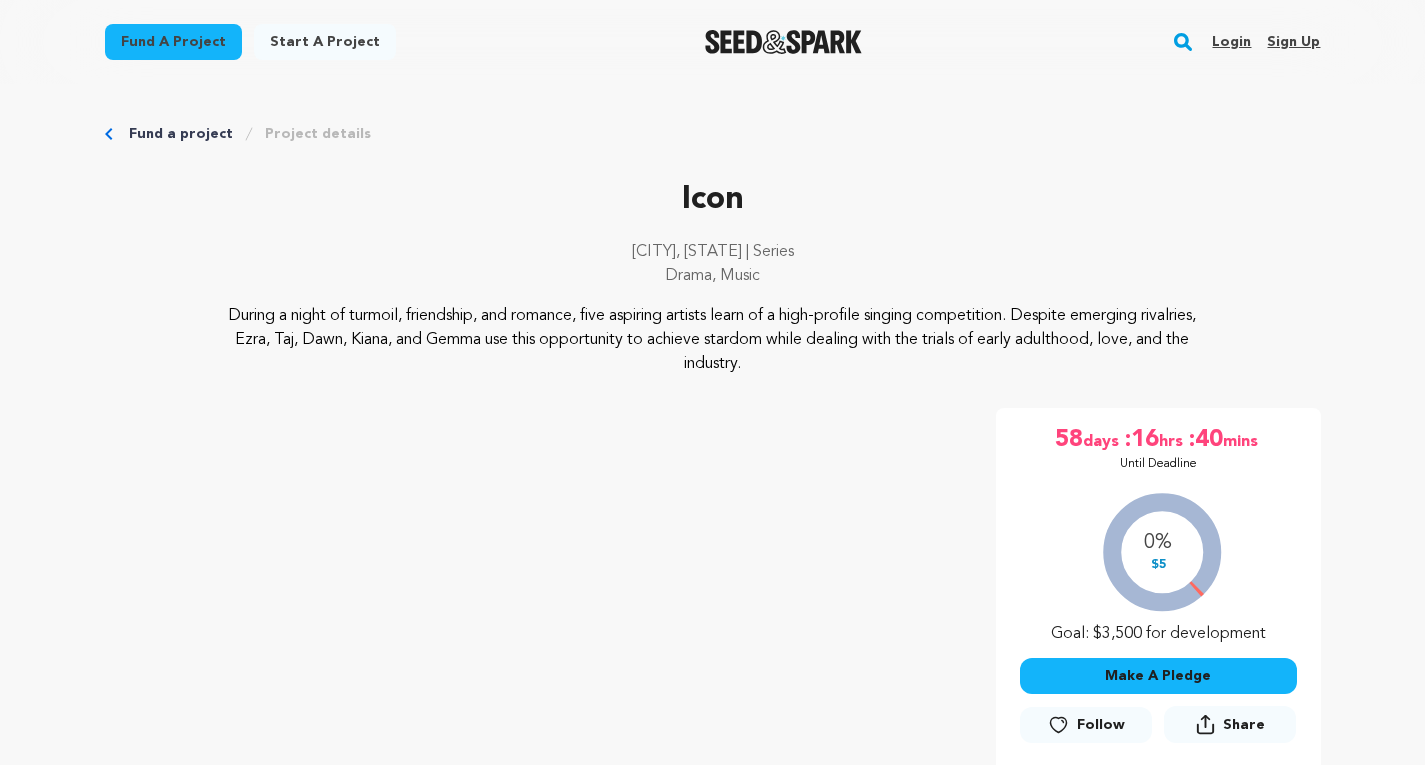 scroll, scrollTop: 0, scrollLeft: 0, axis: both 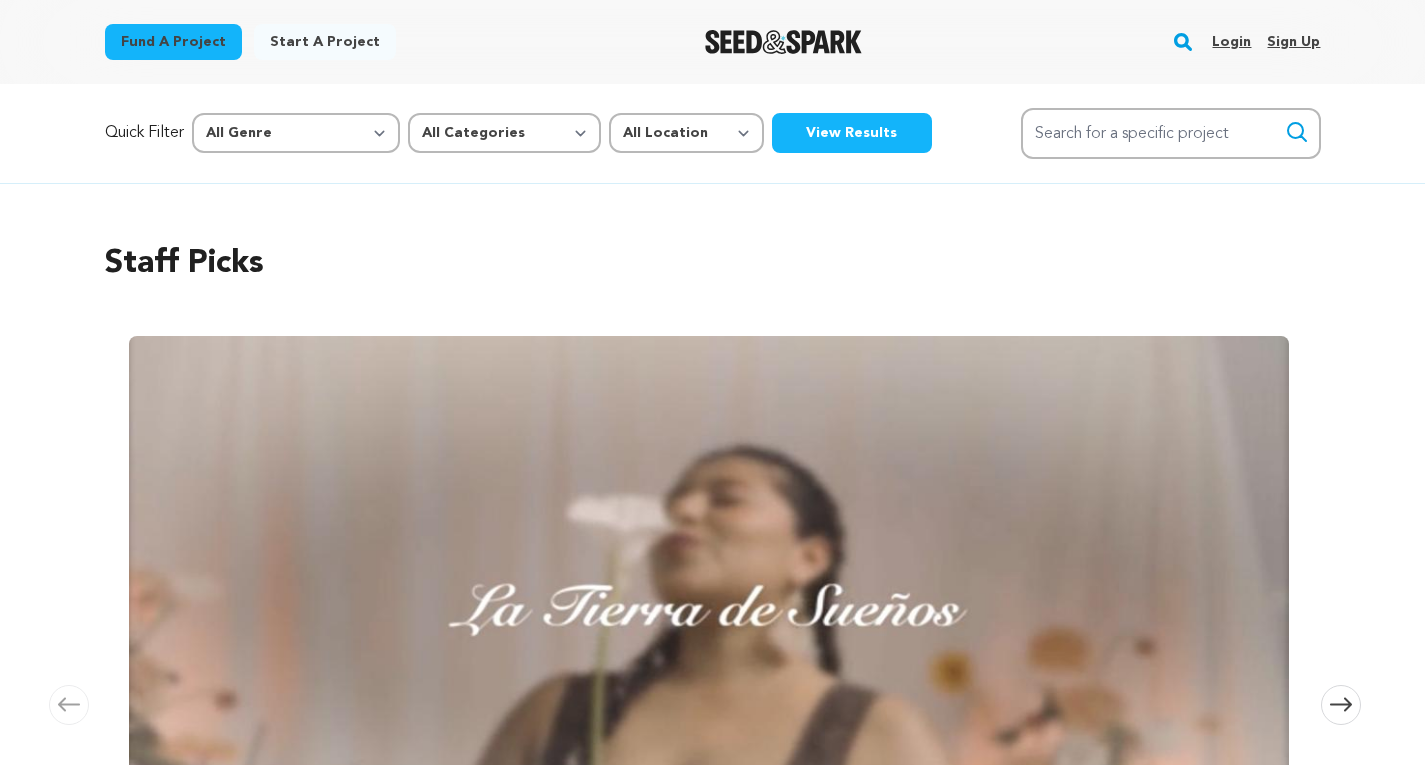 click on "Quick Filter" at bounding box center (144, 133) 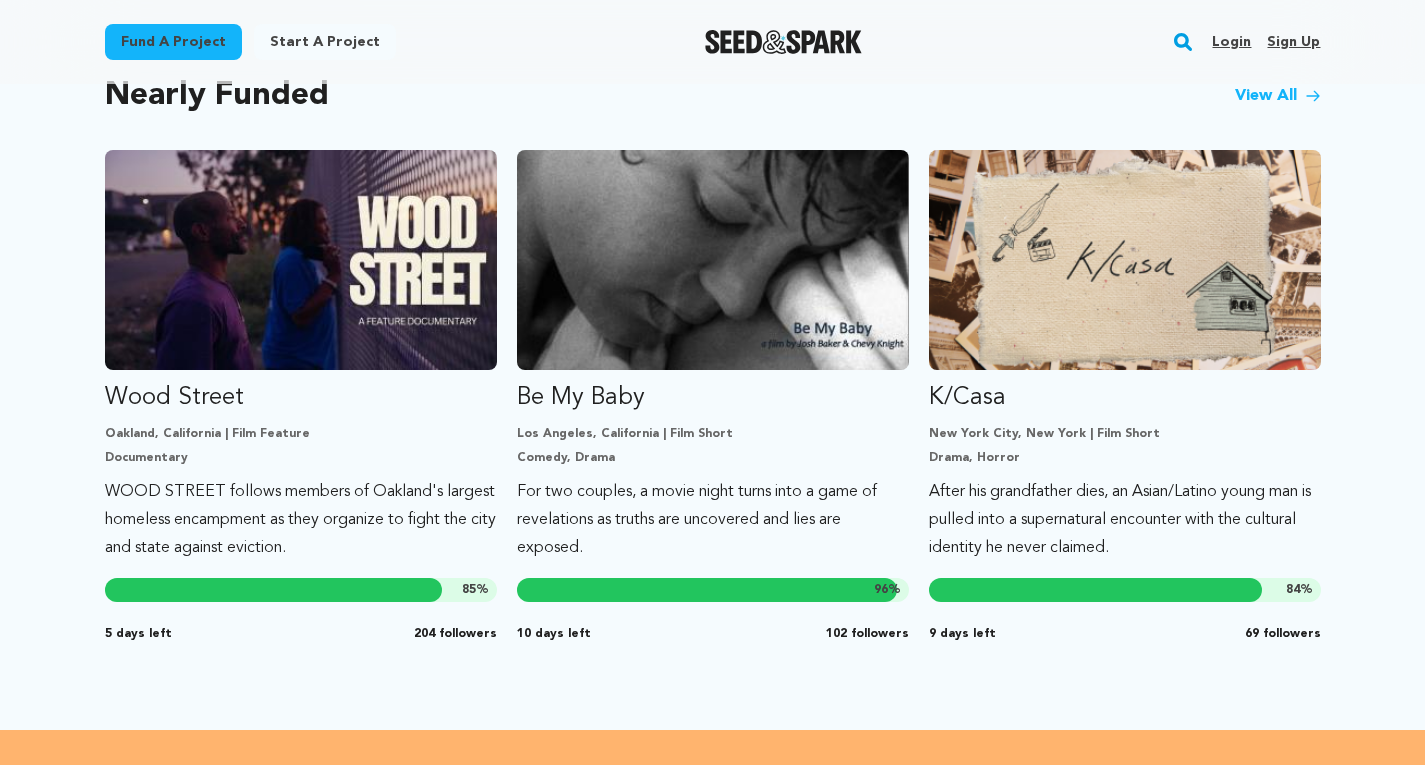 scroll, scrollTop: 1718, scrollLeft: 0, axis: vertical 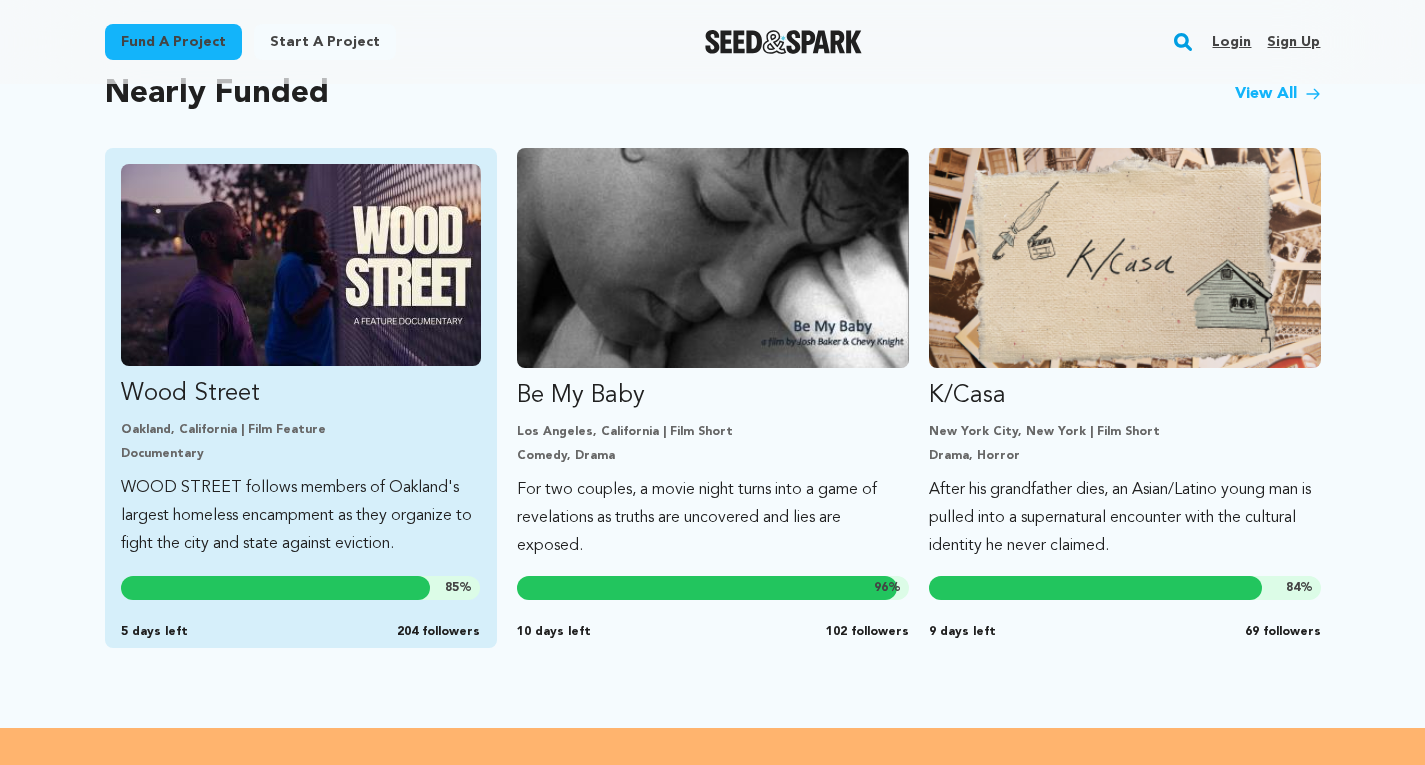 click on "Documentary" at bounding box center [301, 454] 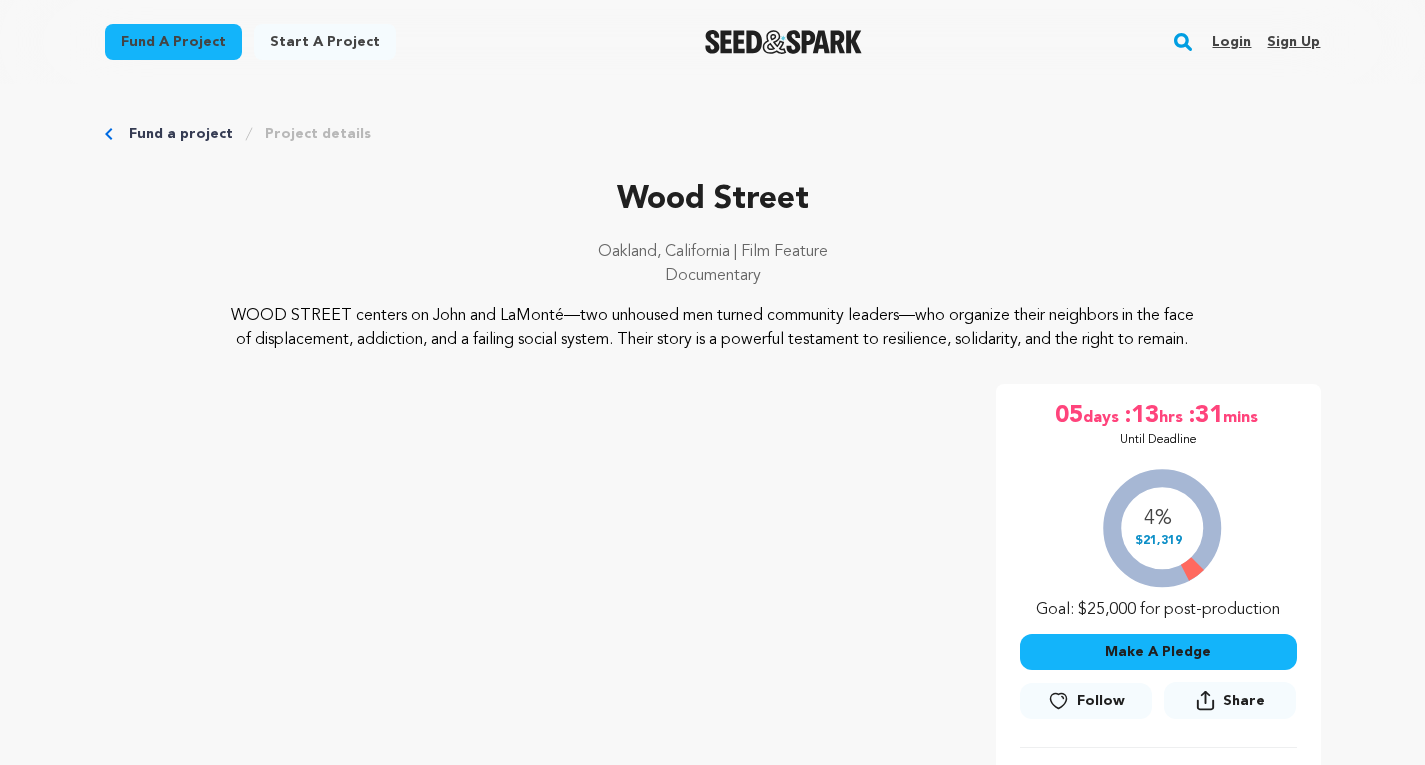 scroll, scrollTop: 0, scrollLeft: 0, axis: both 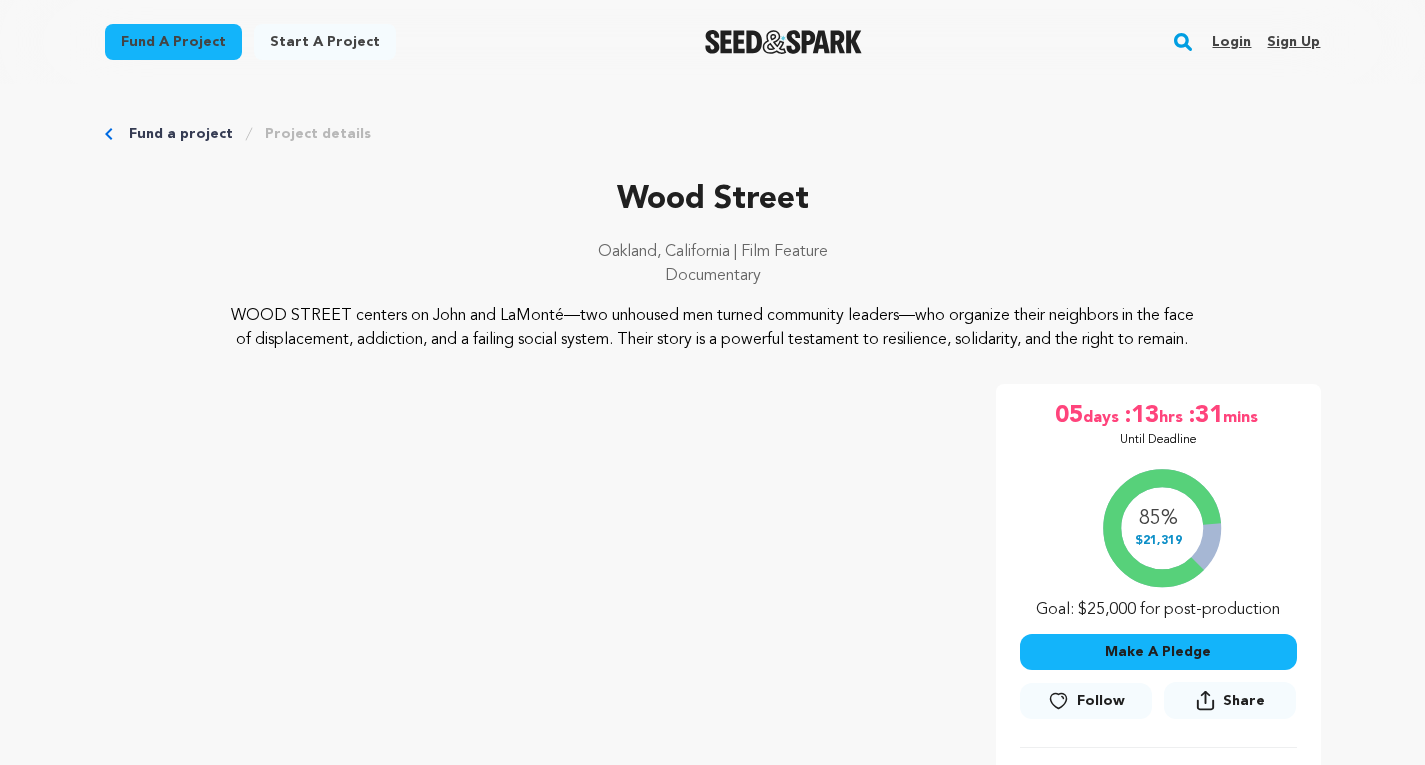 click on "Fund a project
Start a project
Search
Login
Sign up
Start a project
Open main menu" at bounding box center (712, 42) 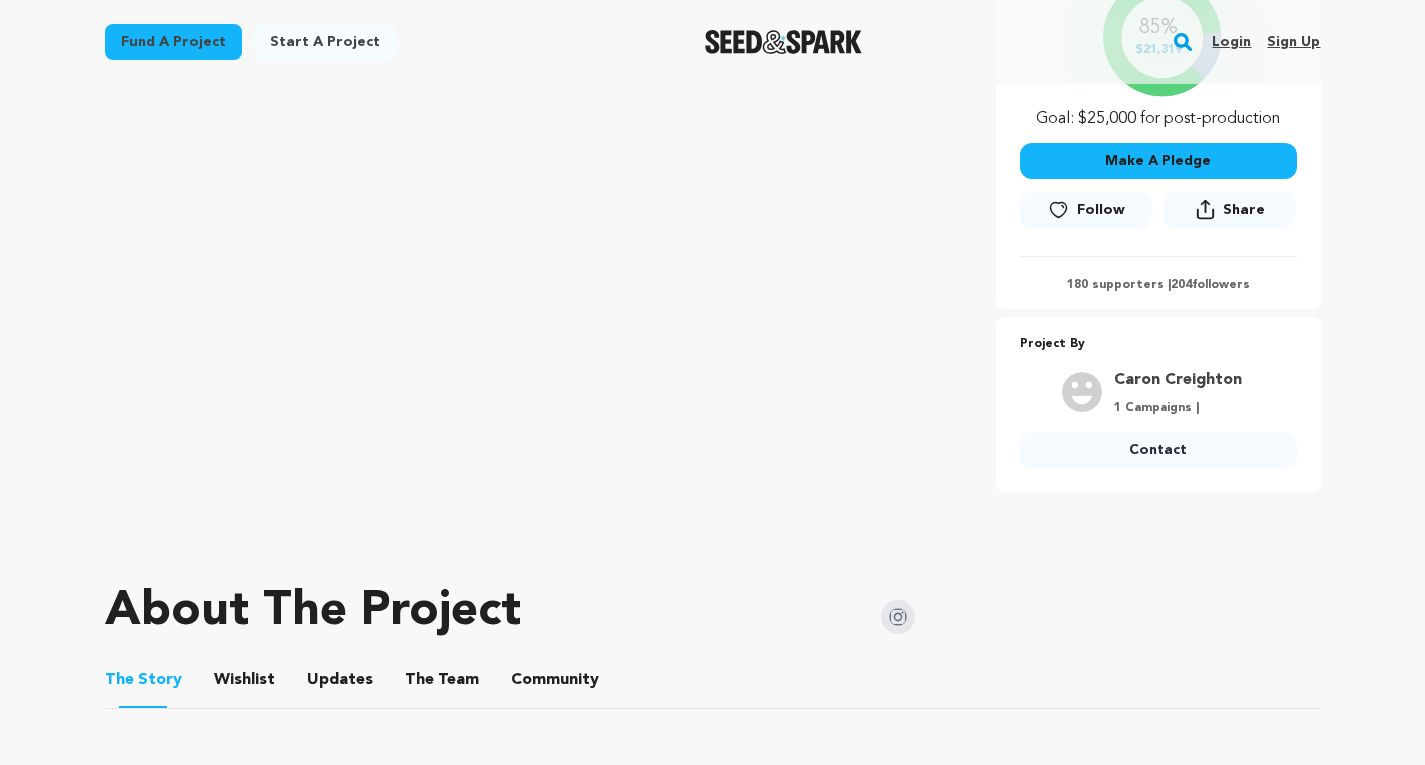 scroll, scrollTop: 573, scrollLeft: 0, axis: vertical 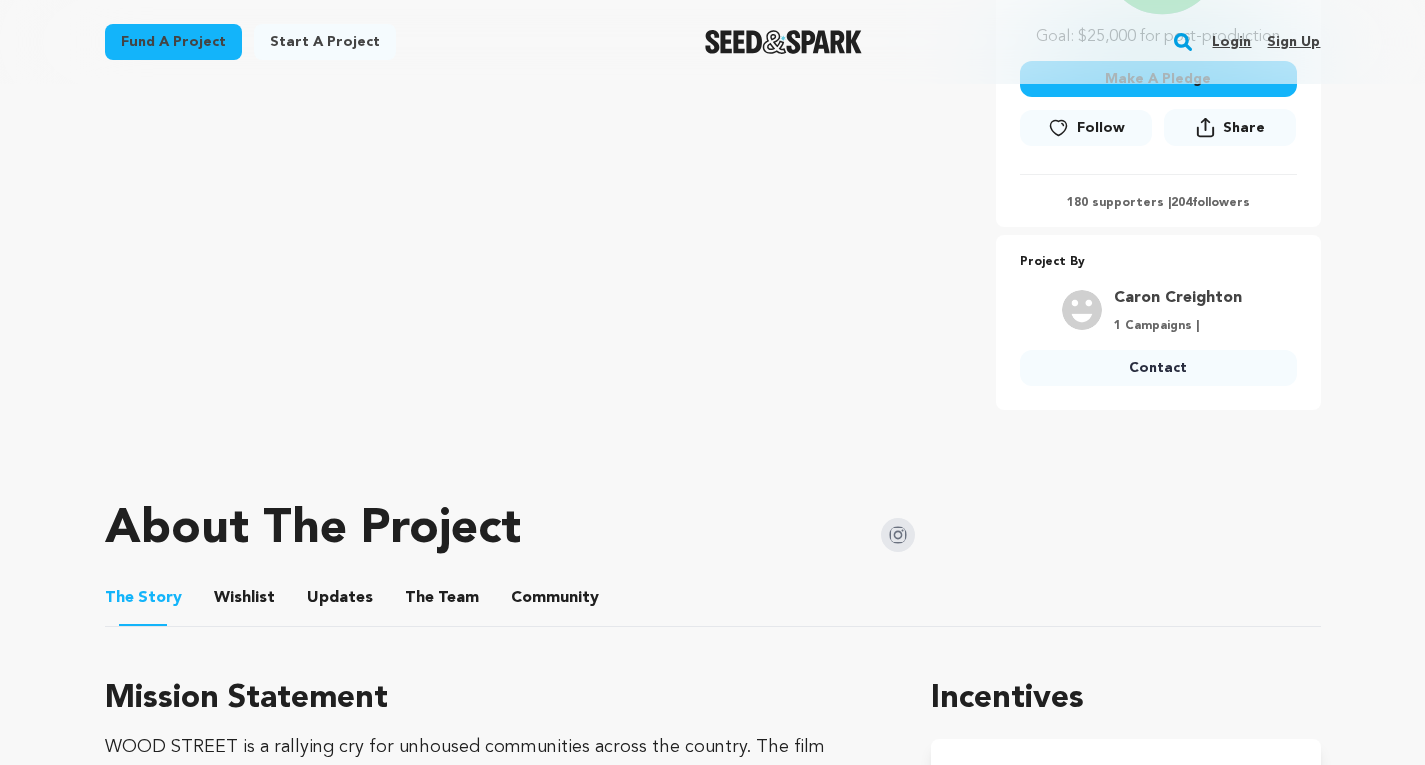 click on "Wishlist" at bounding box center (244, 602) 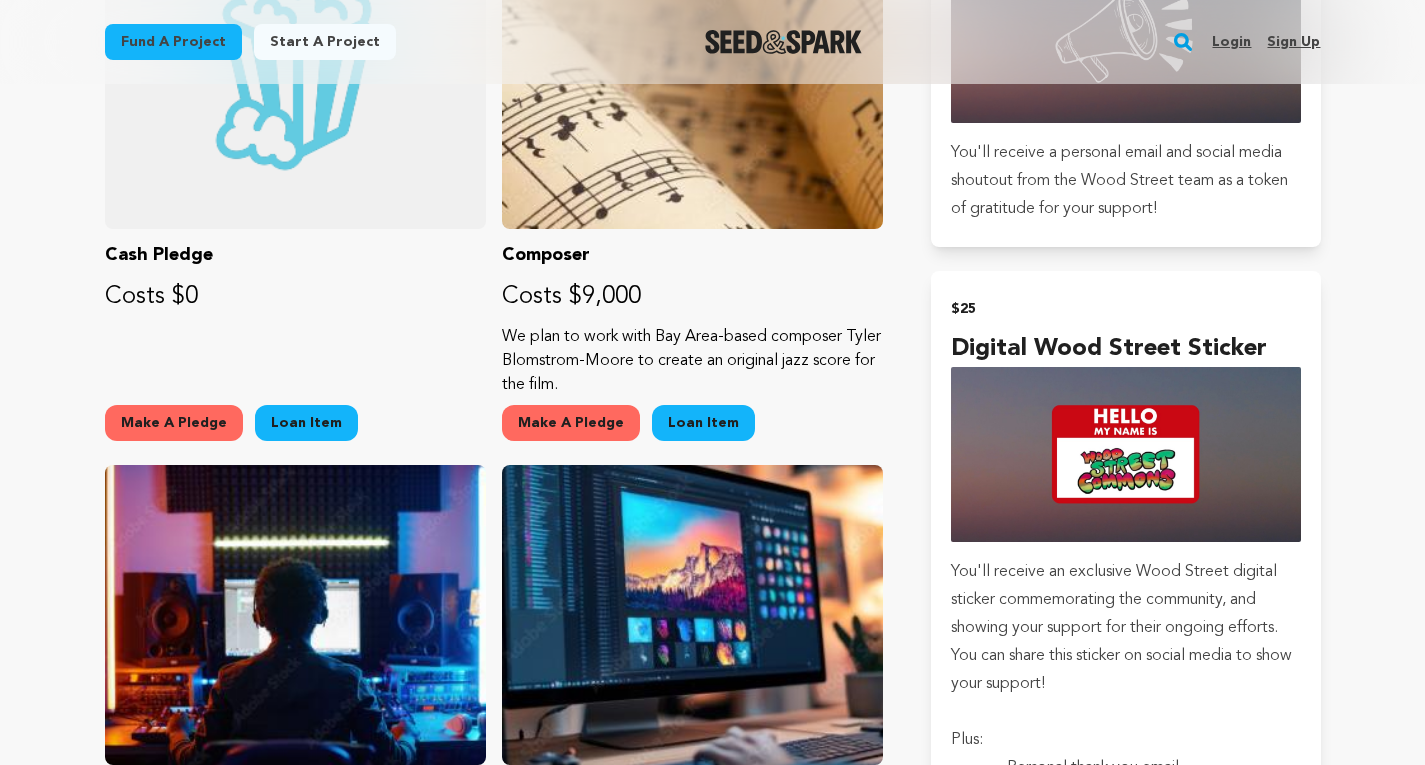 scroll, scrollTop: 0, scrollLeft: 0, axis: both 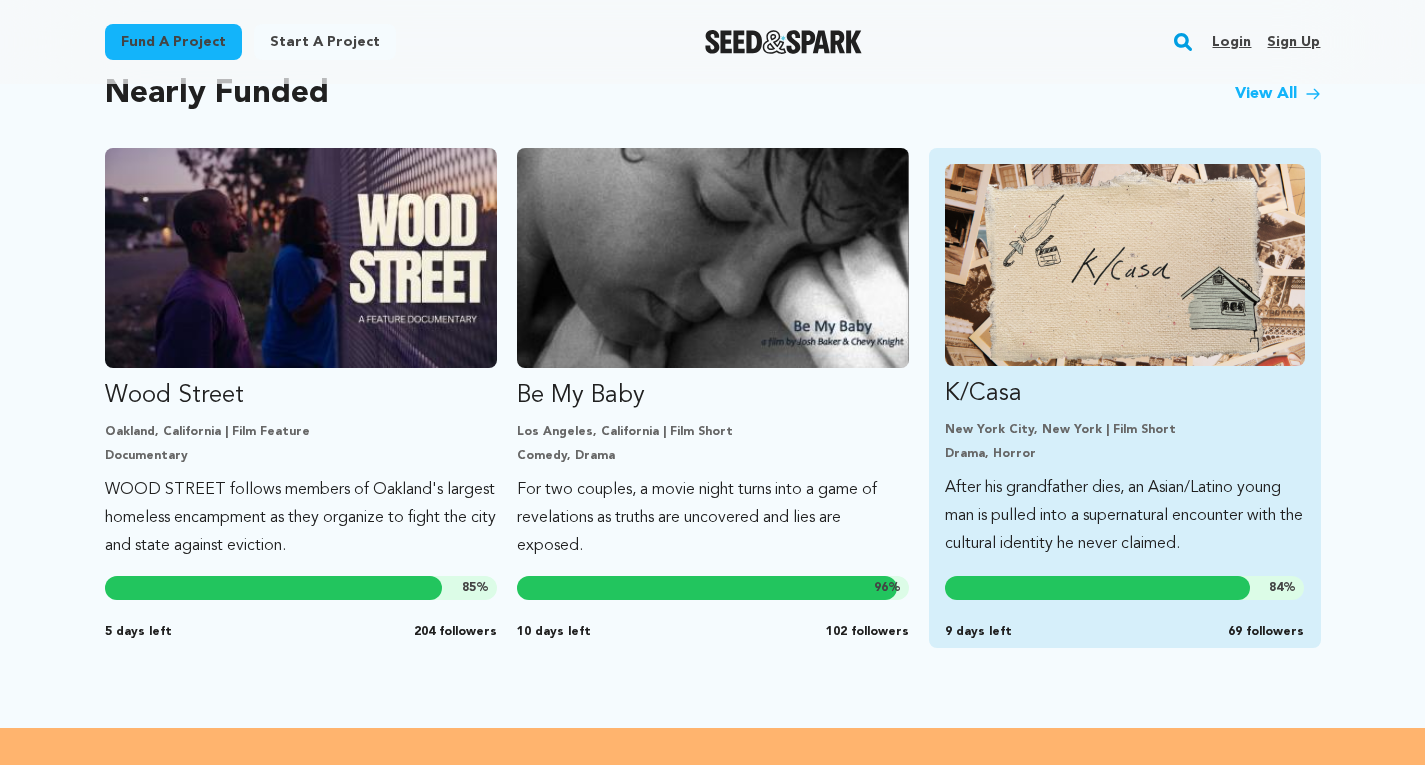 click on "K/Casa
New York City, New York | Film Short
Drama, Horror
After his grandfather dies, an Asian/Latino young man is pulled into a supernatural encounter with the cultural identity he never claimed.
84 %
9 days left
69 followers" at bounding box center (1125, 361) 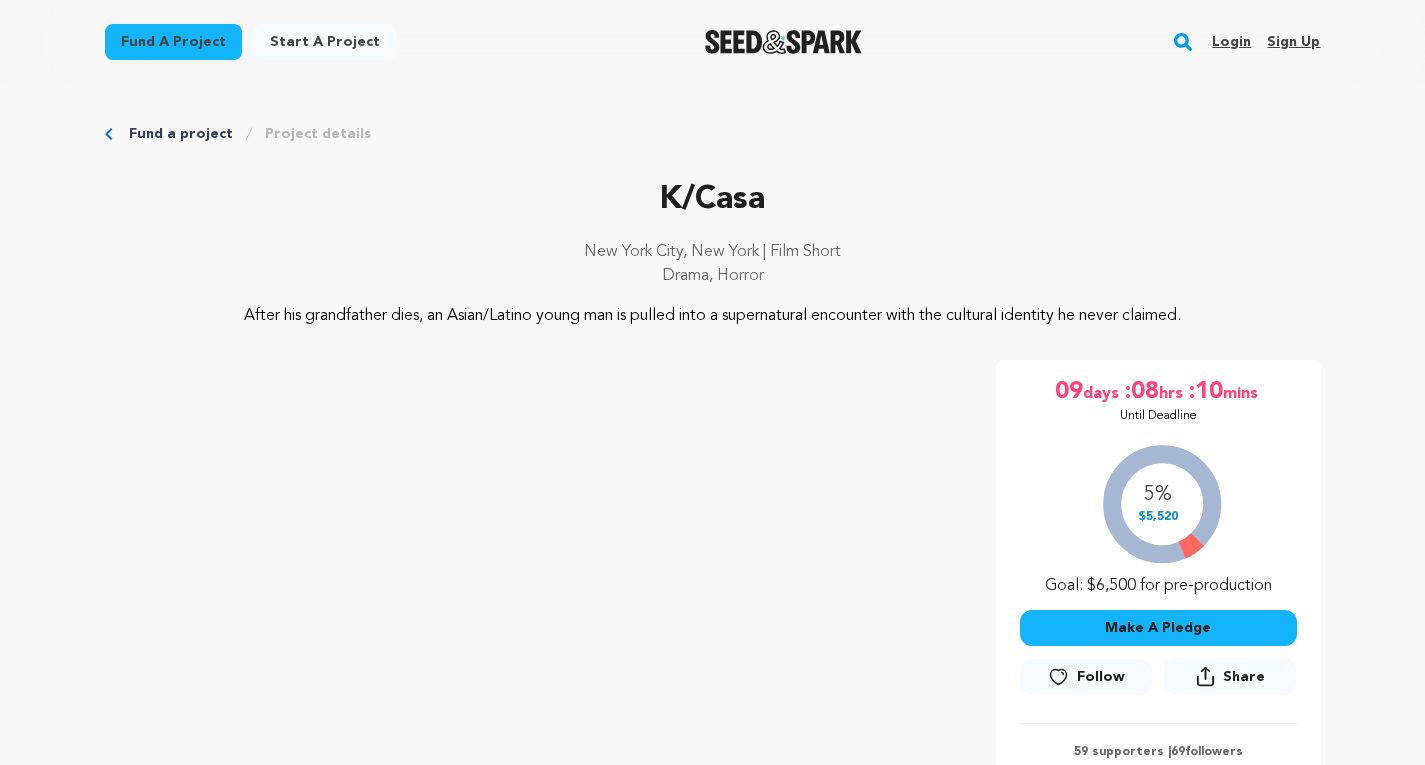 scroll, scrollTop: 0, scrollLeft: 0, axis: both 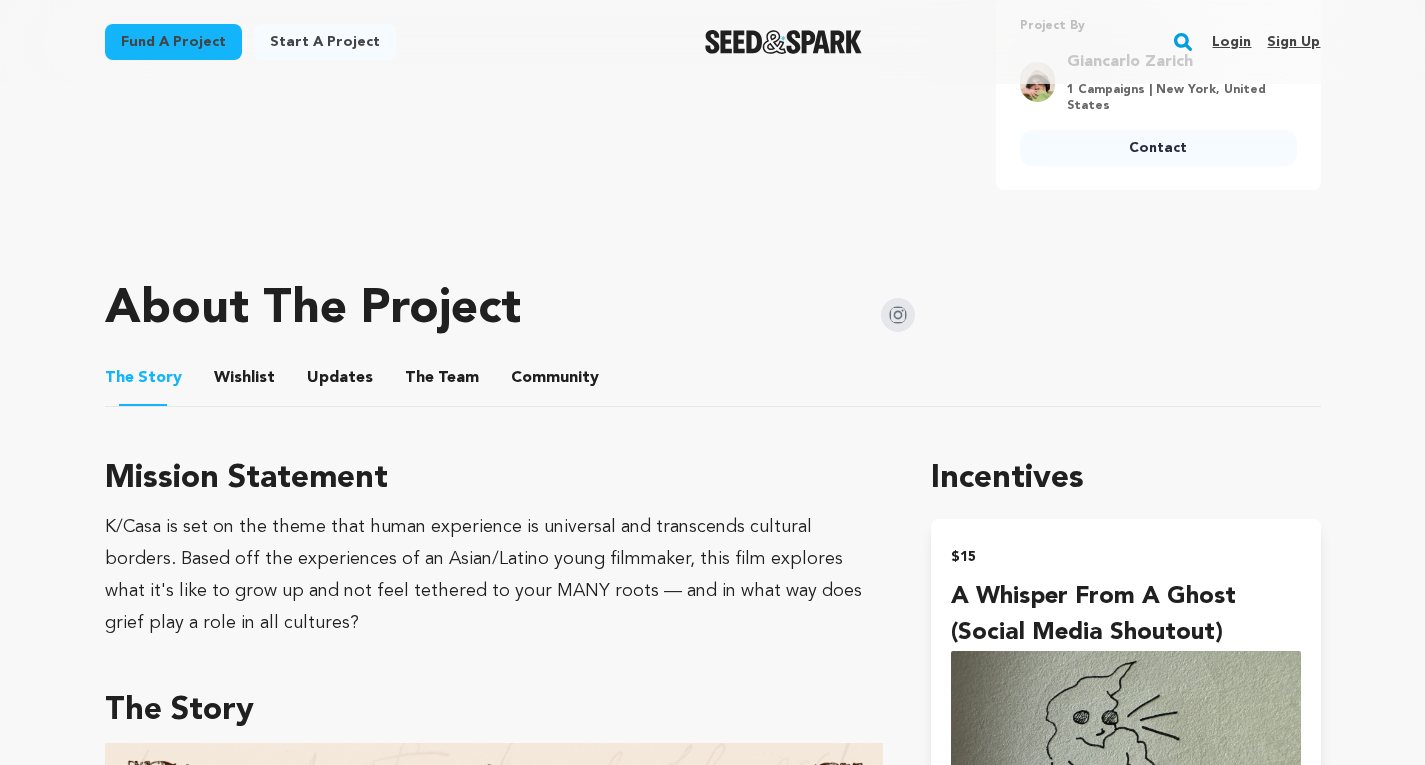 click on "Wishlist" at bounding box center (244, 382) 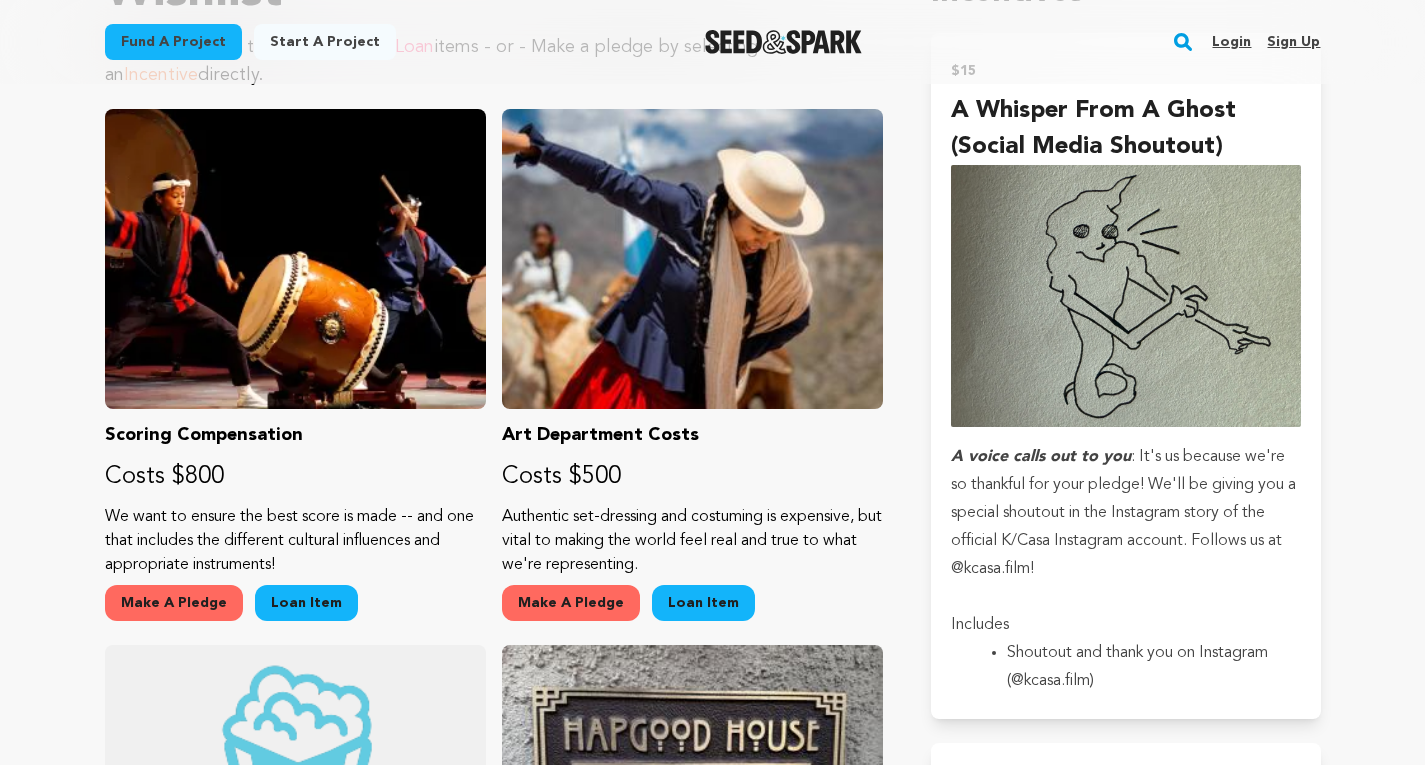 scroll, scrollTop: 1309, scrollLeft: 0, axis: vertical 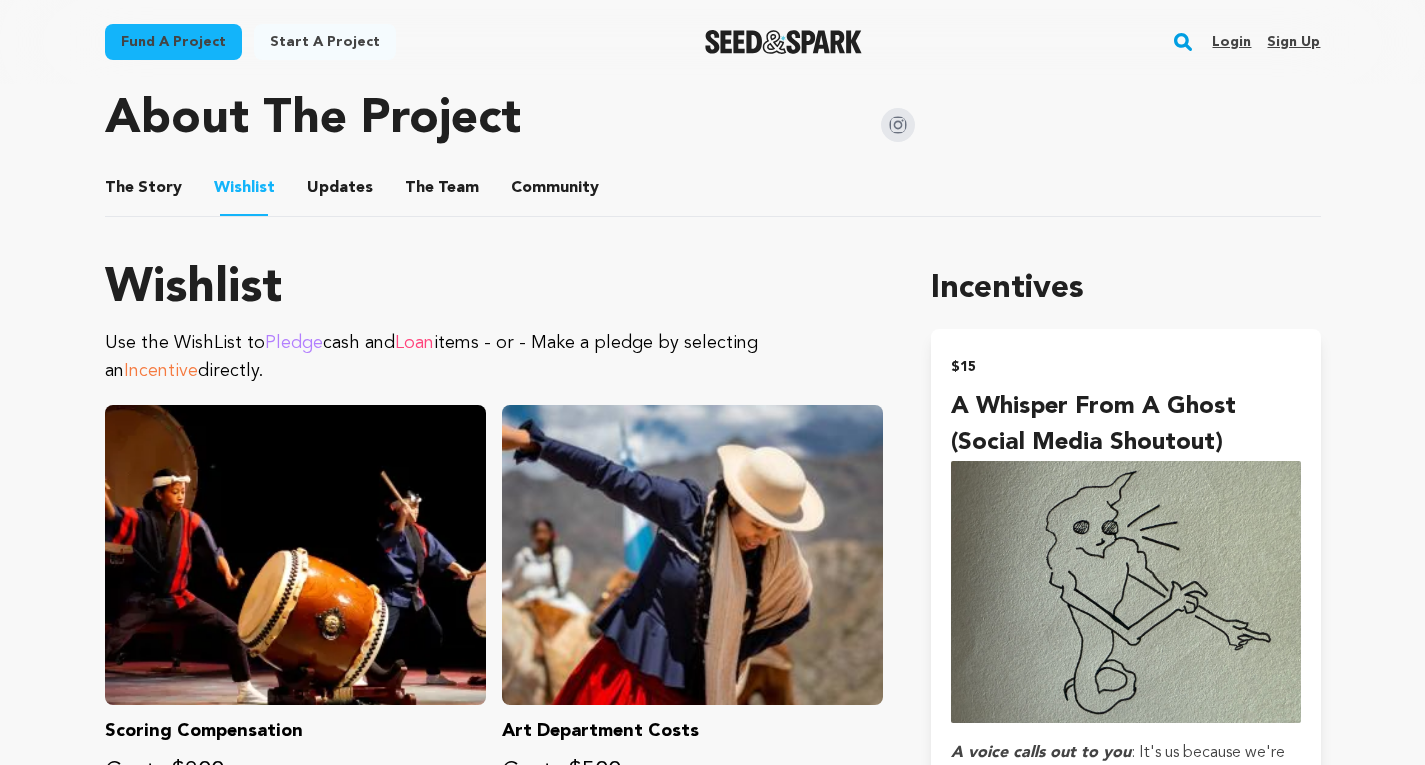 click on "The Story" at bounding box center (143, 192) 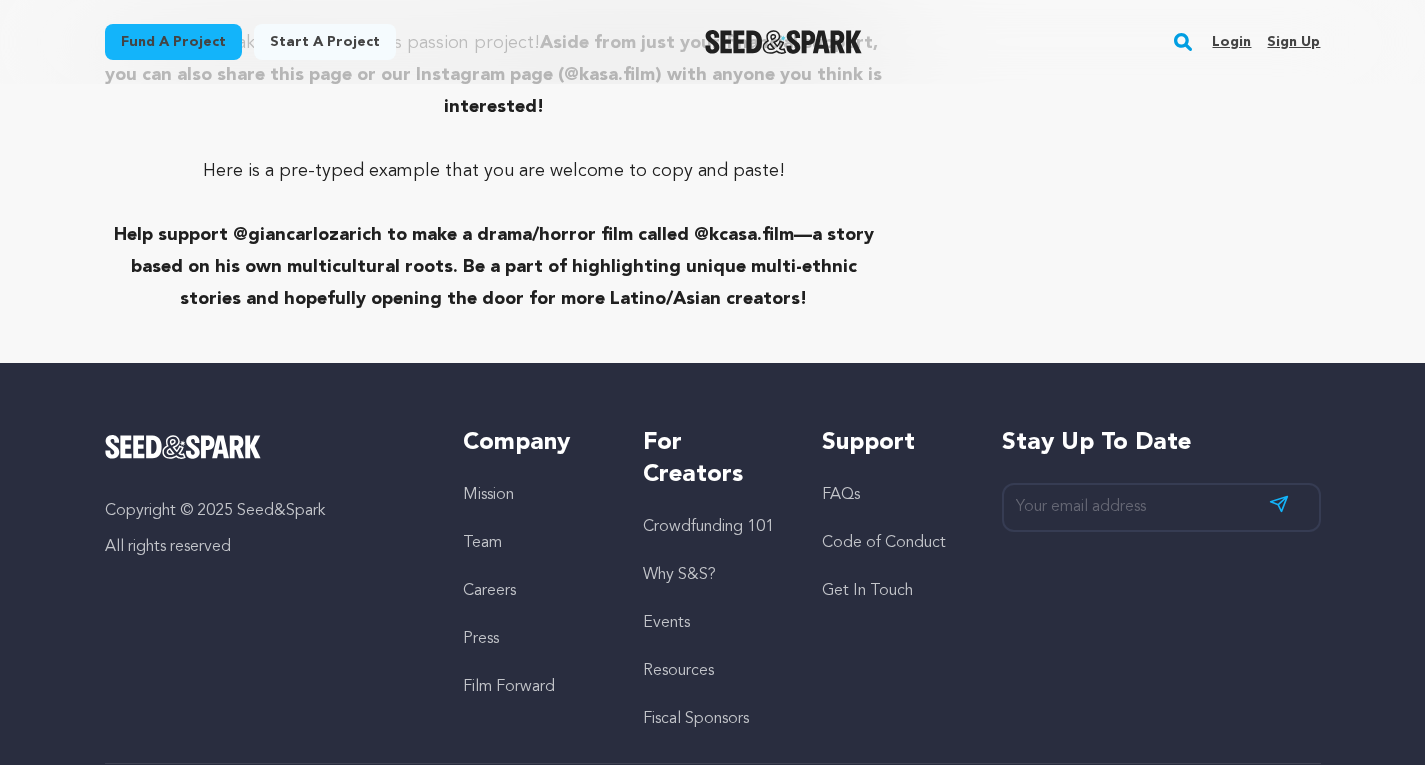 scroll, scrollTop: 7654, scrollLeft: 0, axis: vertical 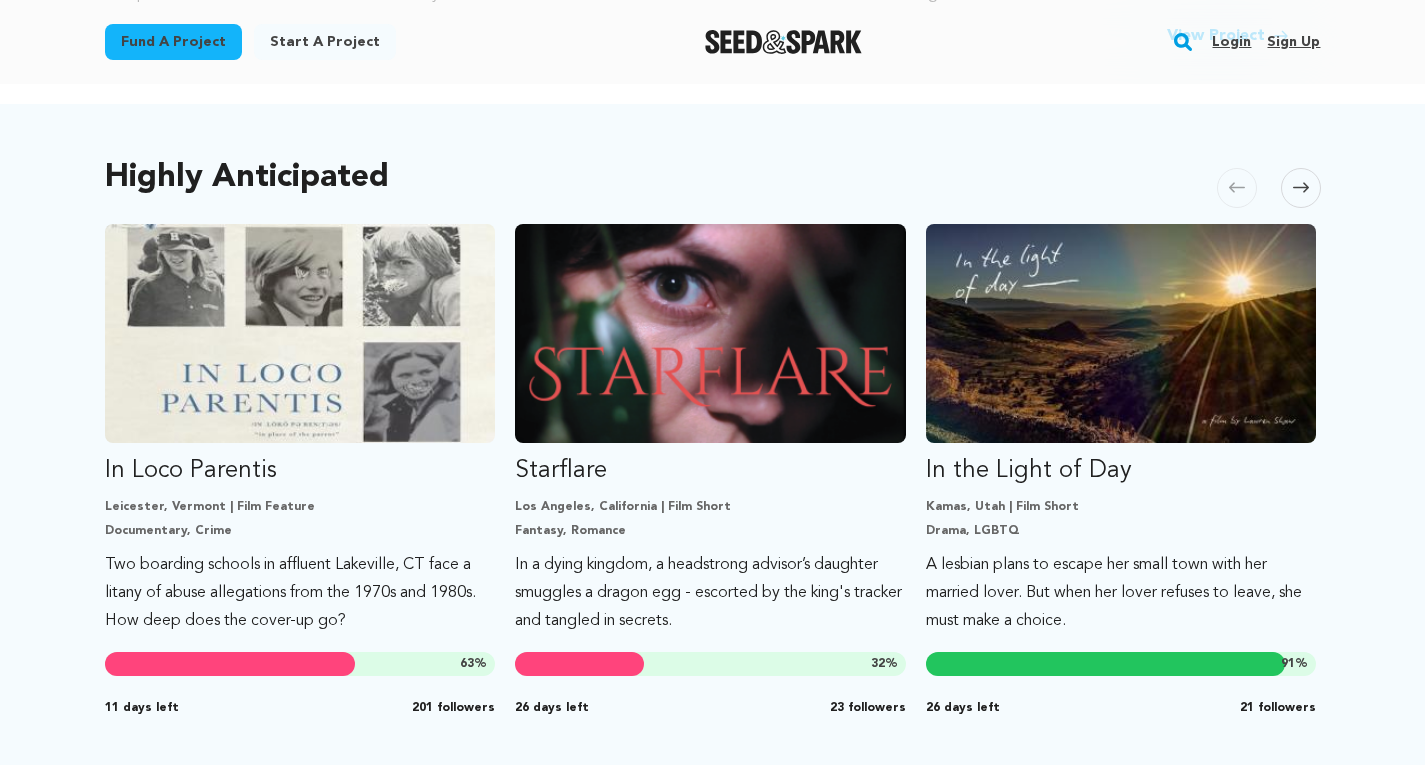 click 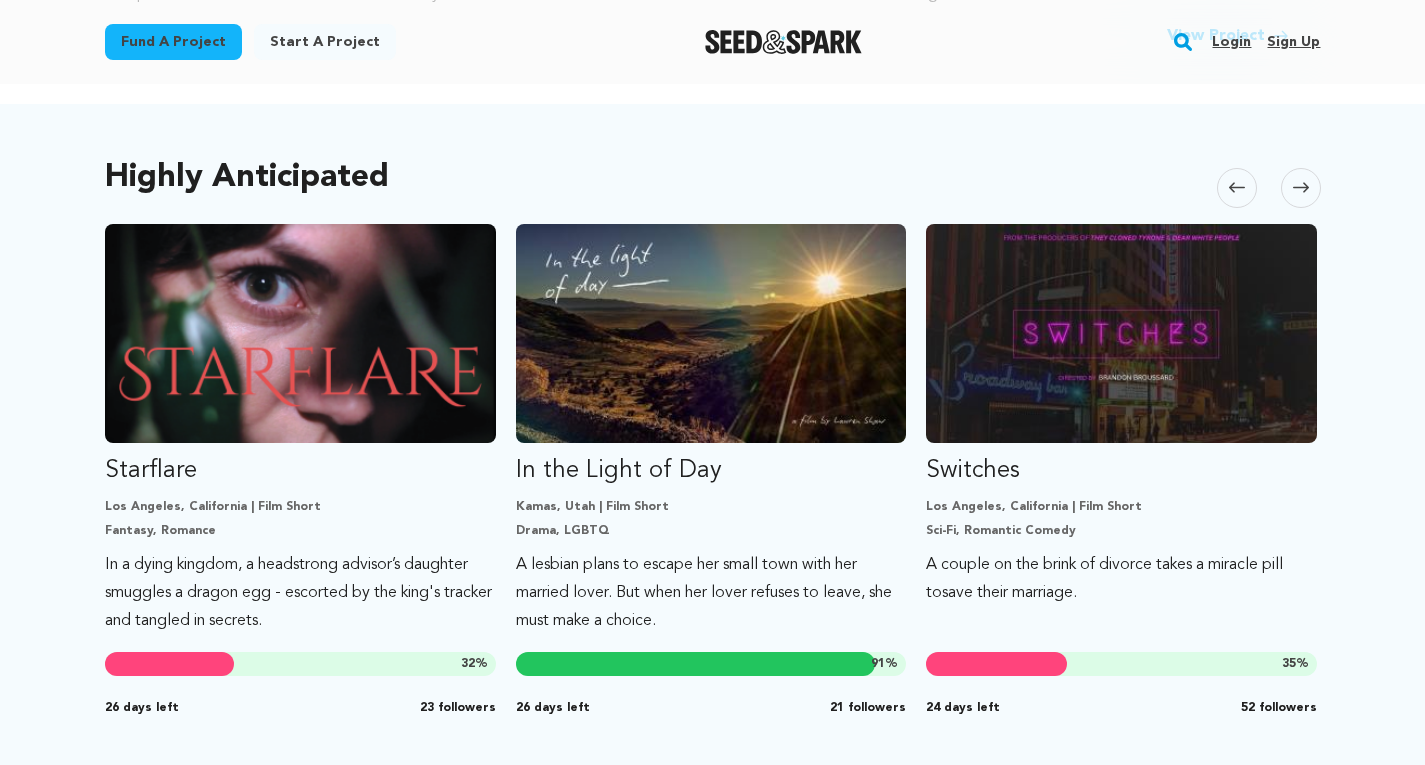 click 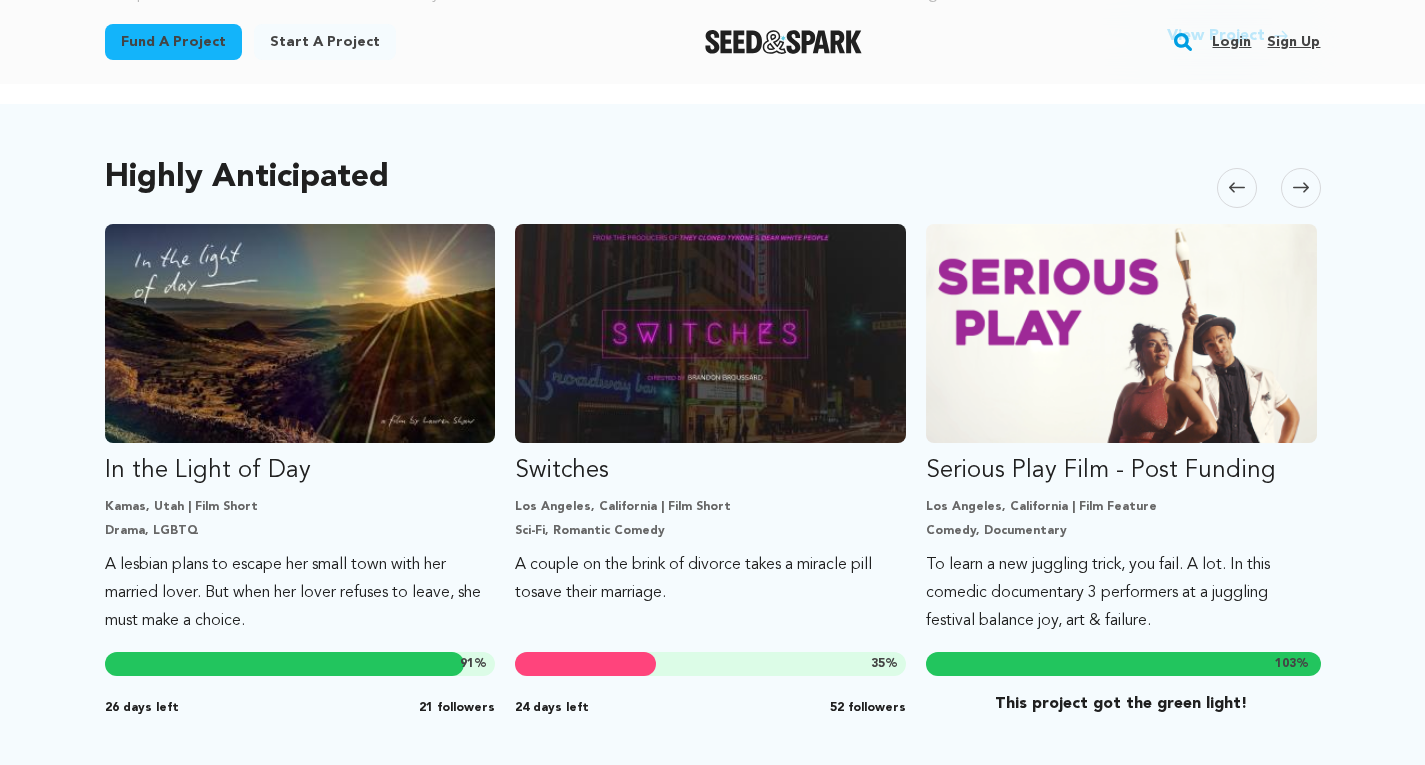 click 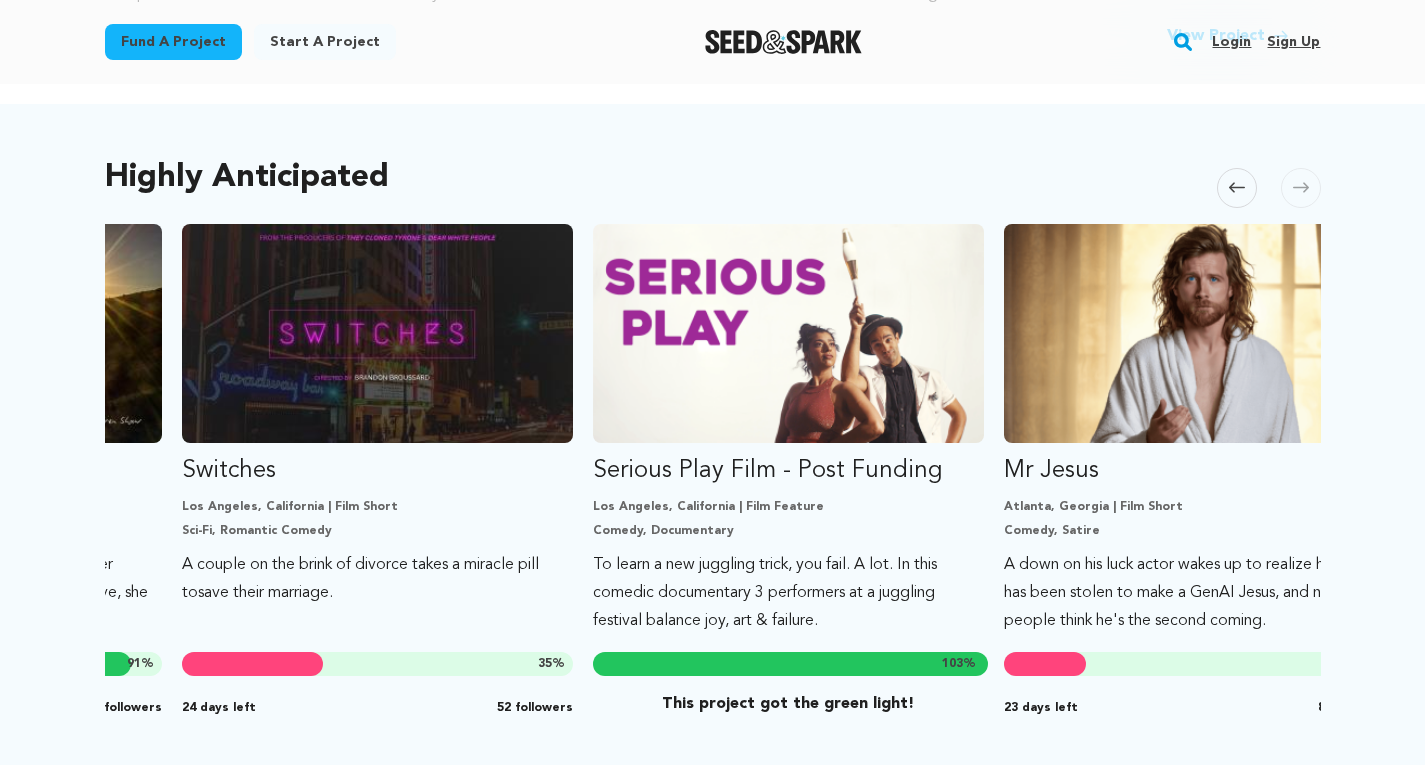 scroll, scrollTop: 0, scrollLeft: 1232, axis: horizontal 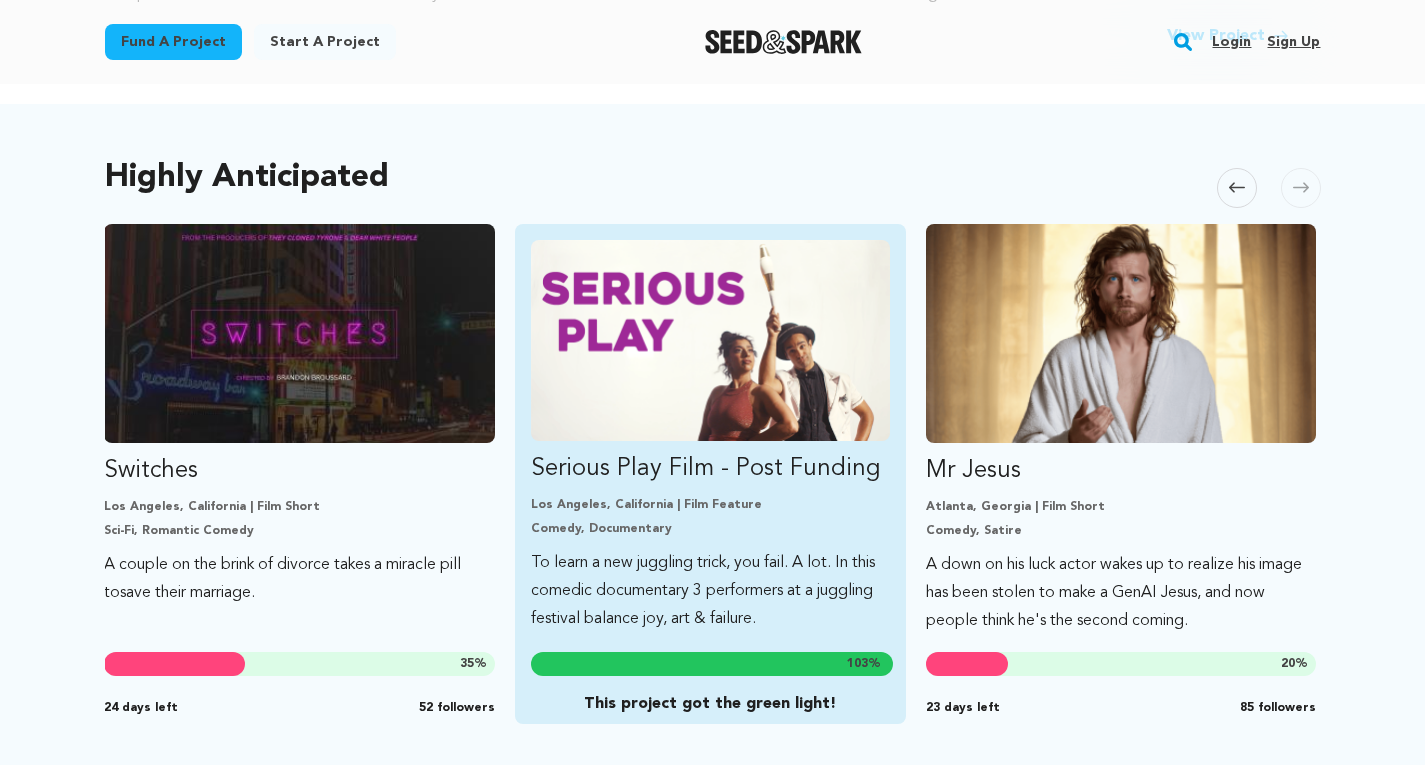 click on "To learn a new juggling trick, you fail. A lot. In this comedic documentary 3 performers at a juggling festival balance joy, art & failure." at bounding box center [710, 591] 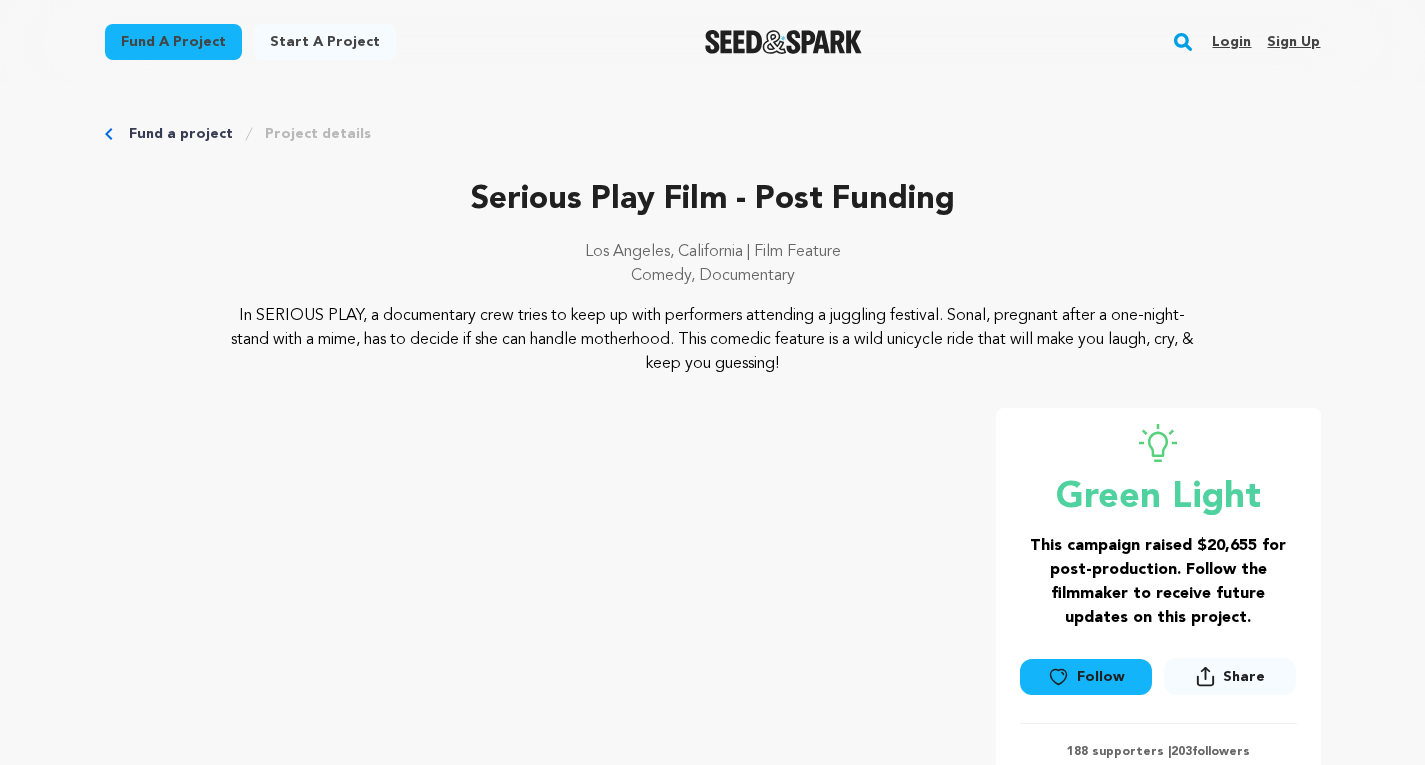 scroll, scrollTop: 0, scrollLeft: 0, axis: both 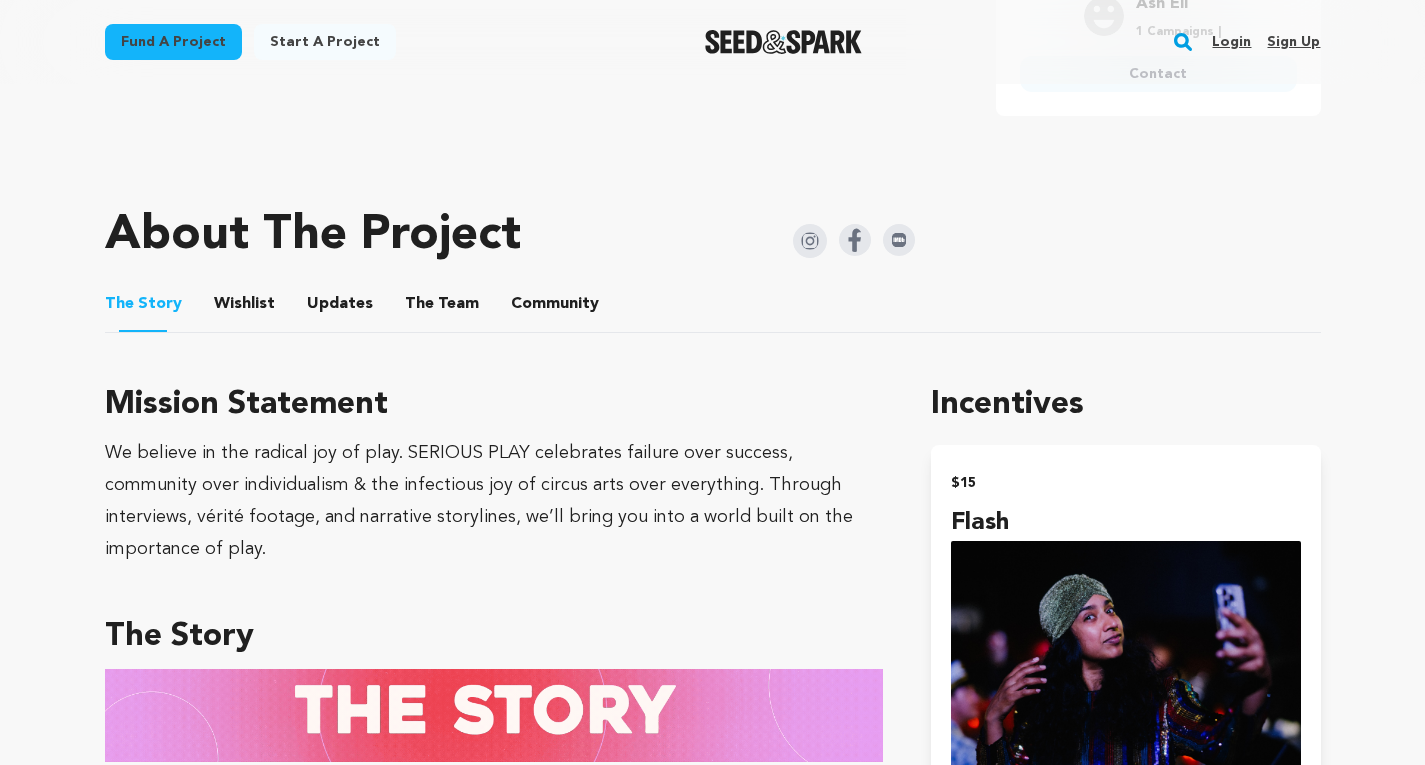 click on "Wishlist" at bounding box center (244, 308) 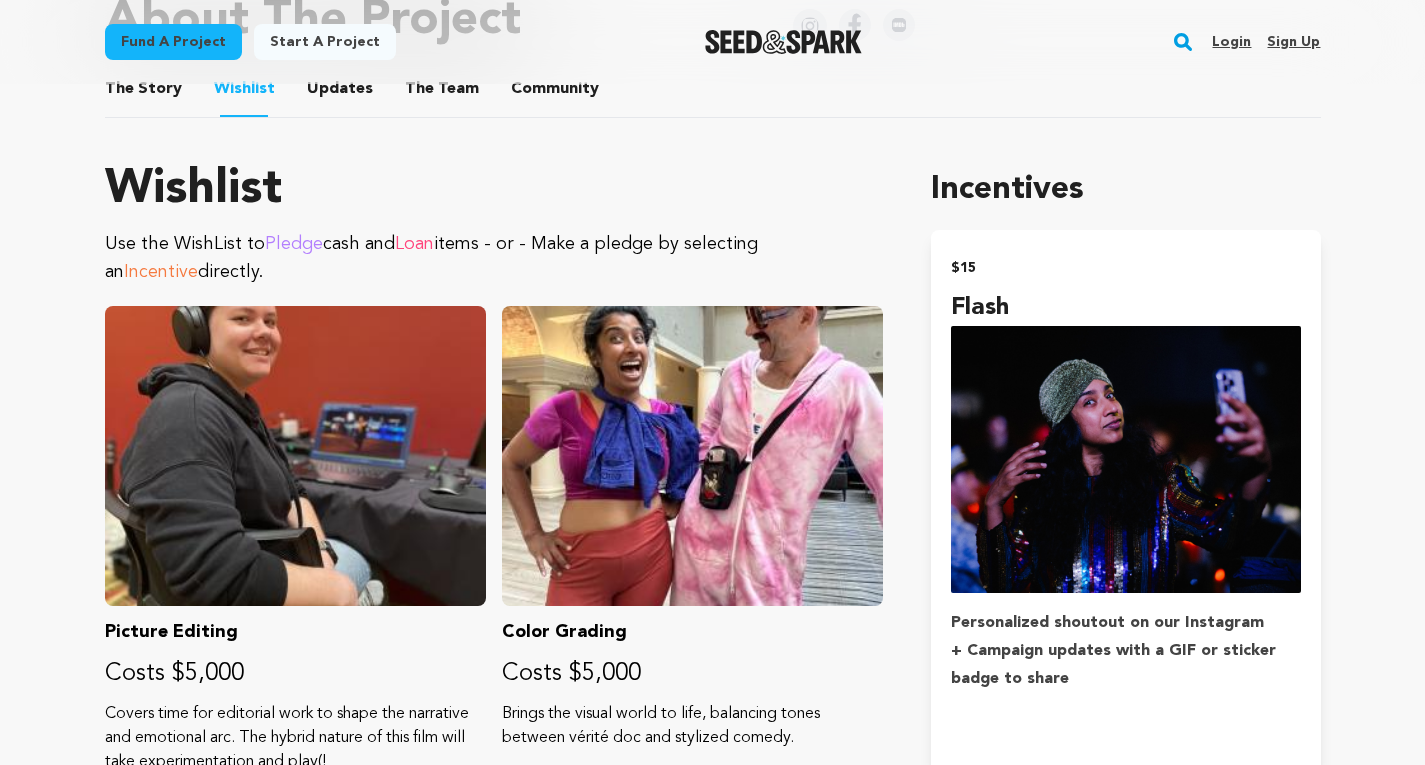 scroll, scrollTop: 1009, scrollLeft: 0, axis: vertical 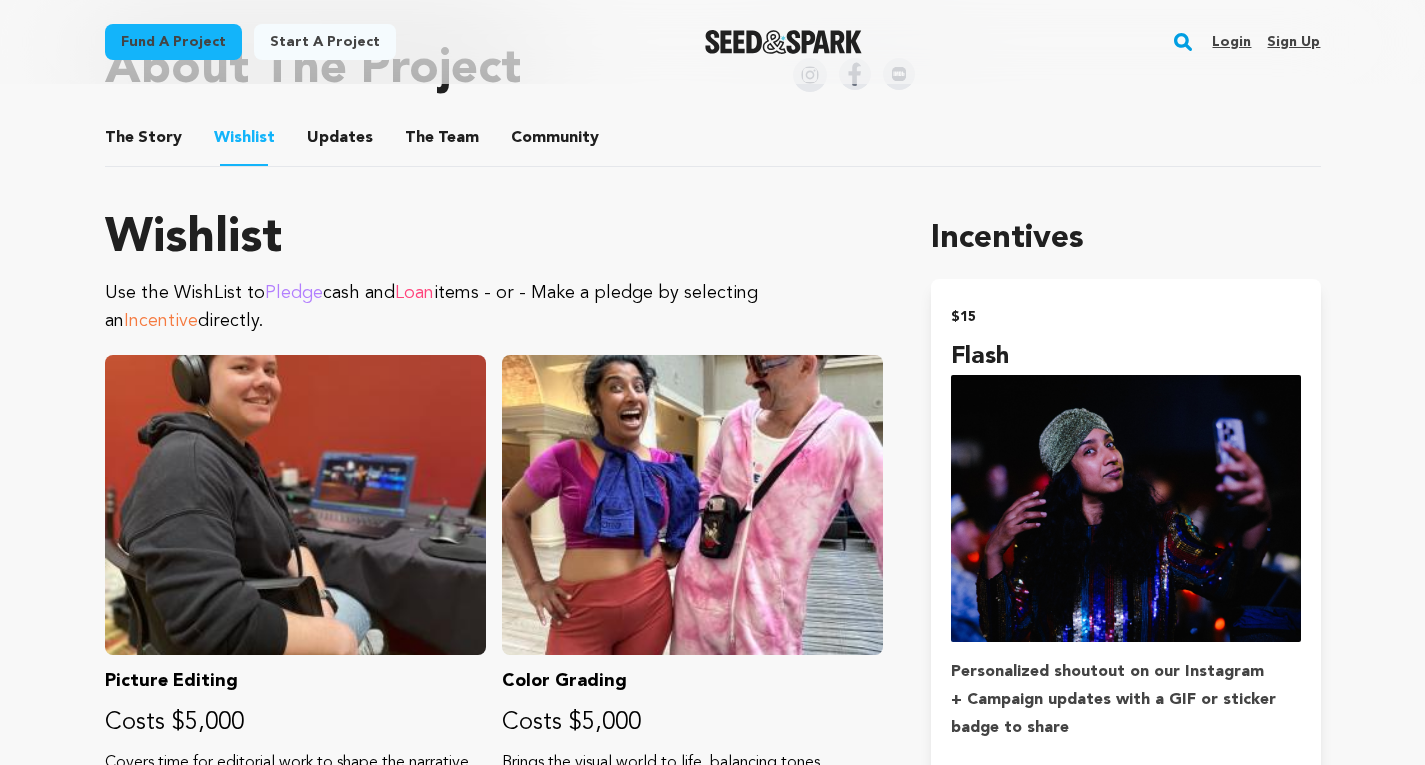 click on "The Story" at bounding box center [143, 142] 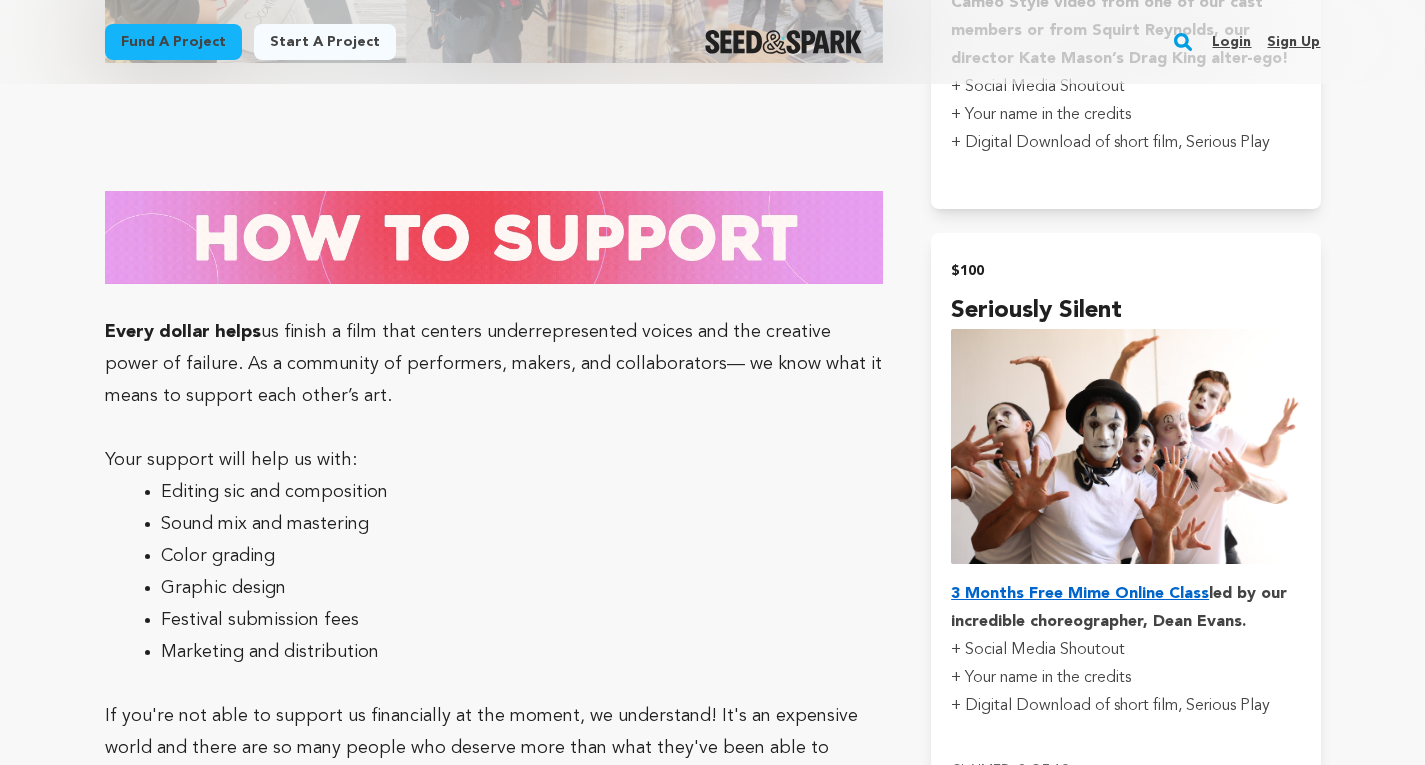 scroll, scrollTop: 4904, scrollLeft: 0, axis: vertical 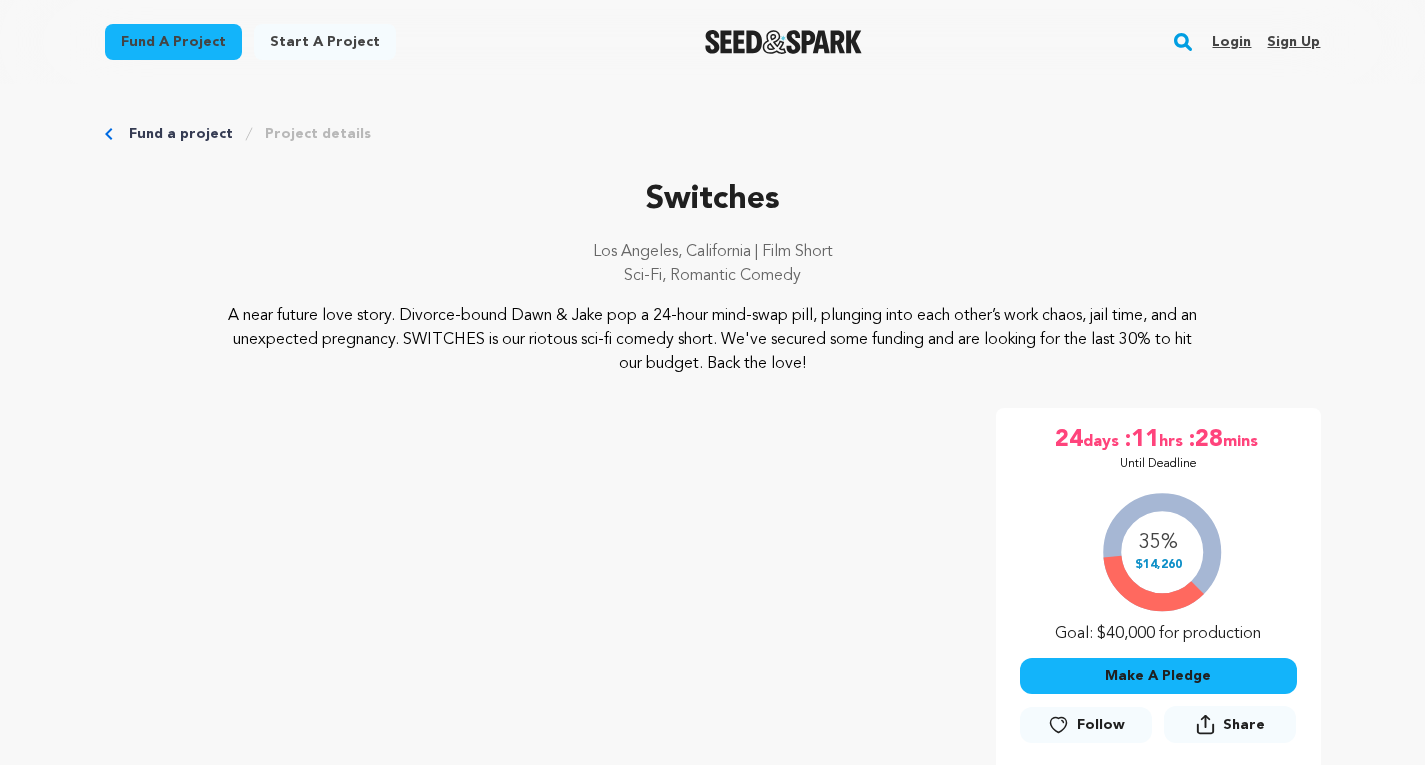 drag, startPoint x: 1432, startPoint y: 43, endPoint x: 1350, endPoint y: 19, distance: 85.44004 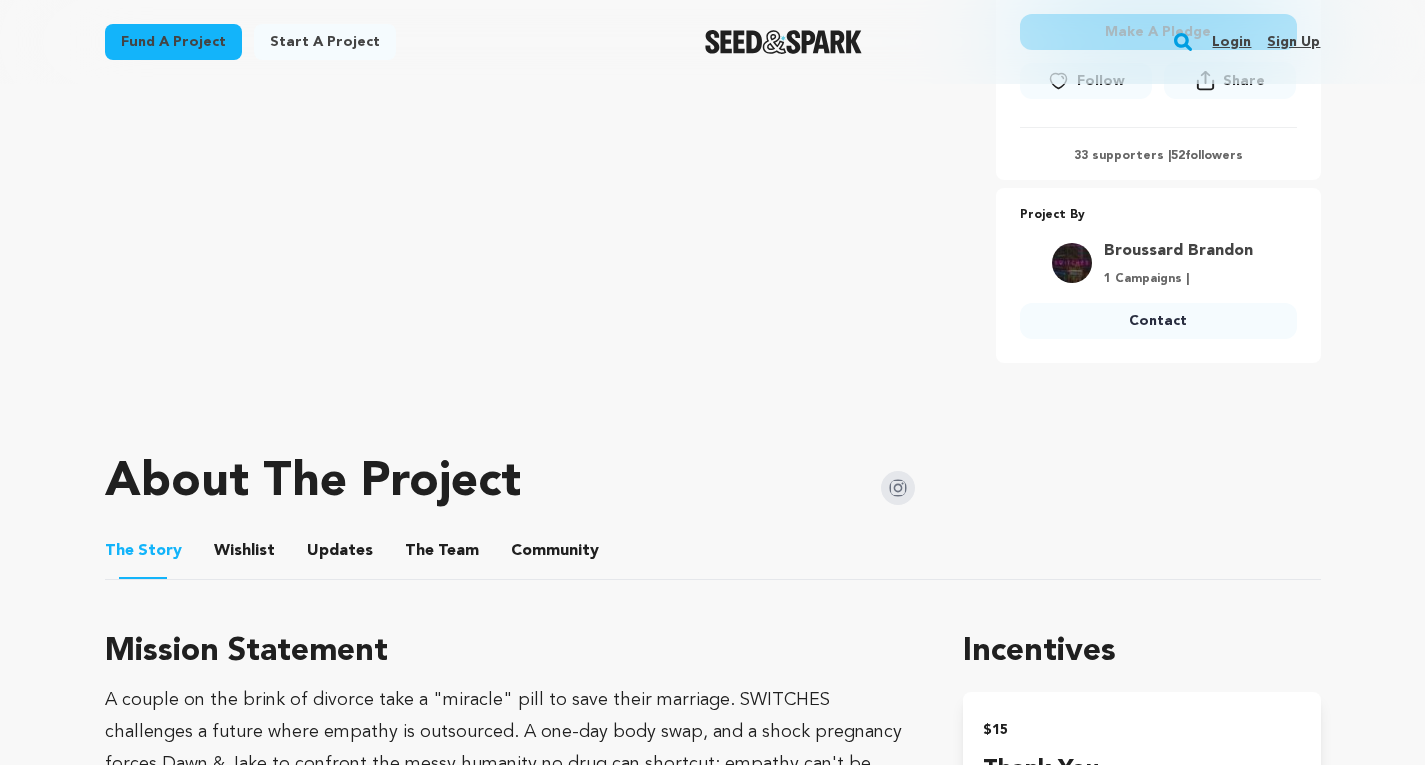 scroll, scrollTop: 652, scrollLeft: 0, axis: vertical 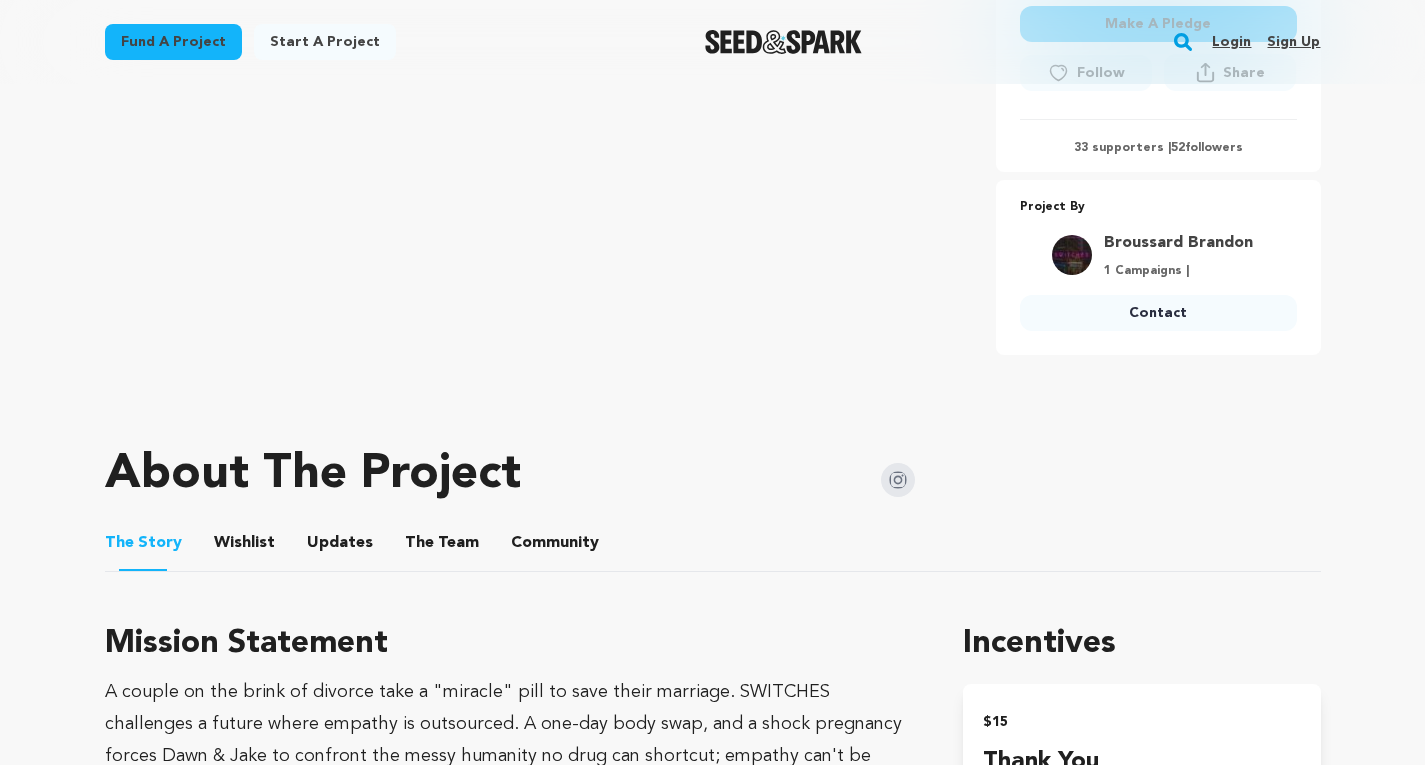 click on "Wishlist" at bounding box center (244, 547) 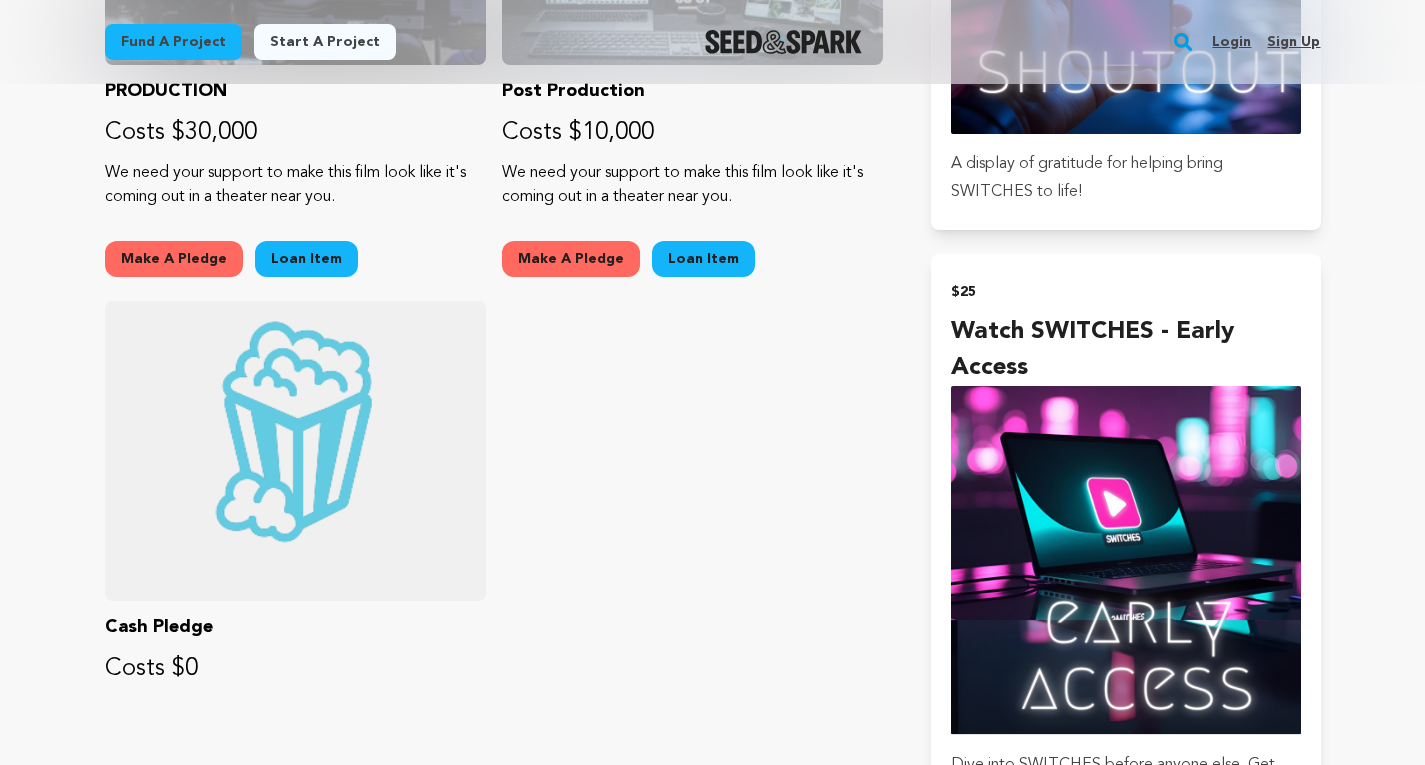 scroll, scrollTop: 1703, scrollLeft: 0, axis: vertical 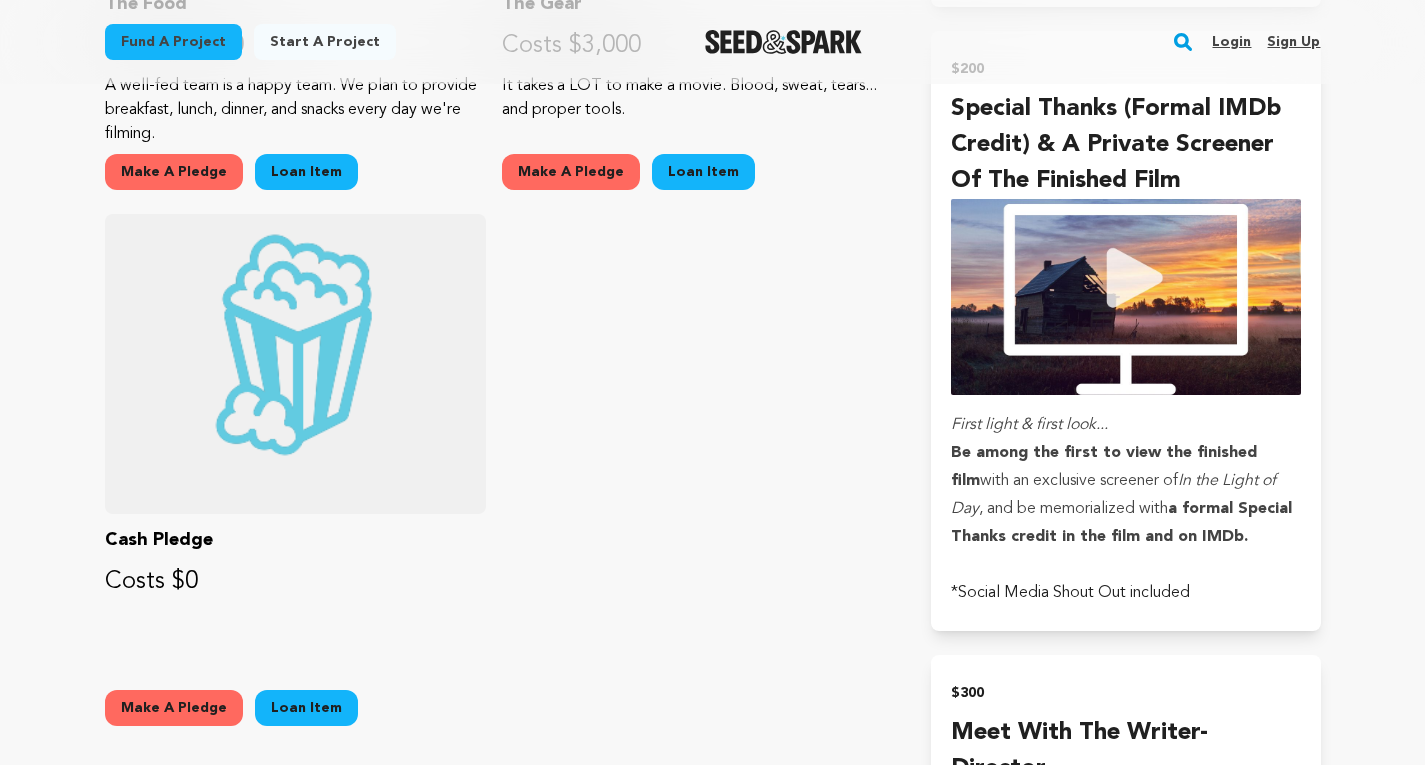 drag, startPoint x: 1433, startPoint y: 70, endPoint x: 1439, endPoint y: 303, distance: 233.07724 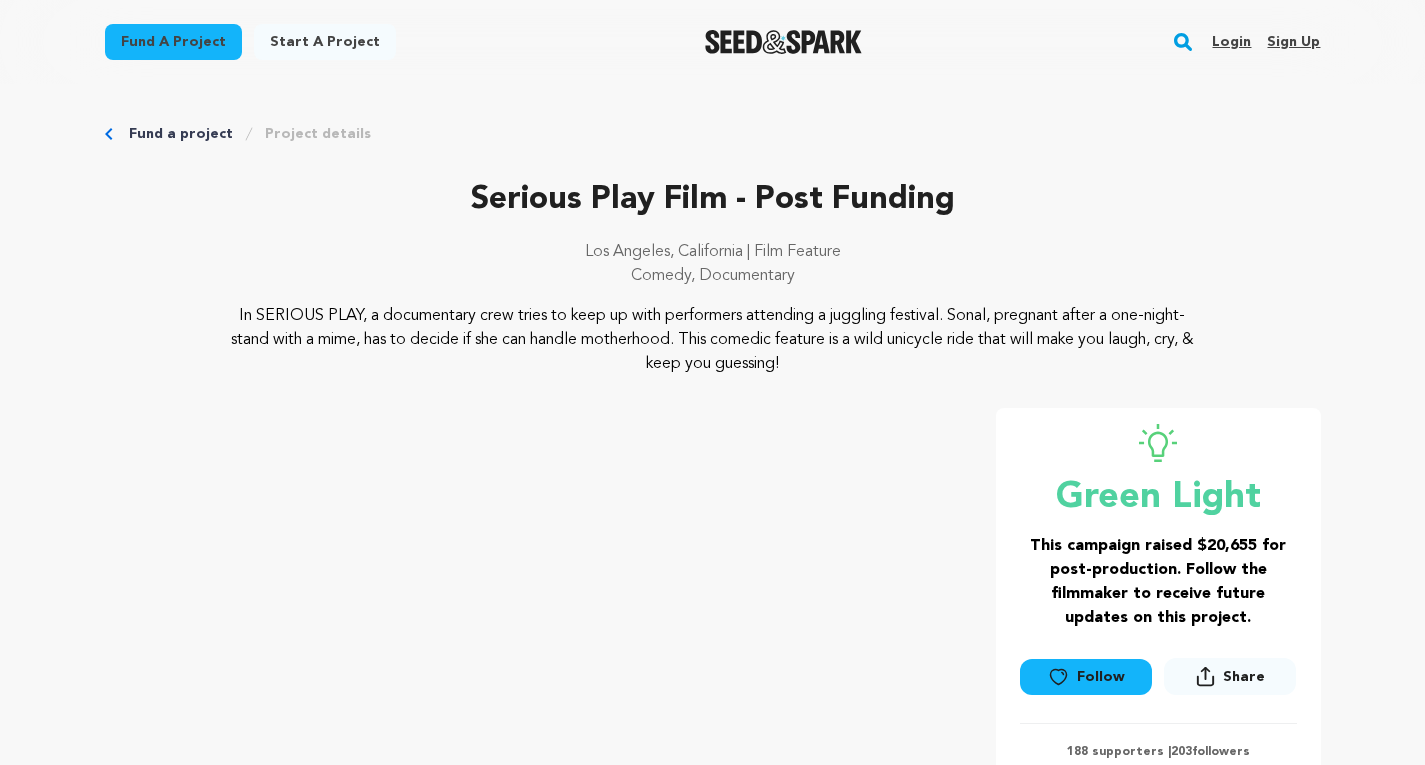 scroll, scrollTop: 0, scrollLeft: 0, axis: both 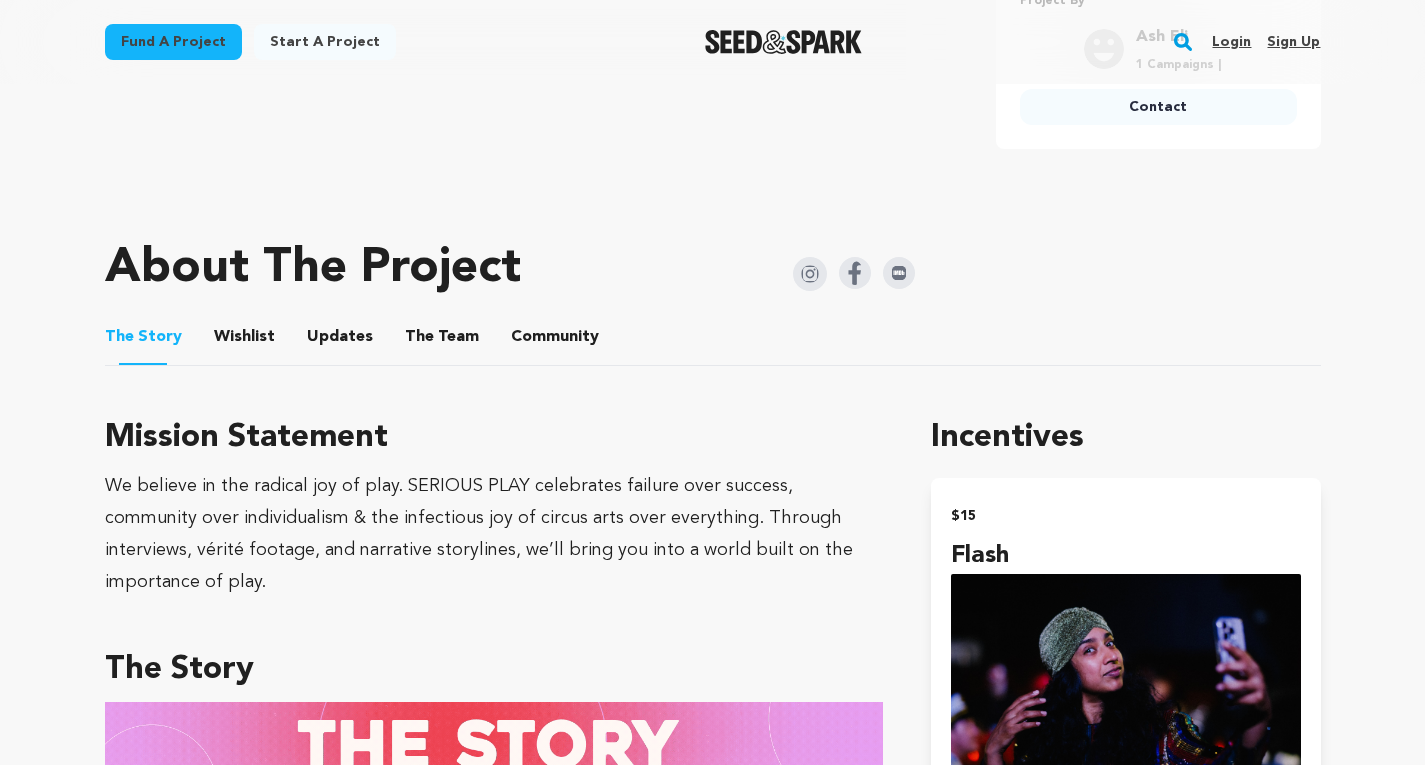 click on "Wishlist" at bounding box center (244, 341) 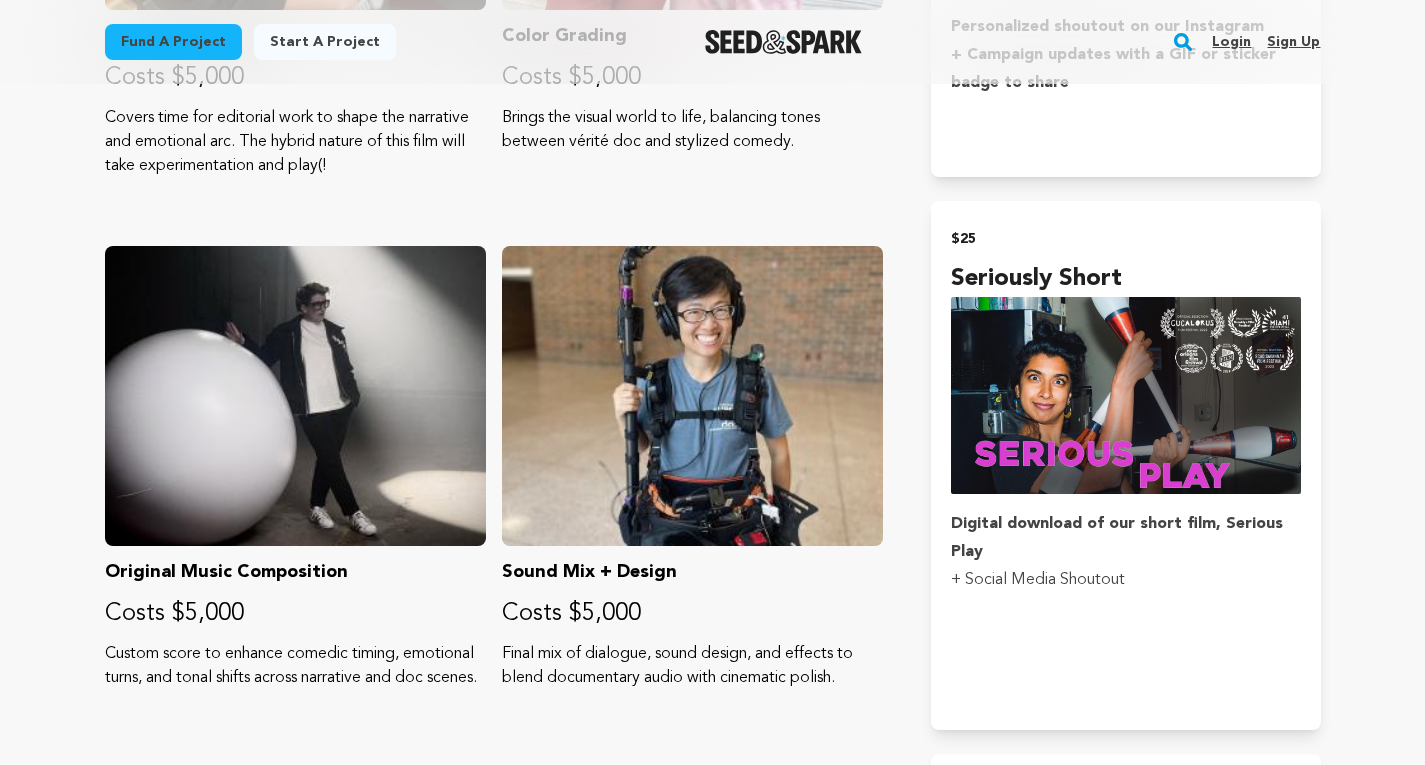 scroll, scrollTop: 1695, scrollLeft: 0, axis: vertical 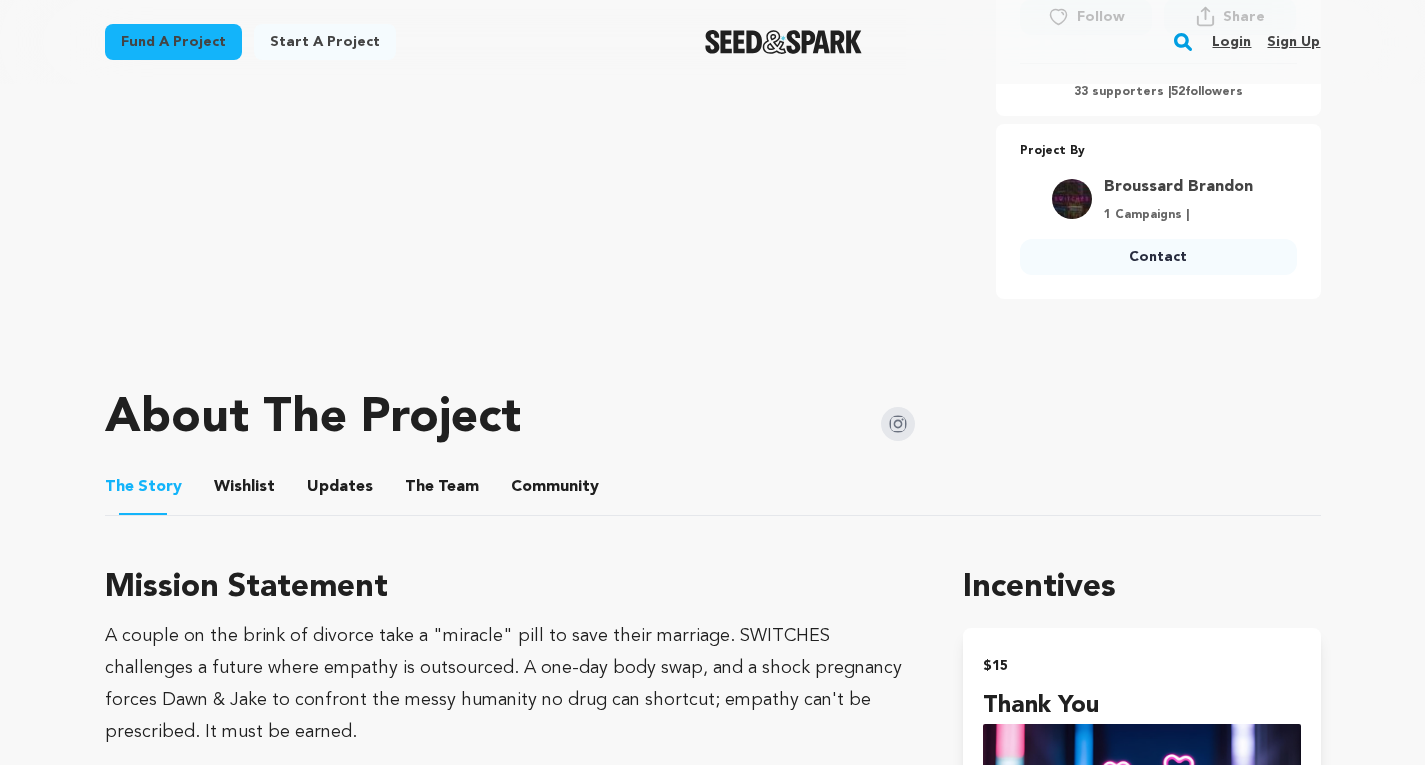 click on "Wishlist" at bounding box center (244, 491) 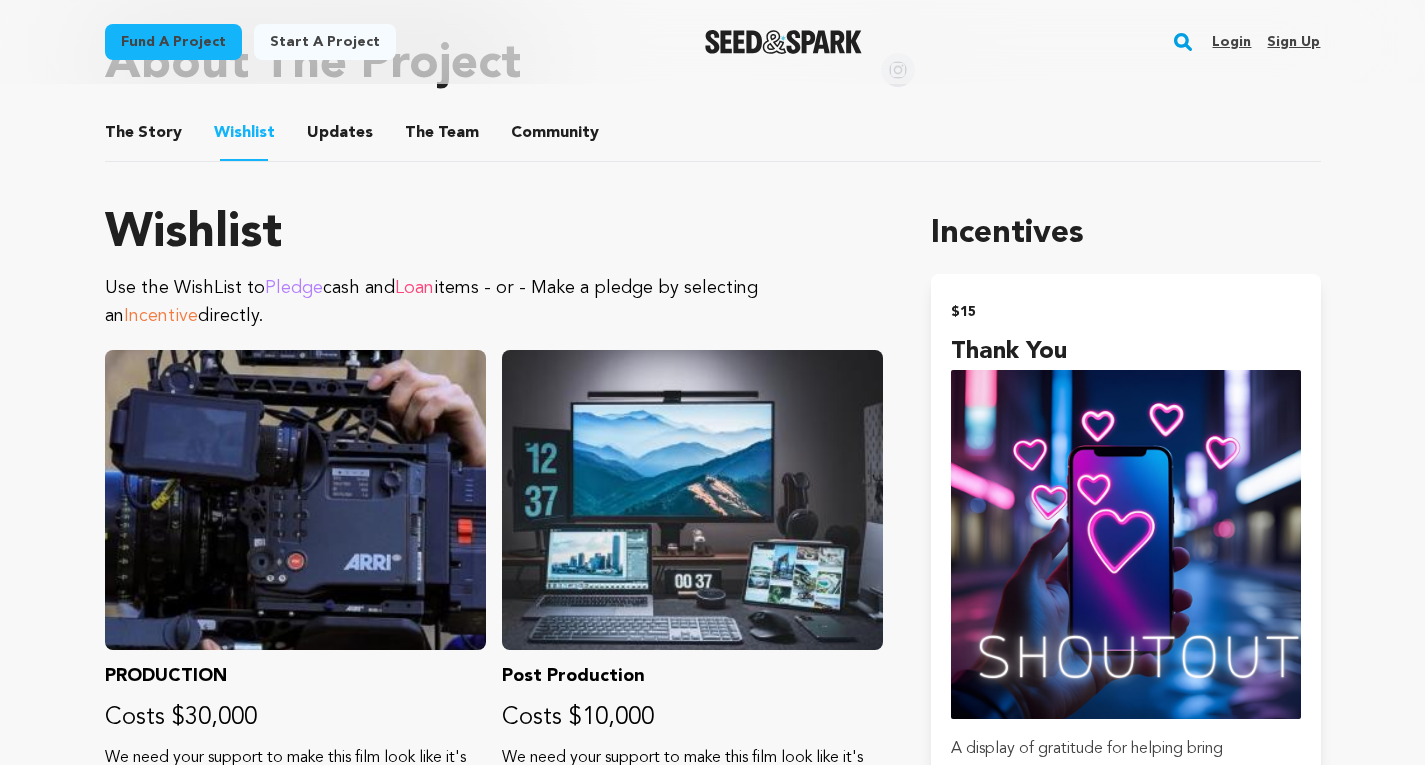 scroll, scrollTop: 1077, scrollLeft: 0, axis: vertical 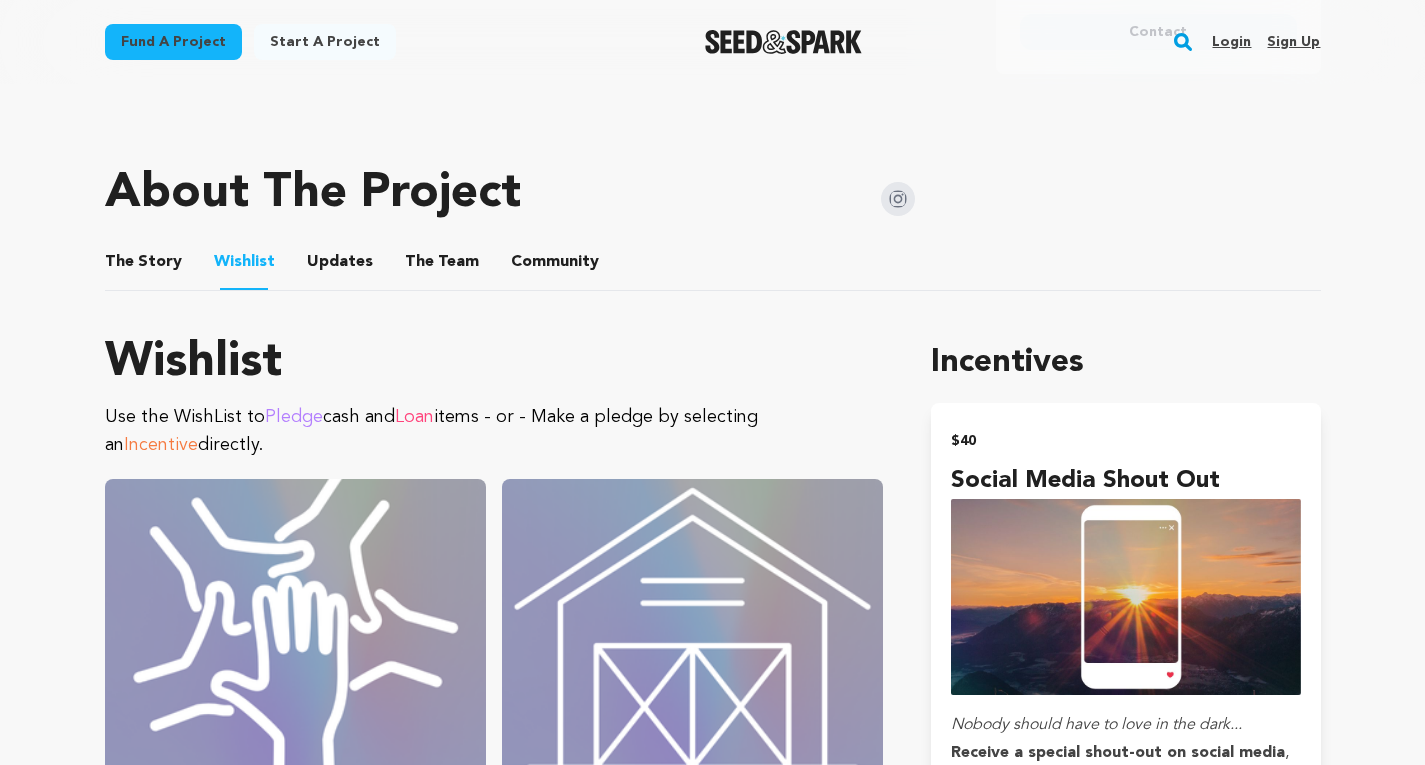 click on "The Story" at bounding box center (143, 266) 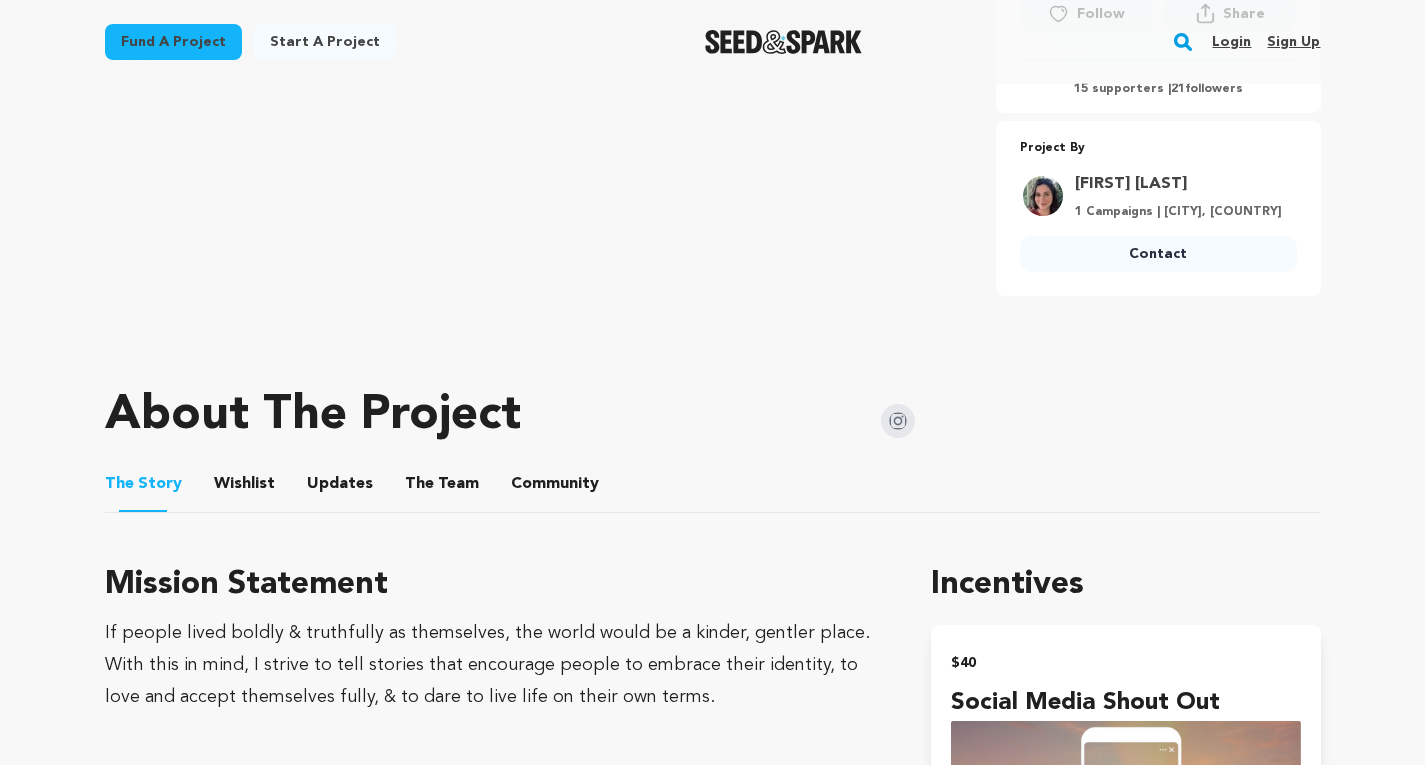 scroll, scrollTop: 700, scrollLeft: 0, axis: vertical 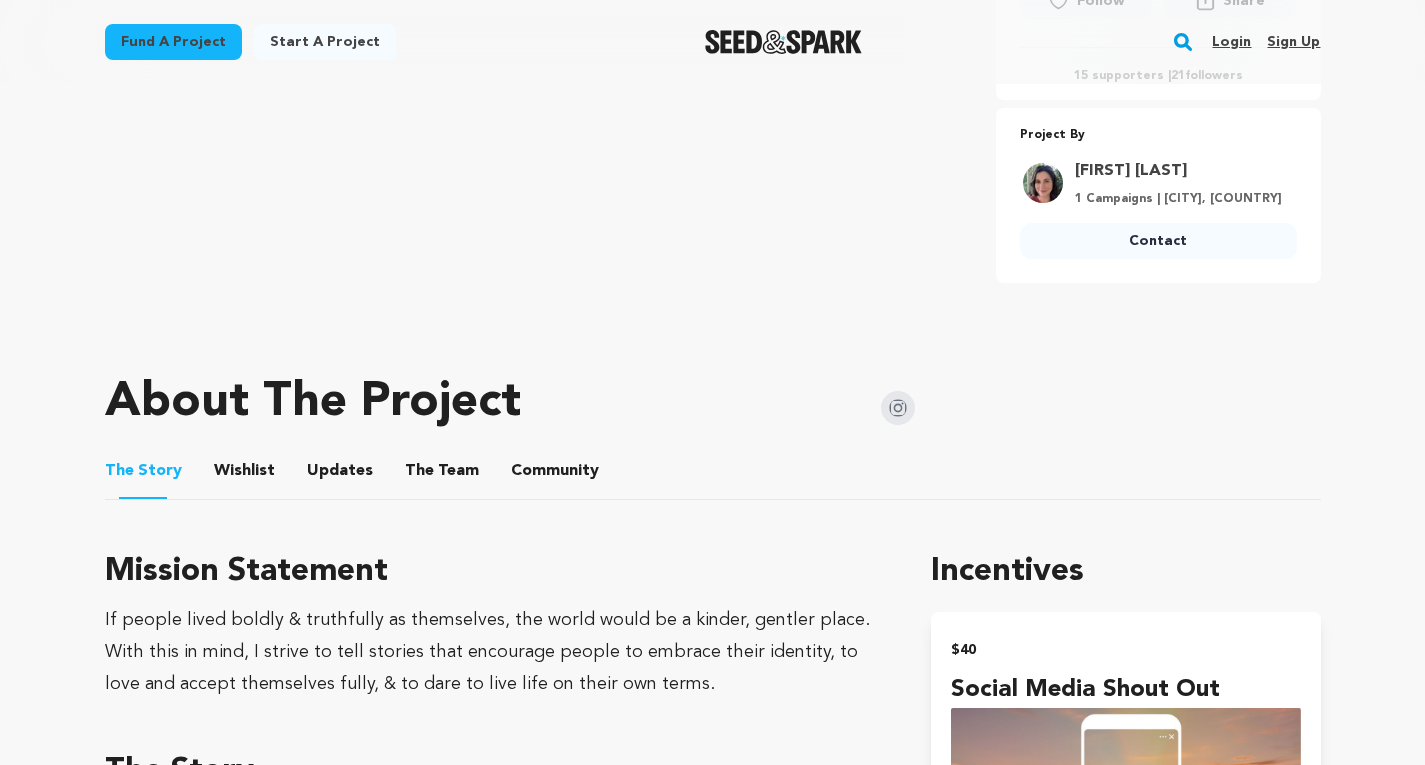 click on "Wishlist" at bounding box center [244, 475] 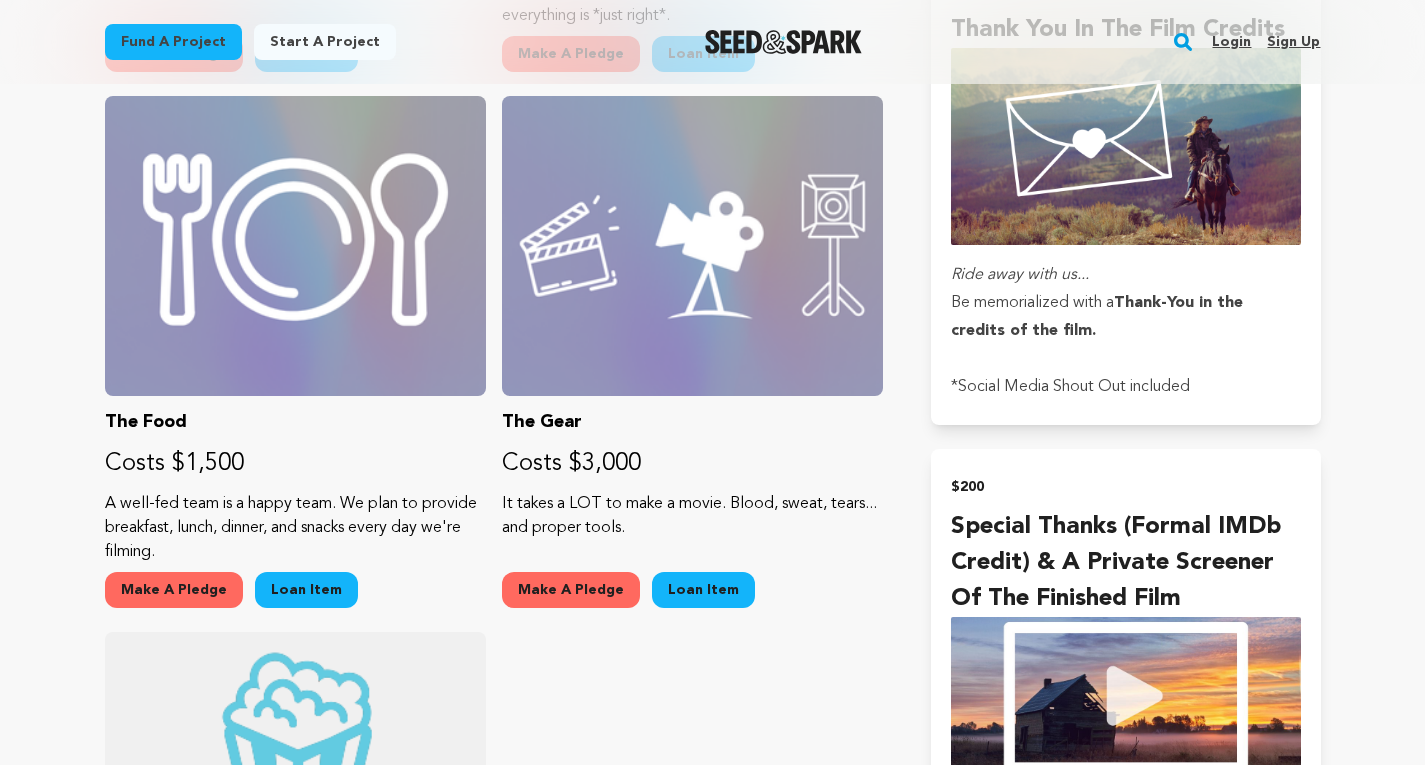 scroll, scrollTop: 1833, scrollLeft: 0, axis: vertical 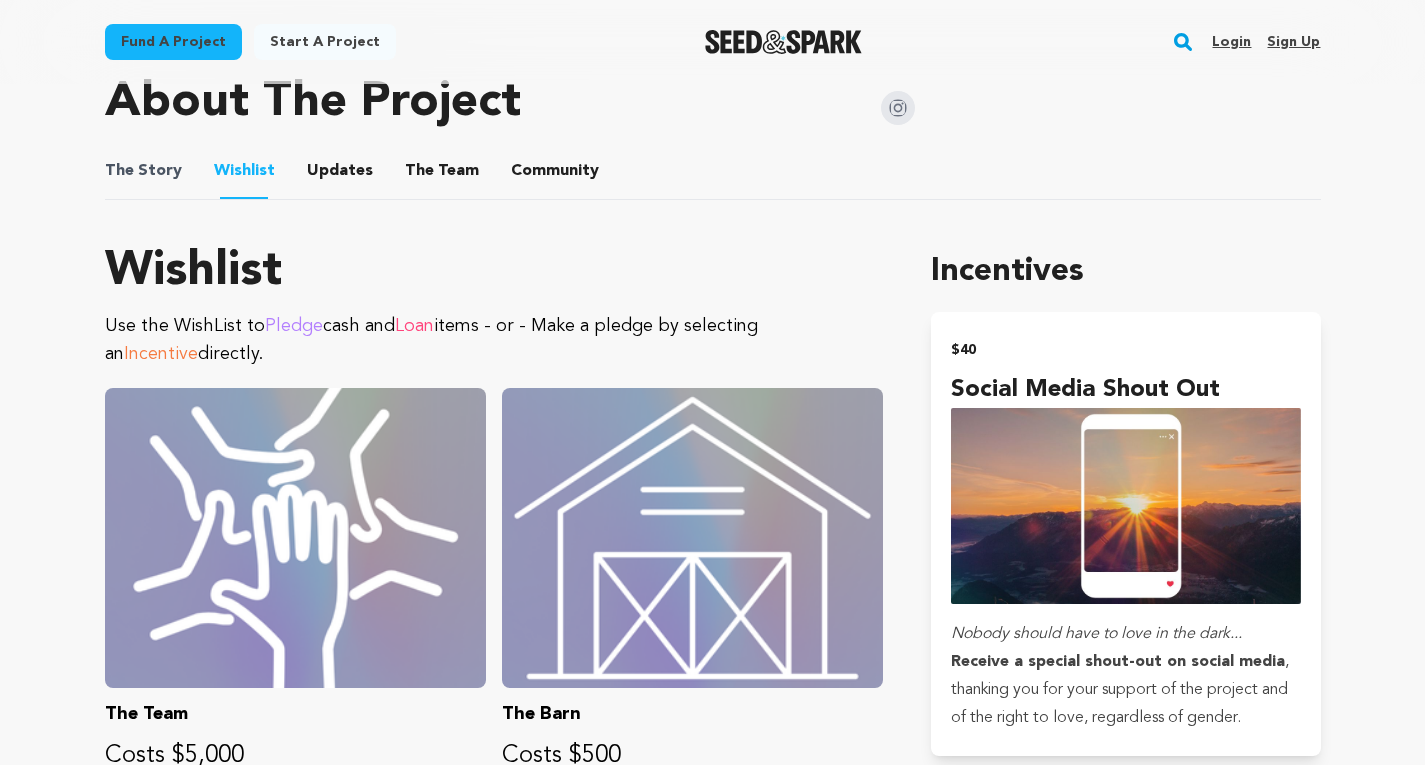 click on "The" at bounding box center [119, 171] 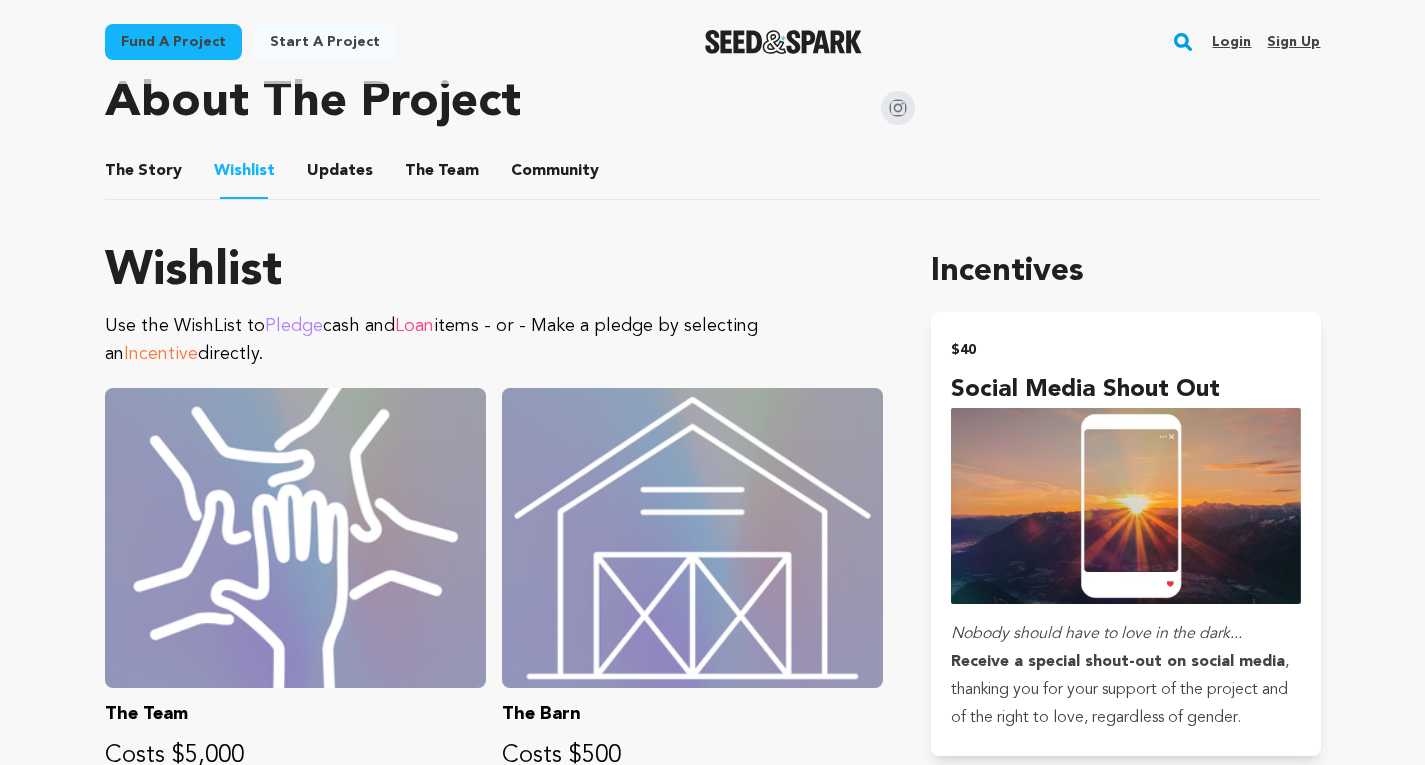 click on "The Story" at bounding box center [143, 175] 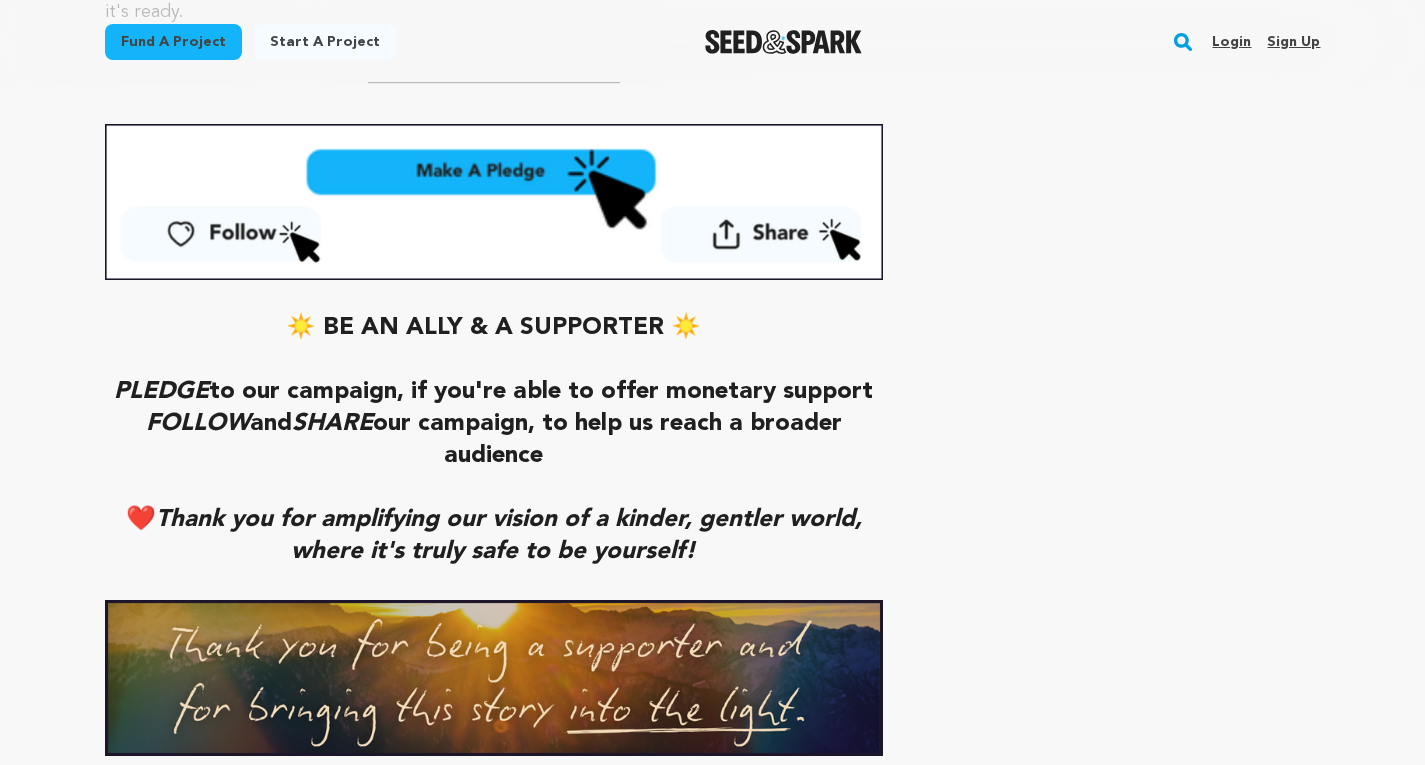 scroll, scrollTop: 8222, scrollLeft: 0, axis: vertical 